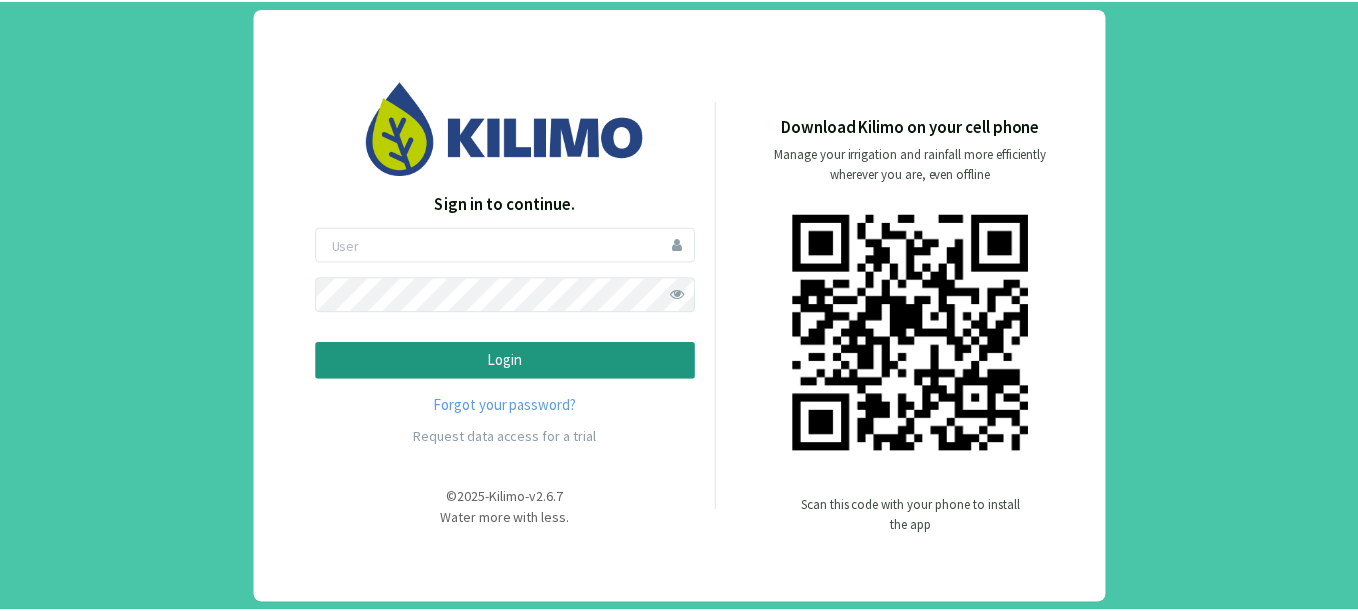 scroll, scrollTop: 0, scrollLeft: 0, axis: both 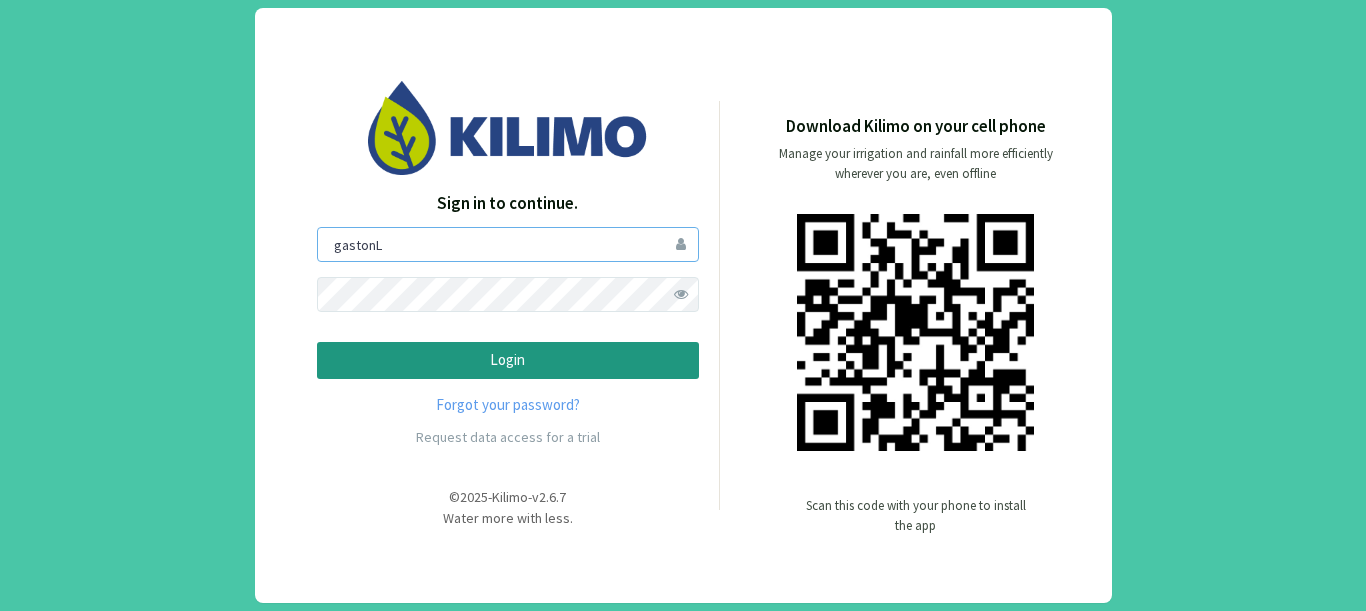 click on "gastonL" at bounding box center (508, 244) 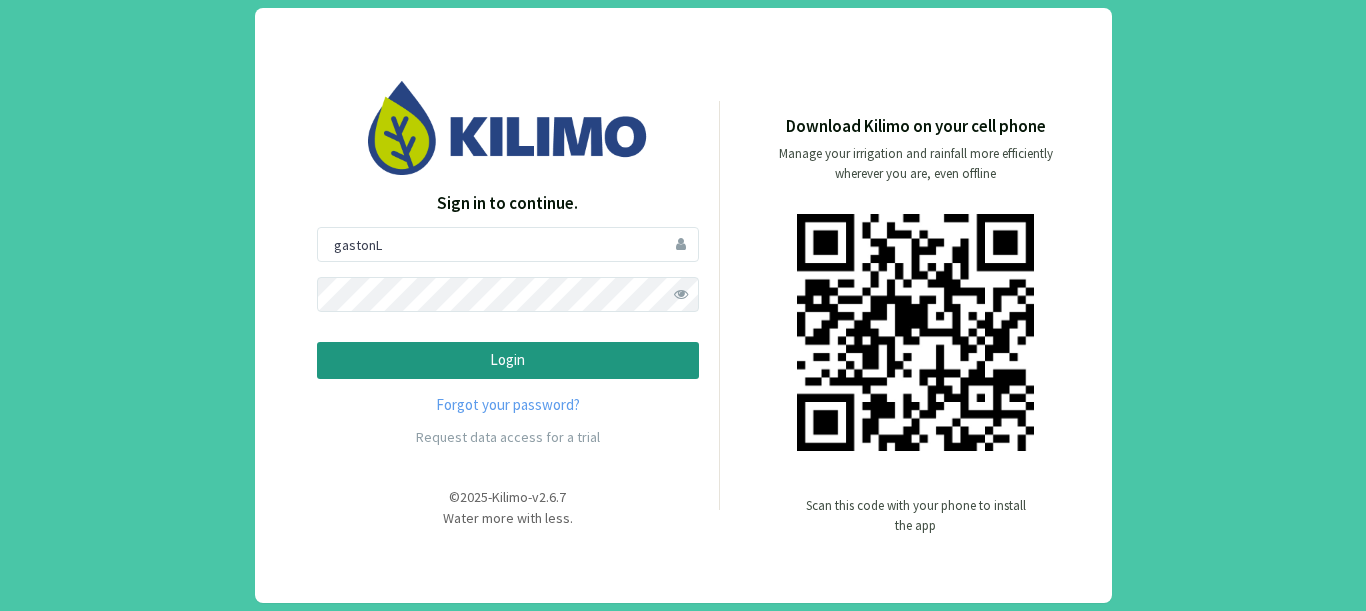 click 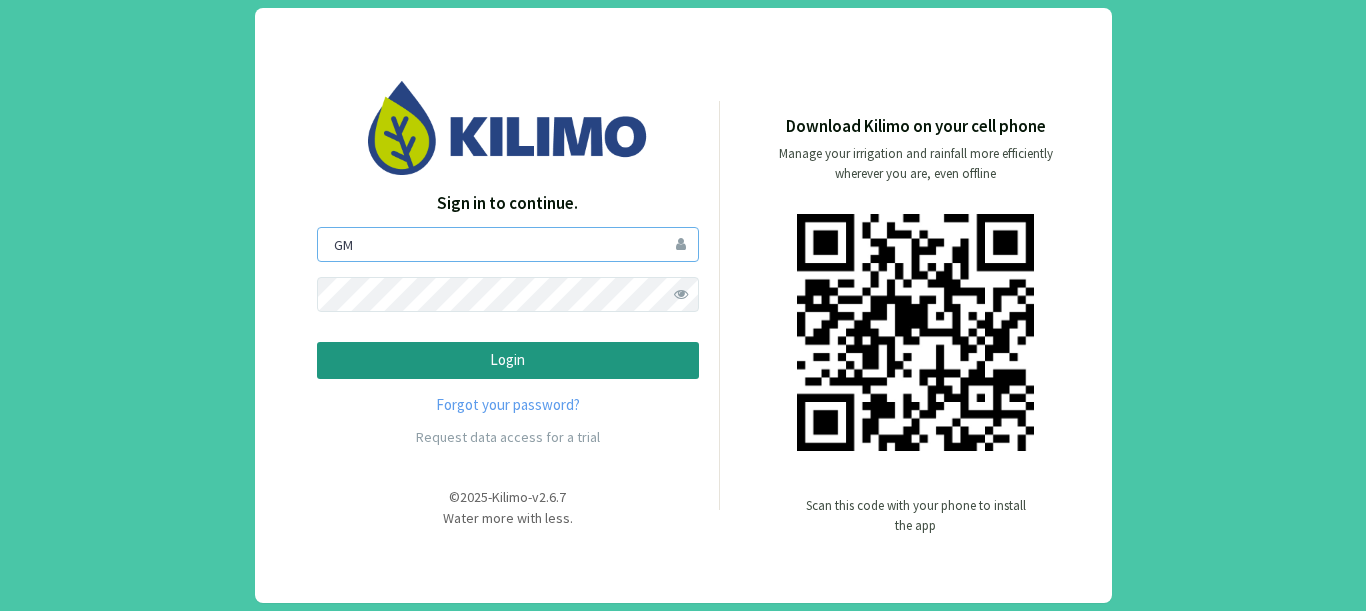 type on "G" 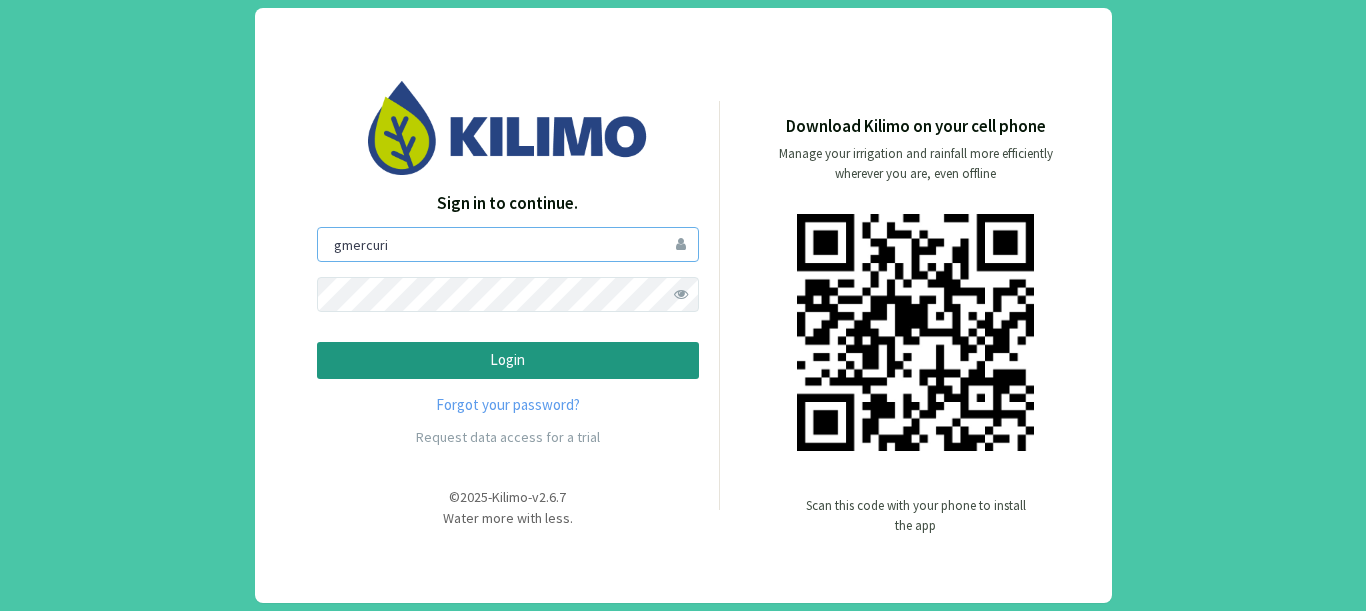 type on "gmercuri" 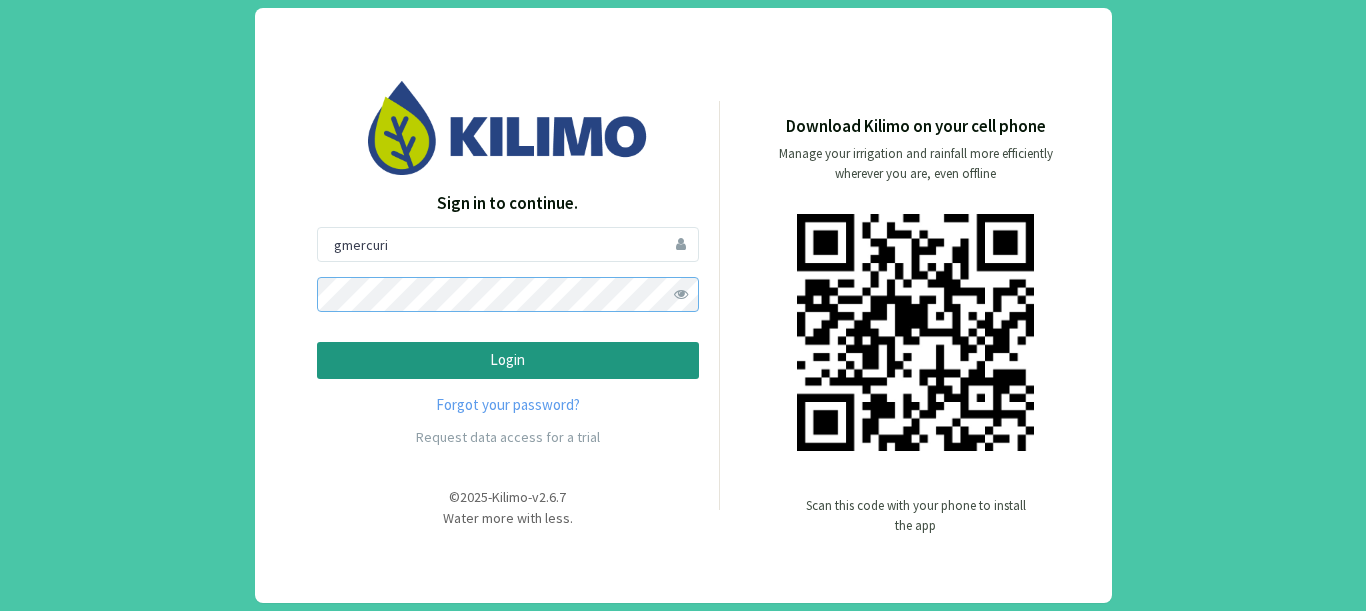 click on "Login" 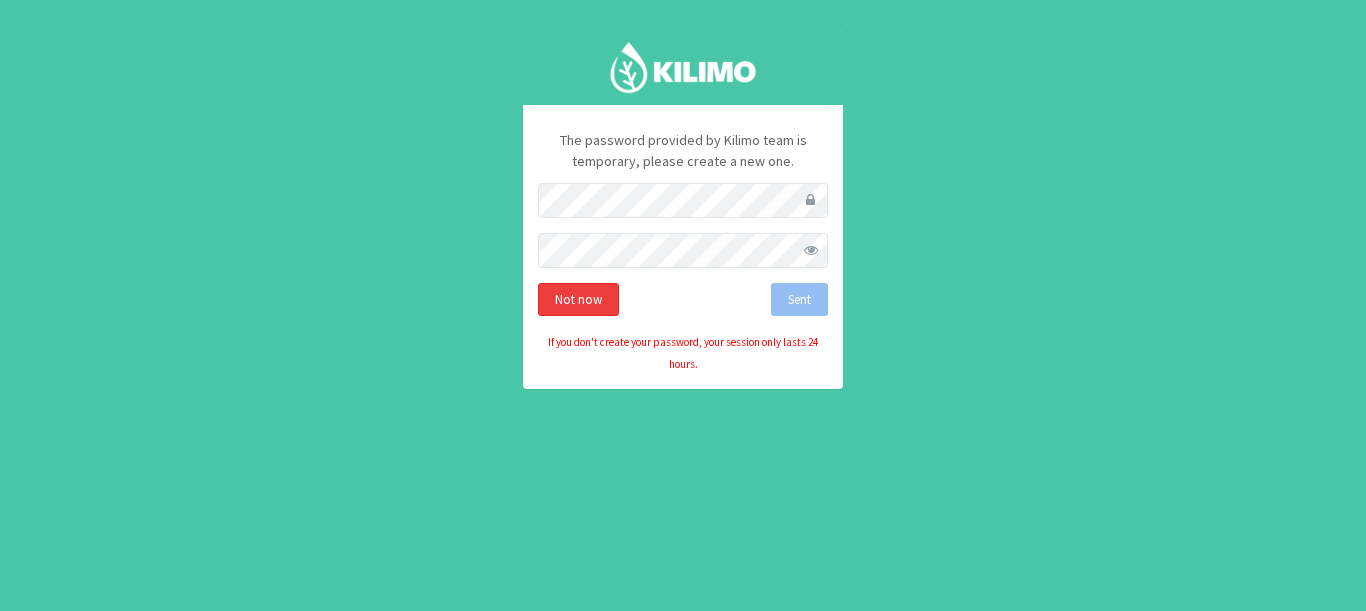 click on "Not now" 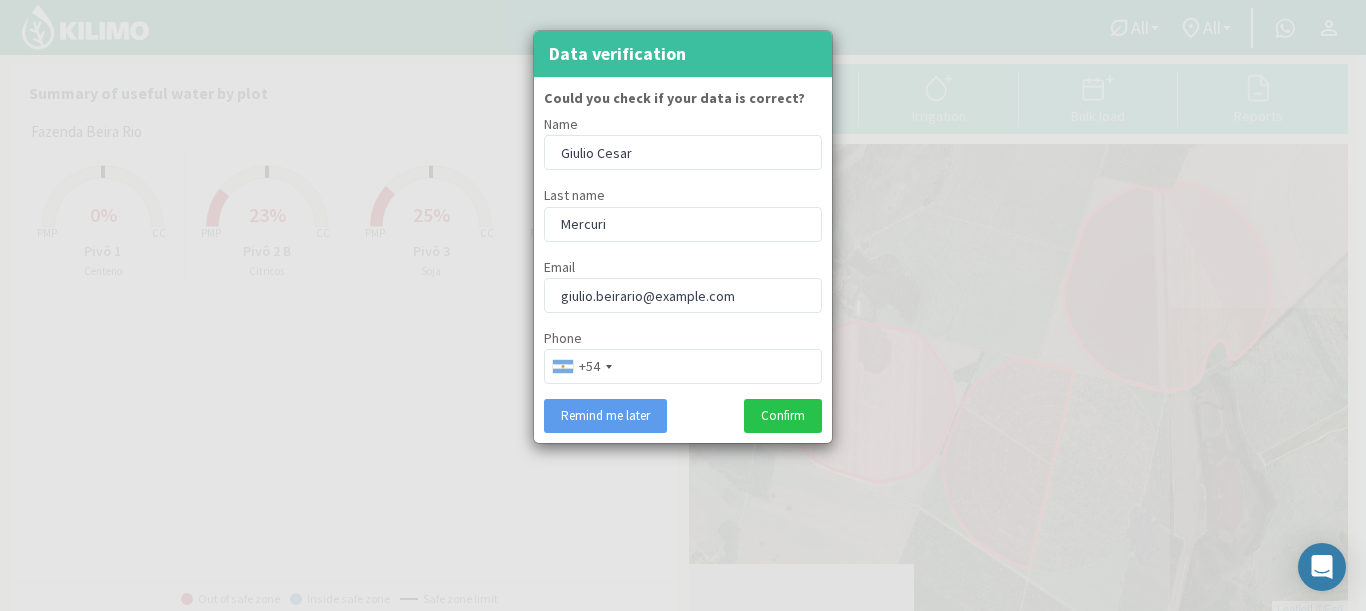 click at bounding box center [683, 305] 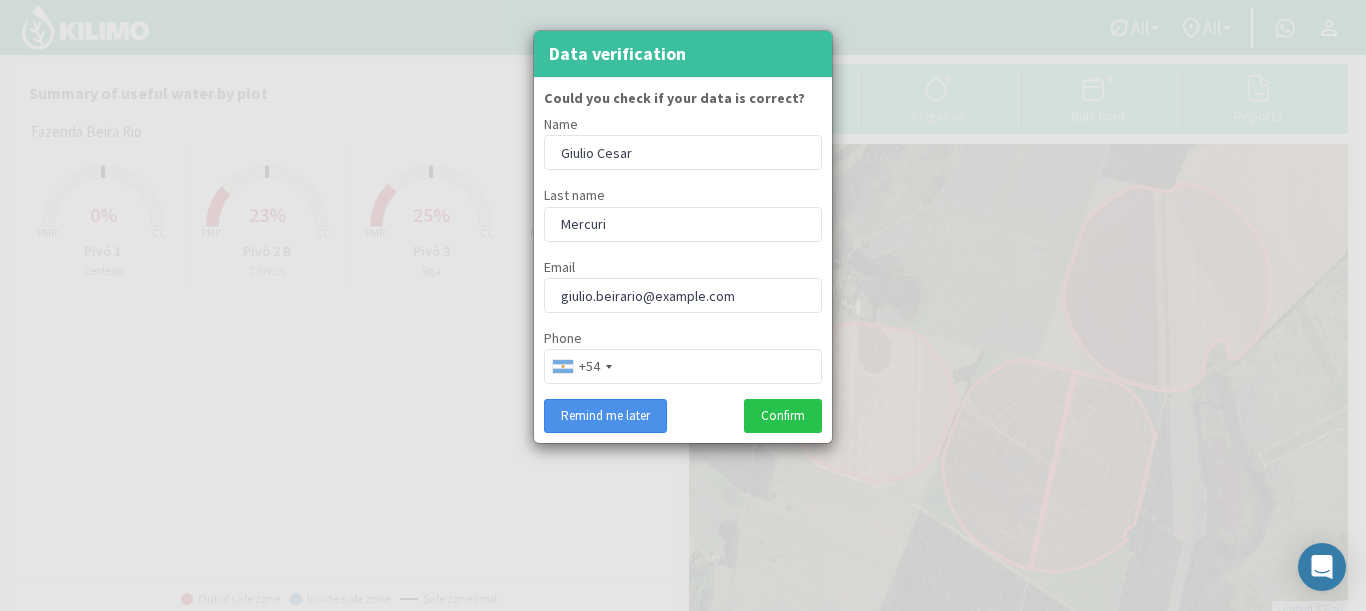 click on "Remind me later" at bounding box center (605, 416) 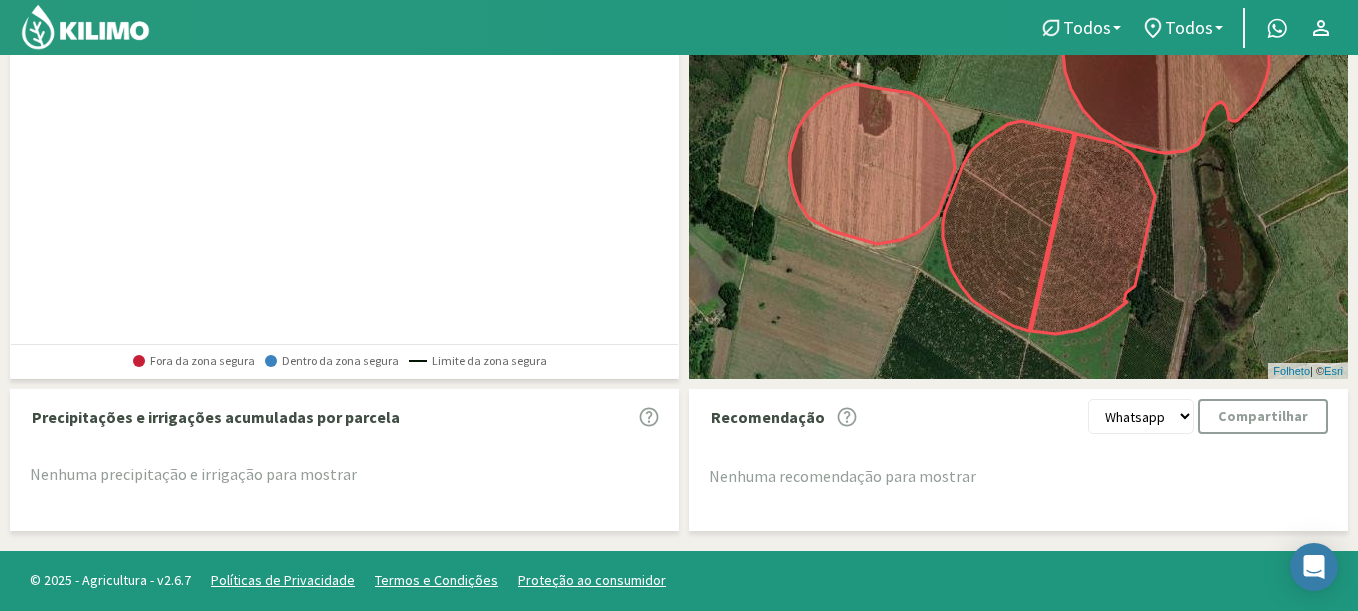 scroll, scrollTop: 0, scrollLeft: 0, axis: both 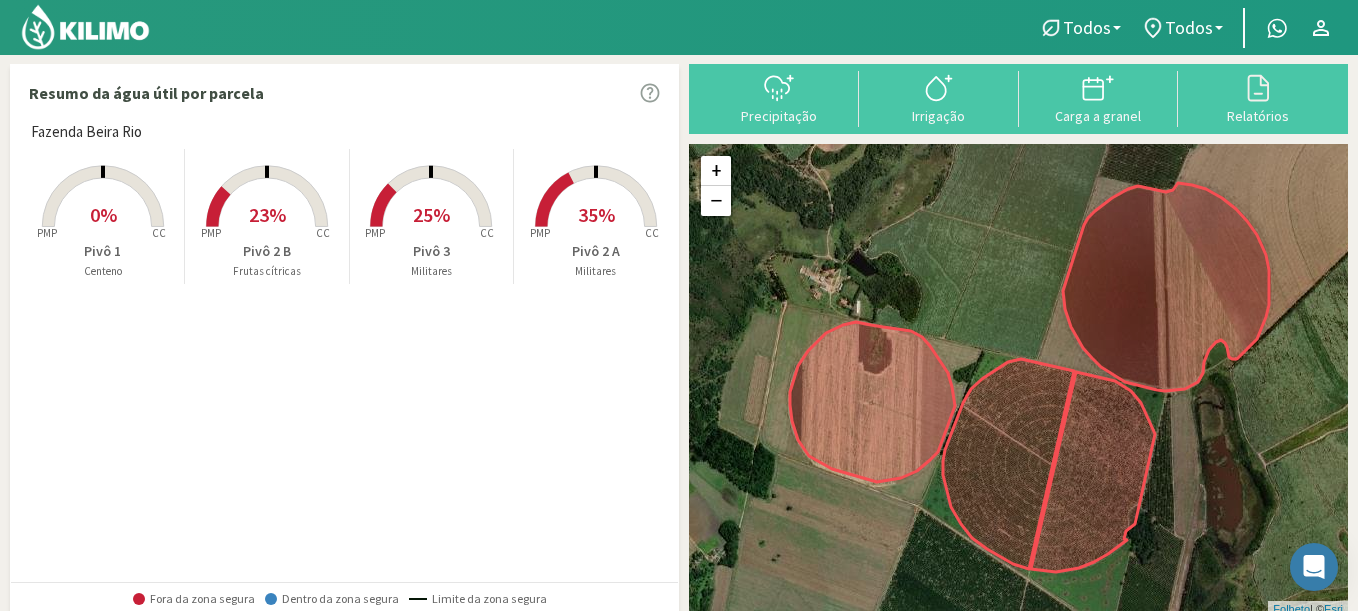 click on "25%" at bounding box center [431, 214] 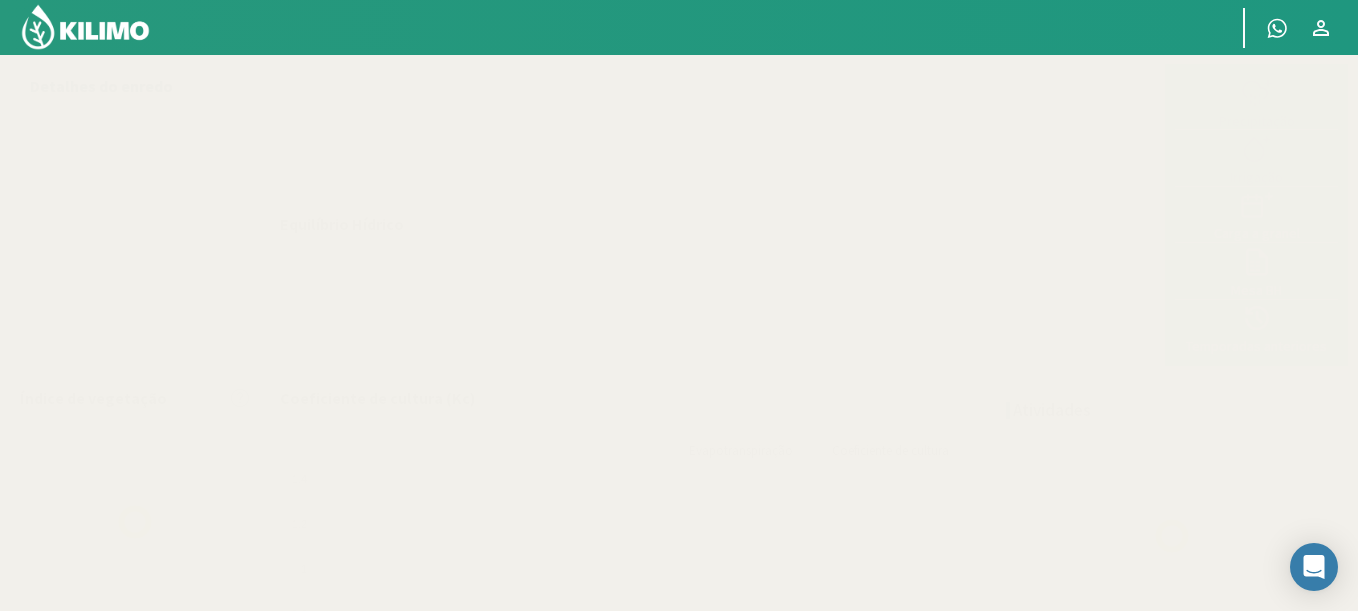 select on "3: Object" 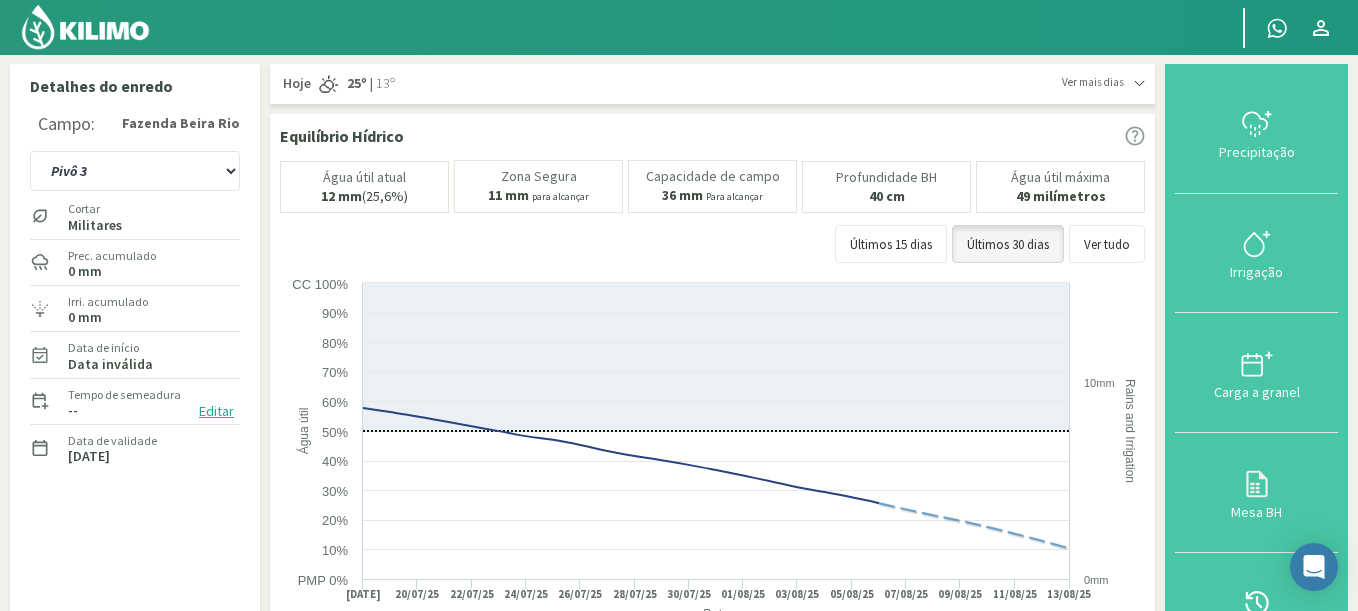 click on "Ver mais dias
Hoje
25º | 13º
Hoje
25º  |  13º
Sexta-feira
23º  |  12º
Sábado
21º  |  6º
Domingo
21º  |  7º" 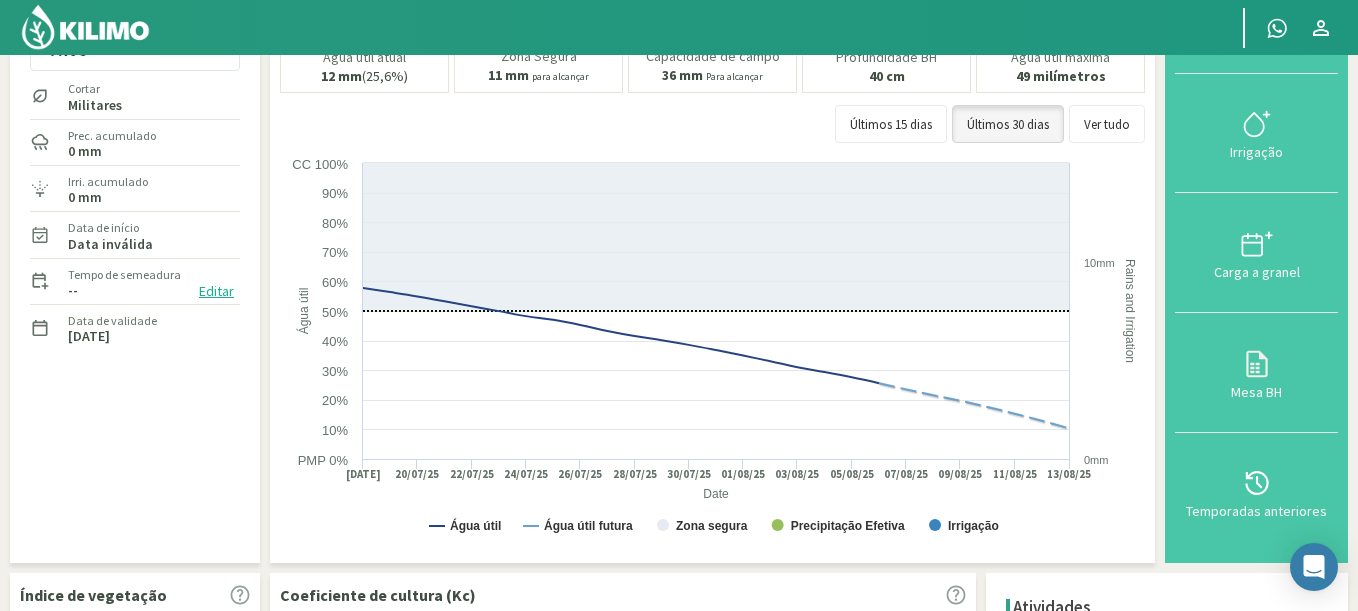 scroll, scrollTop: 0, scrollLeft: 0, axis: both 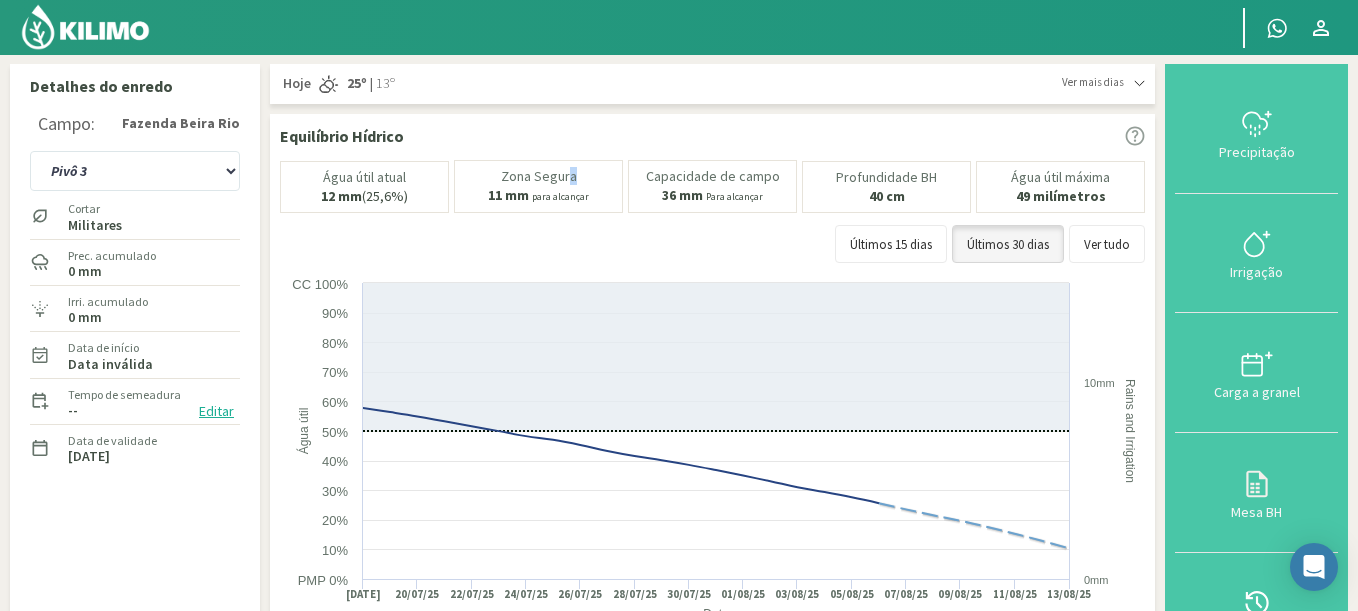 drag, startPoint x: 481, startPoint y: 168, endPoint x: 569, endPoint y: 174, distance: 88.20431 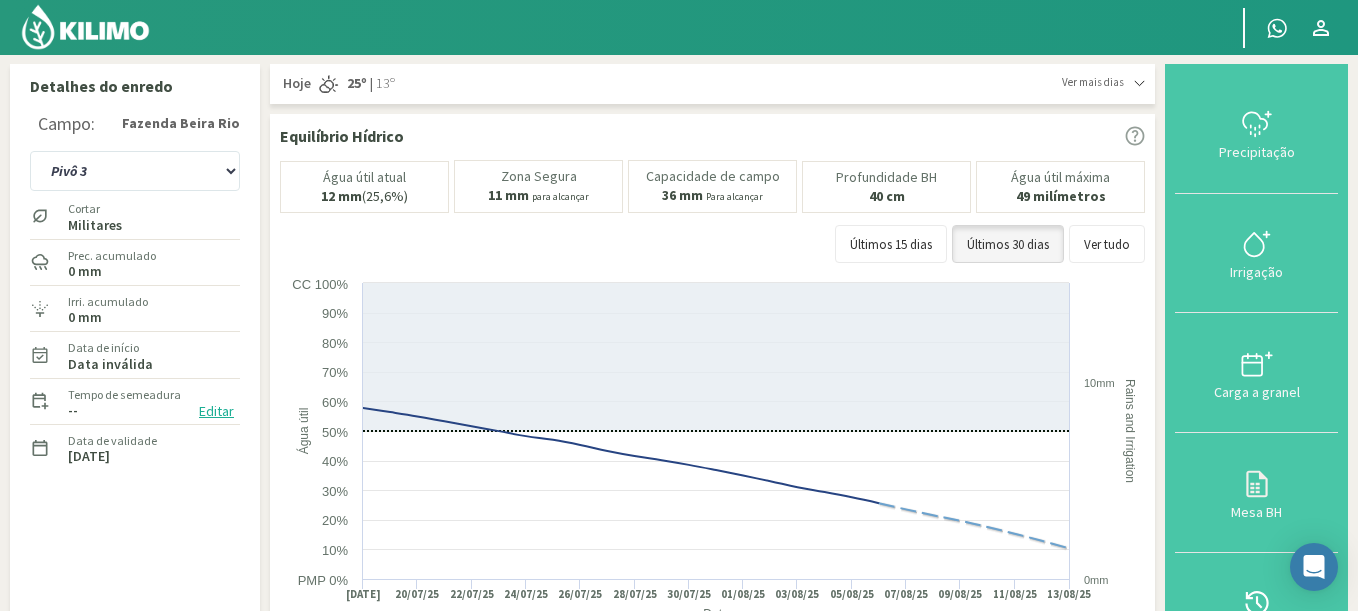 click on "Zona Segura" 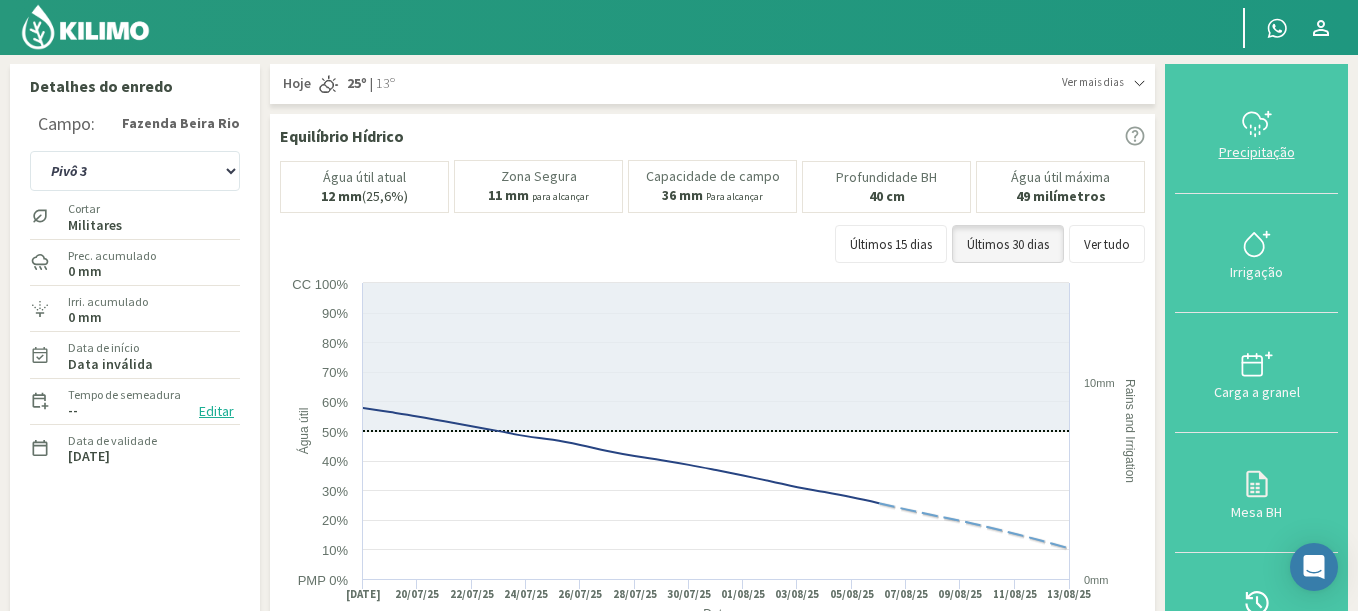 click on "Precipitação" at bounding box center [1257, 152] 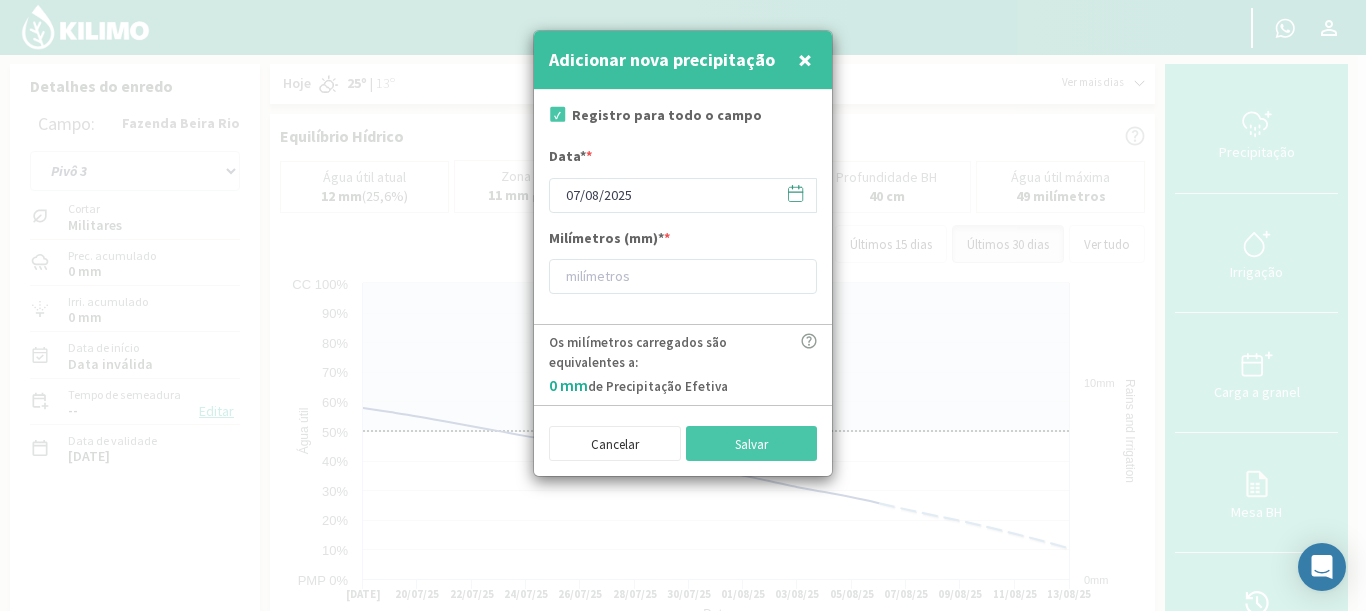 click 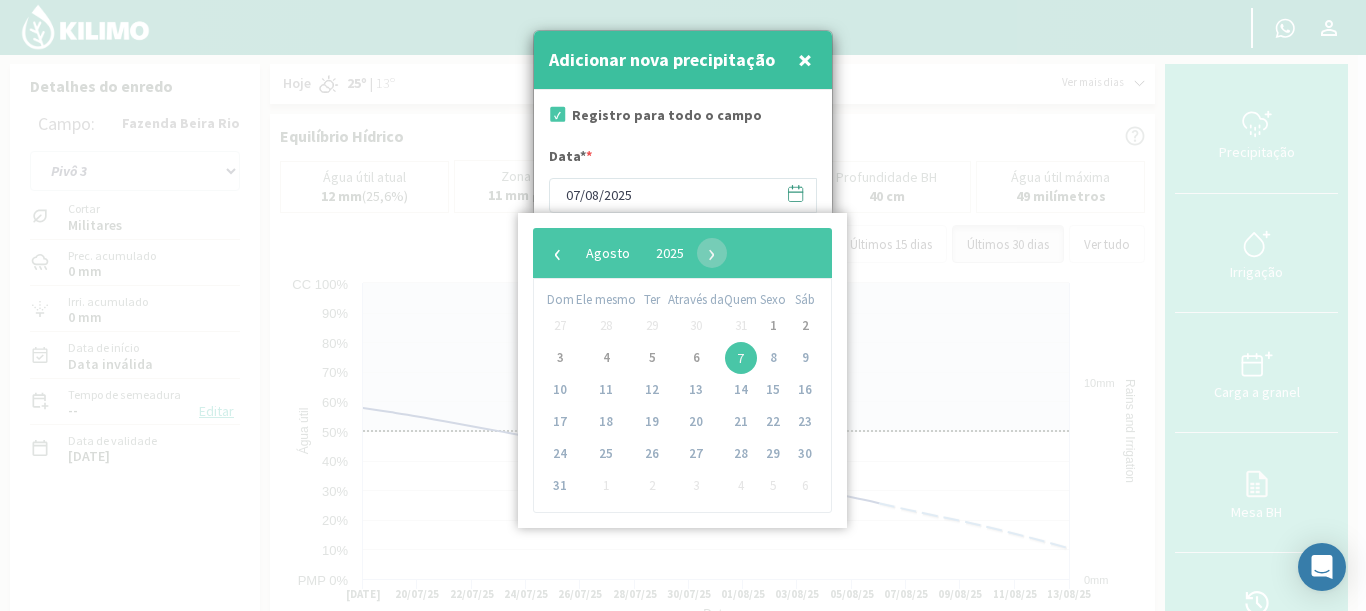 click on "Registro para todo o campo" at bounding box center [662, 118] 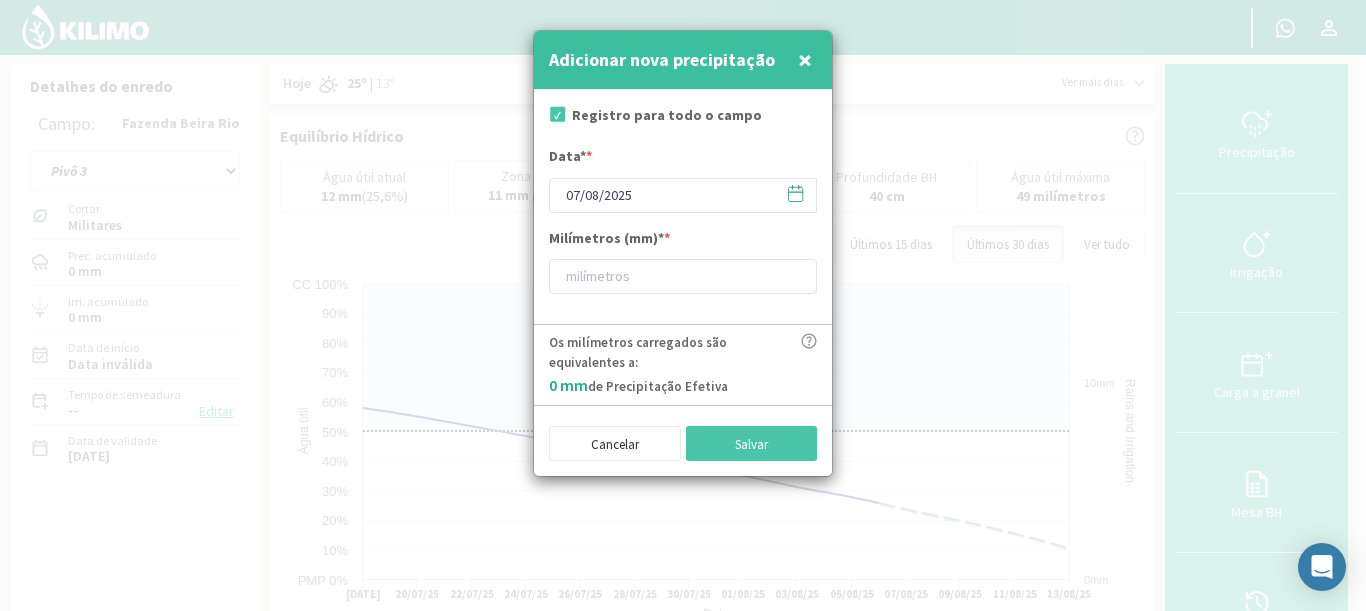 click on "Milímetros (mm)* *" at bounding box center (683, 261) 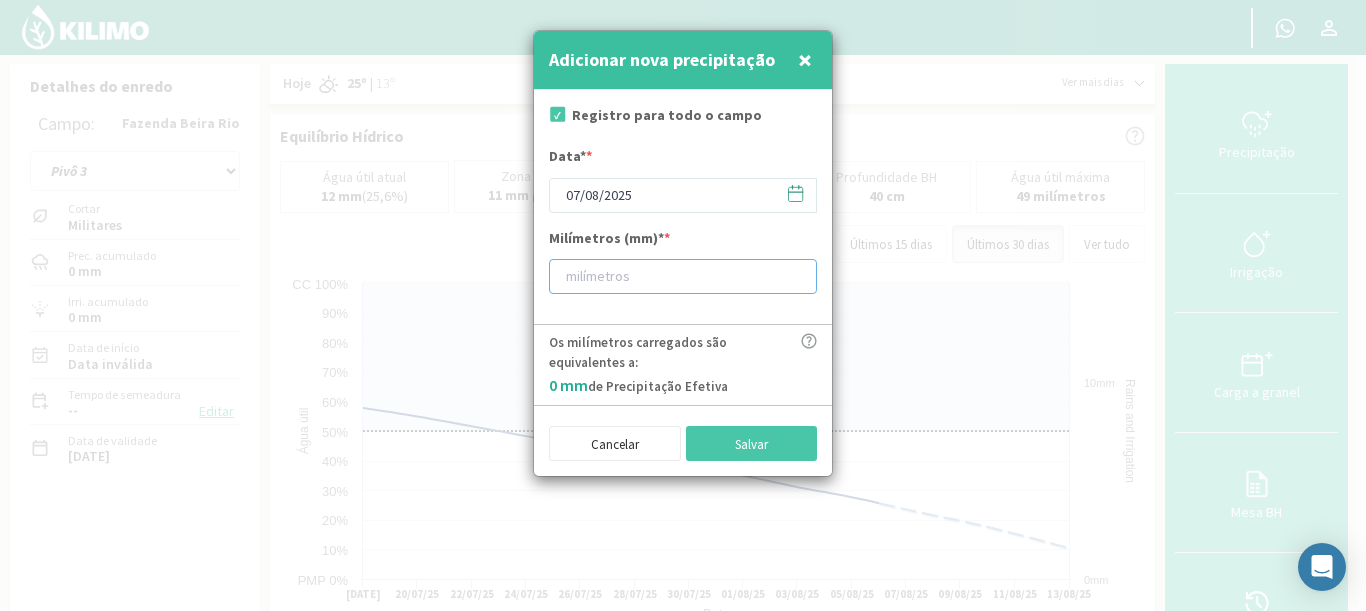 click at bounding box center [683, 276] 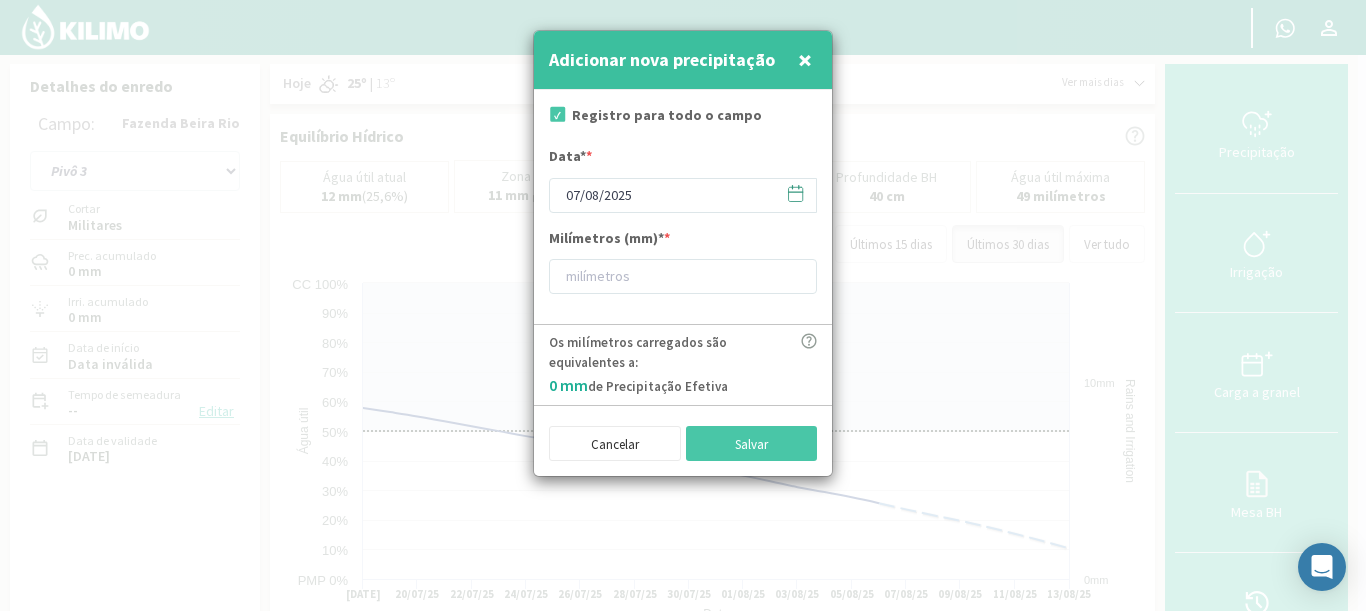 click on "Adicionar nova precipitação ×" at bounding box center (683, 60) 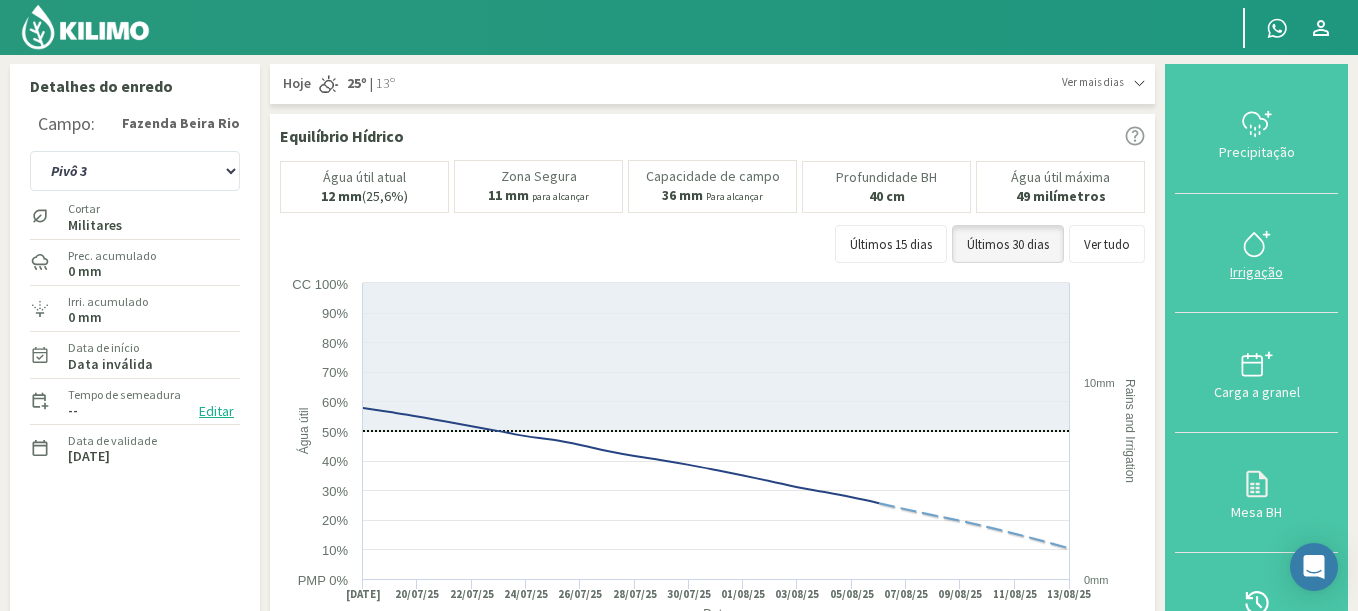 click on "Irrigação" at bounding box center [1256, 272] 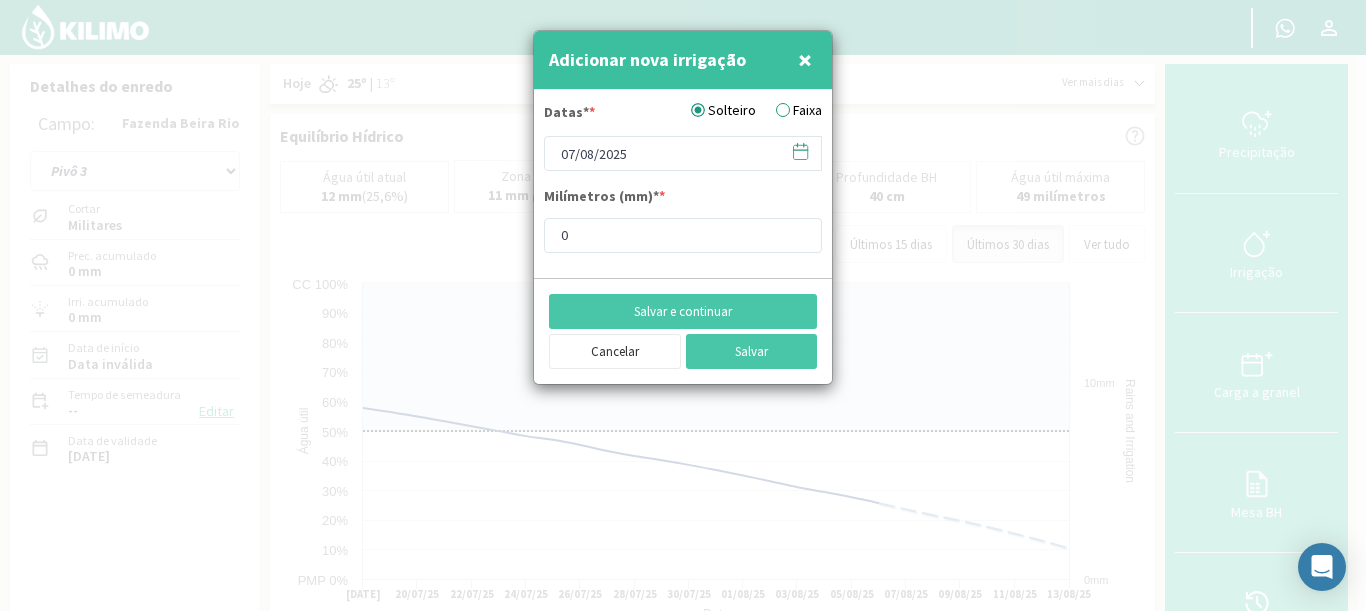 click on "×" at bounding box center (805, 59) 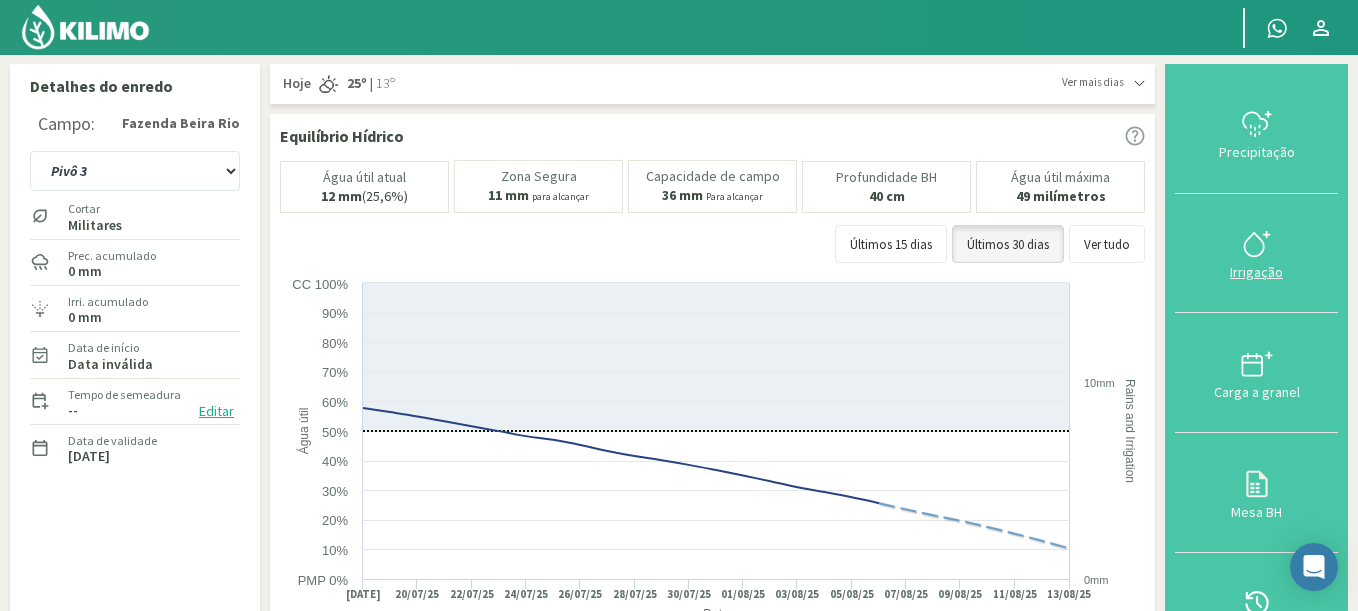 click 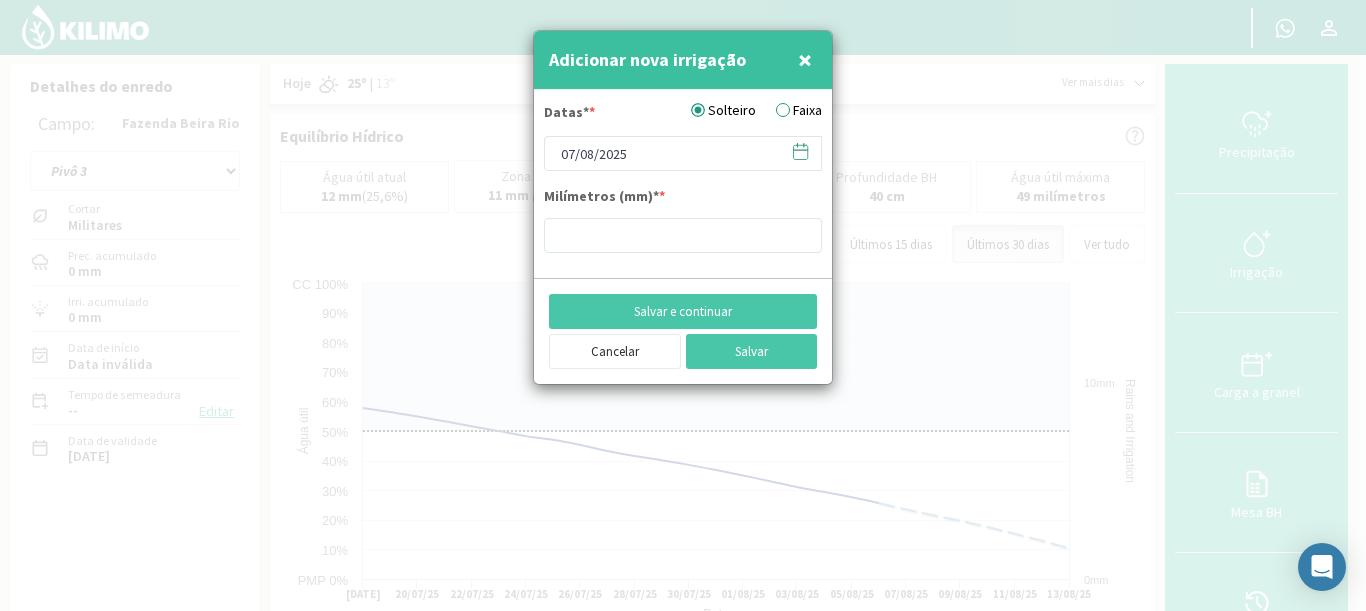 type on "0" 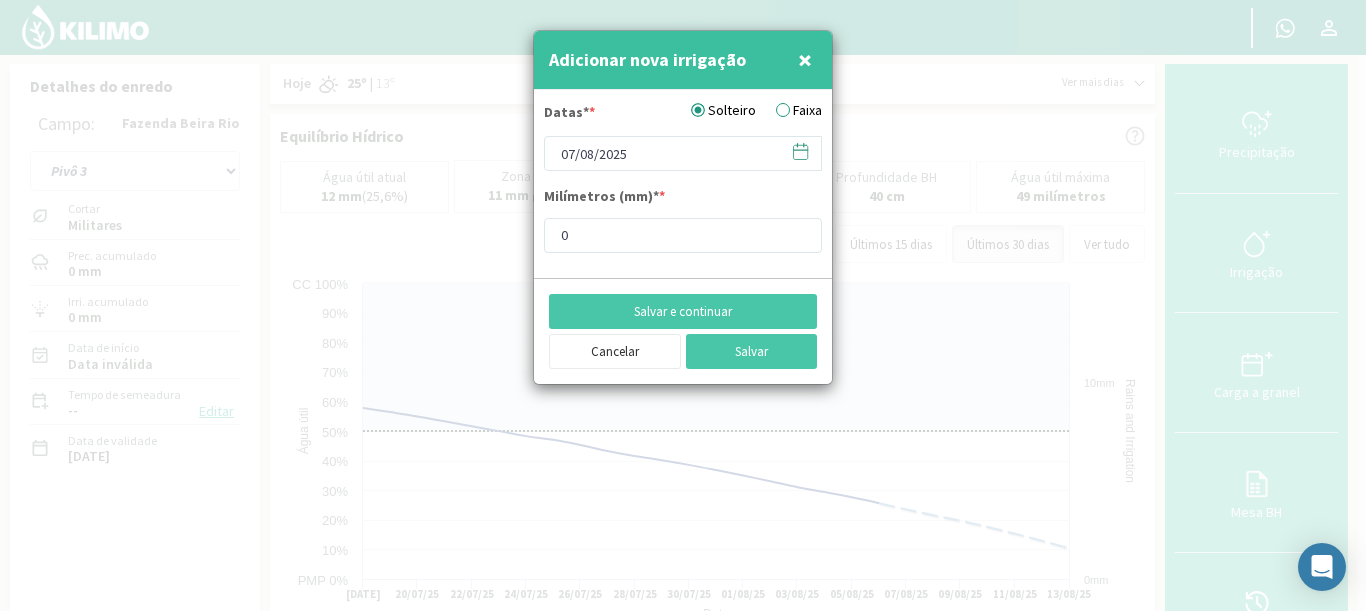 click on "Faixa" at bounding box center (807, 110) 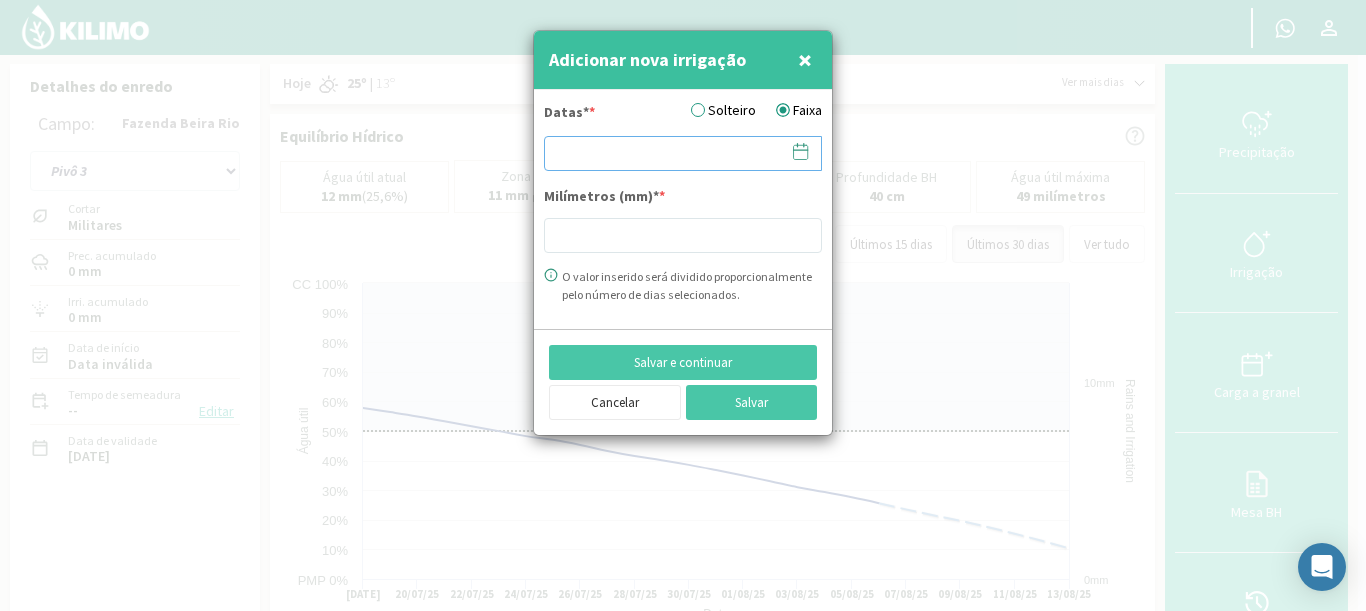 click at bounding box center (683, 153) 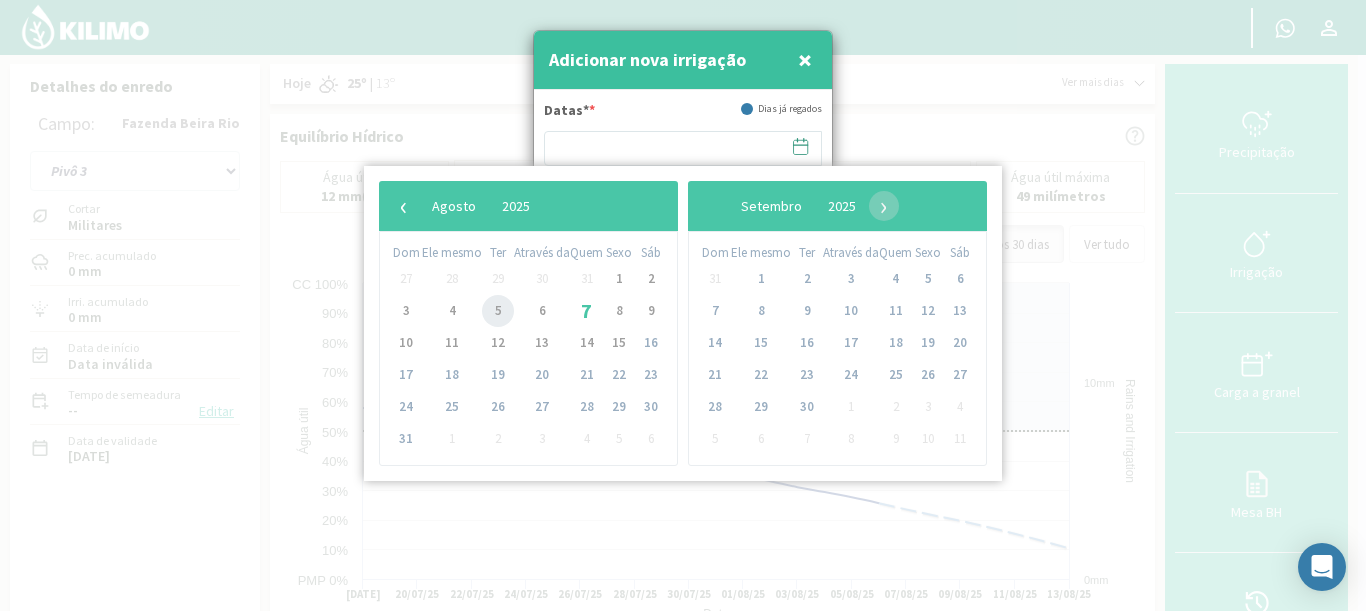 click on "5" 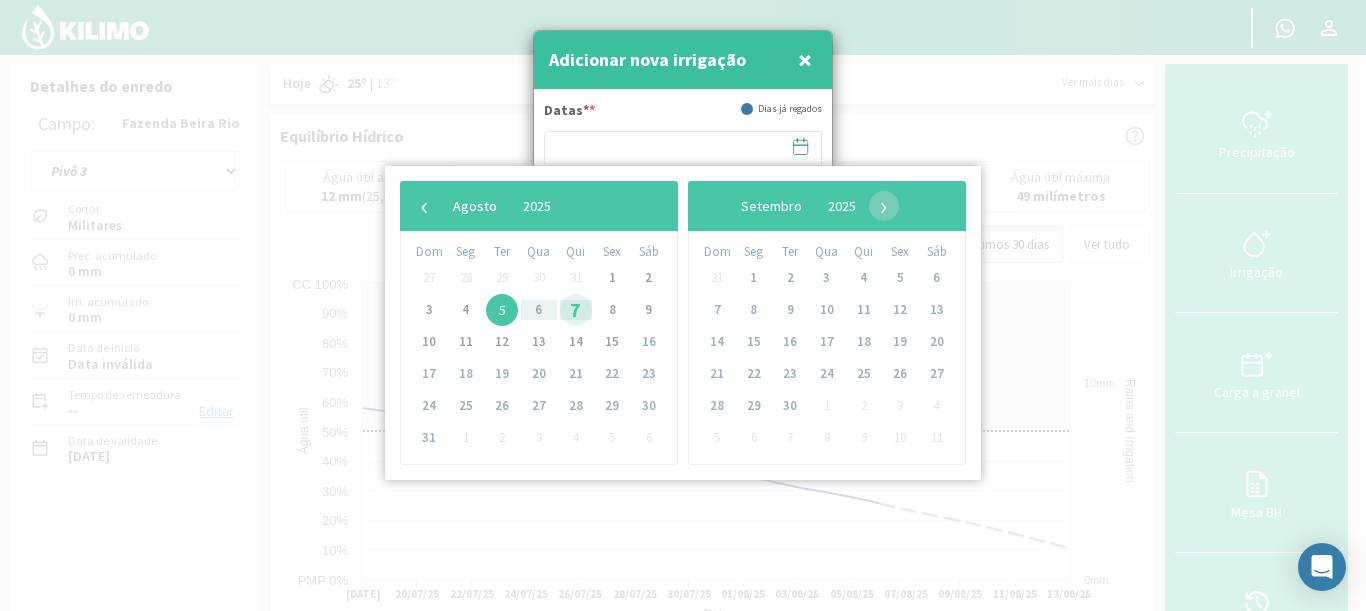 click on "7" 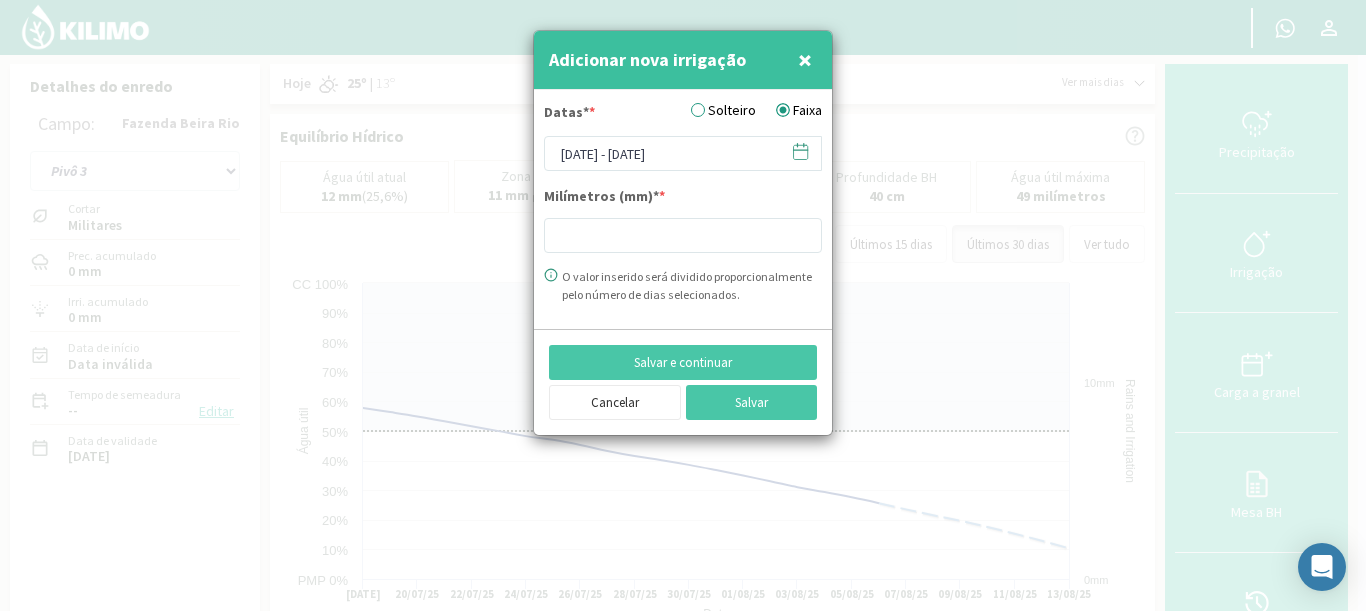 click at bounding box center (683, 305) 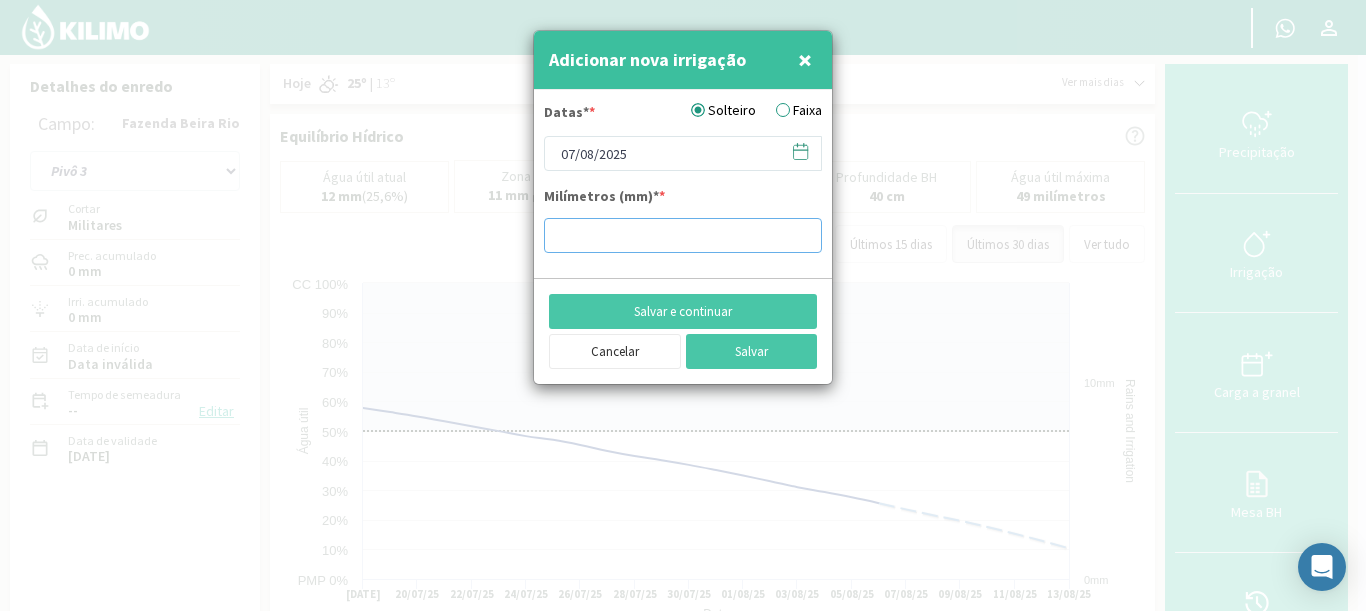 click at bounding box center (683, 235) 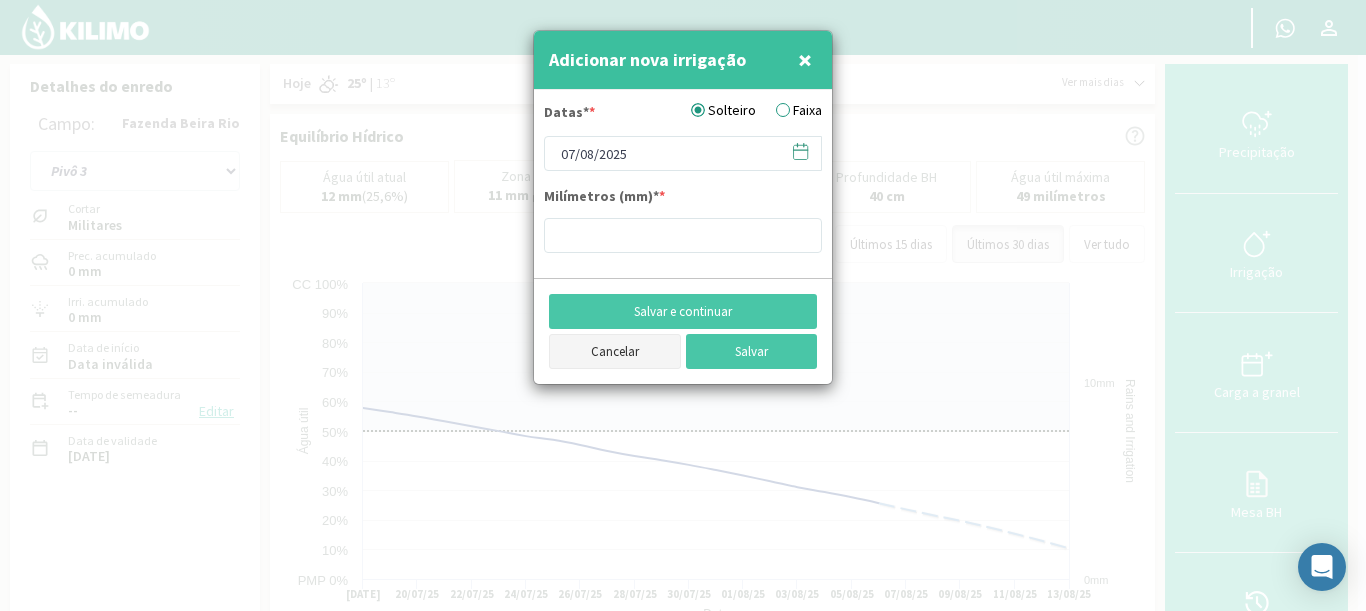 click on "Cancelar" at bounding box center [615, 351] 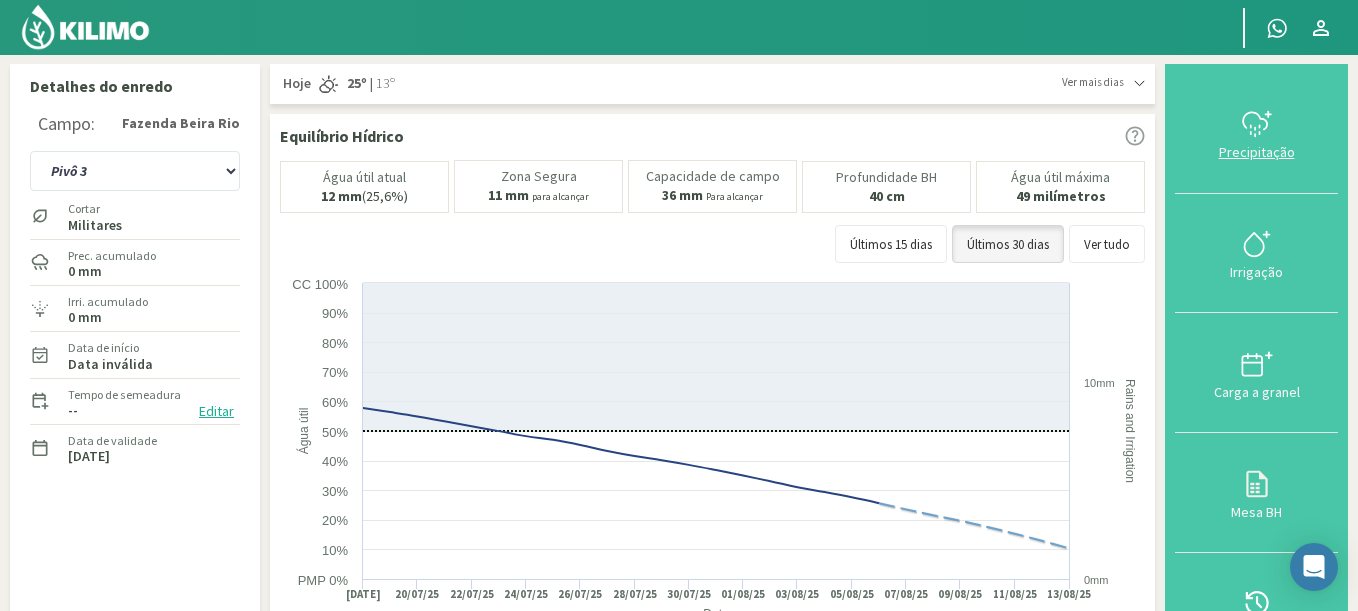 click on "Precipitação" at bounding box center [1257, 152] 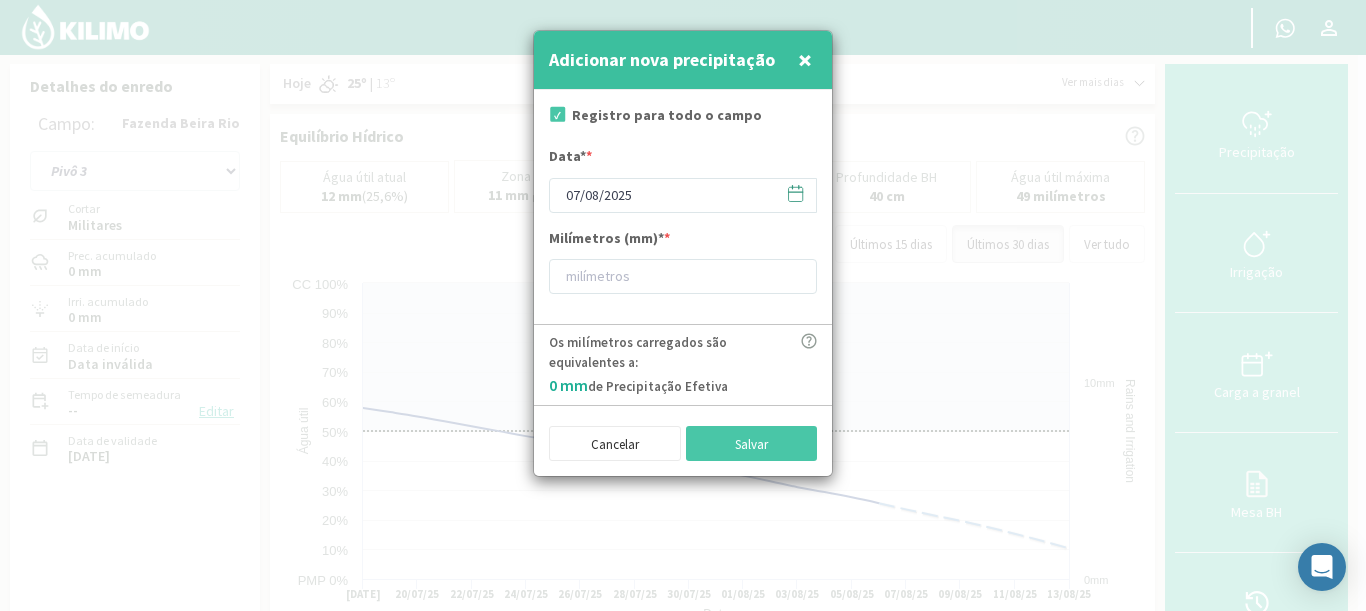 click at bounding box center [683, 305] 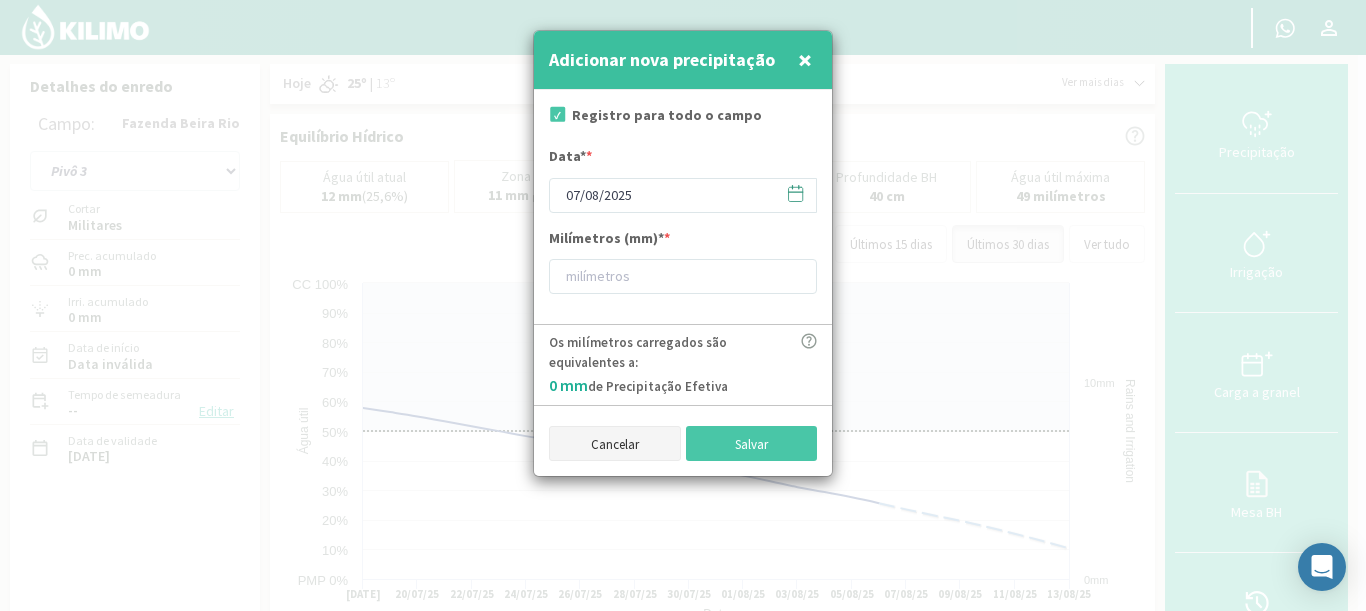 click on "Cancelar" at bounding box center [615, 443] 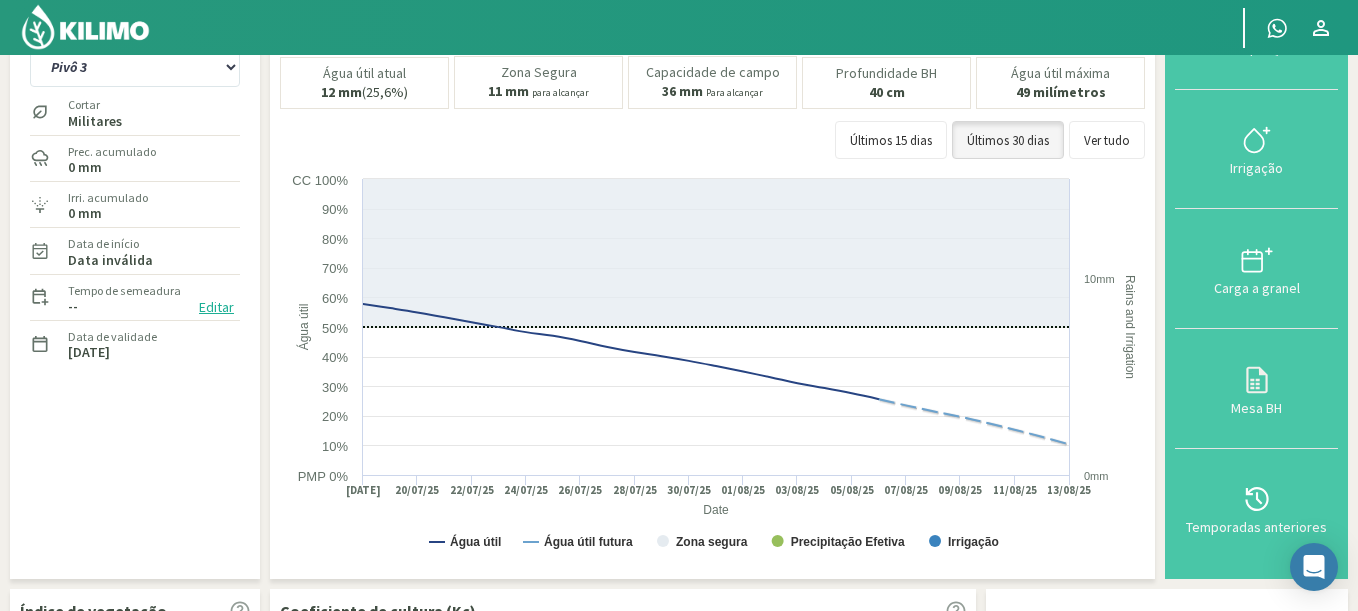 scroll, scrollTop: 0, scrollLeft: 0, axis: both 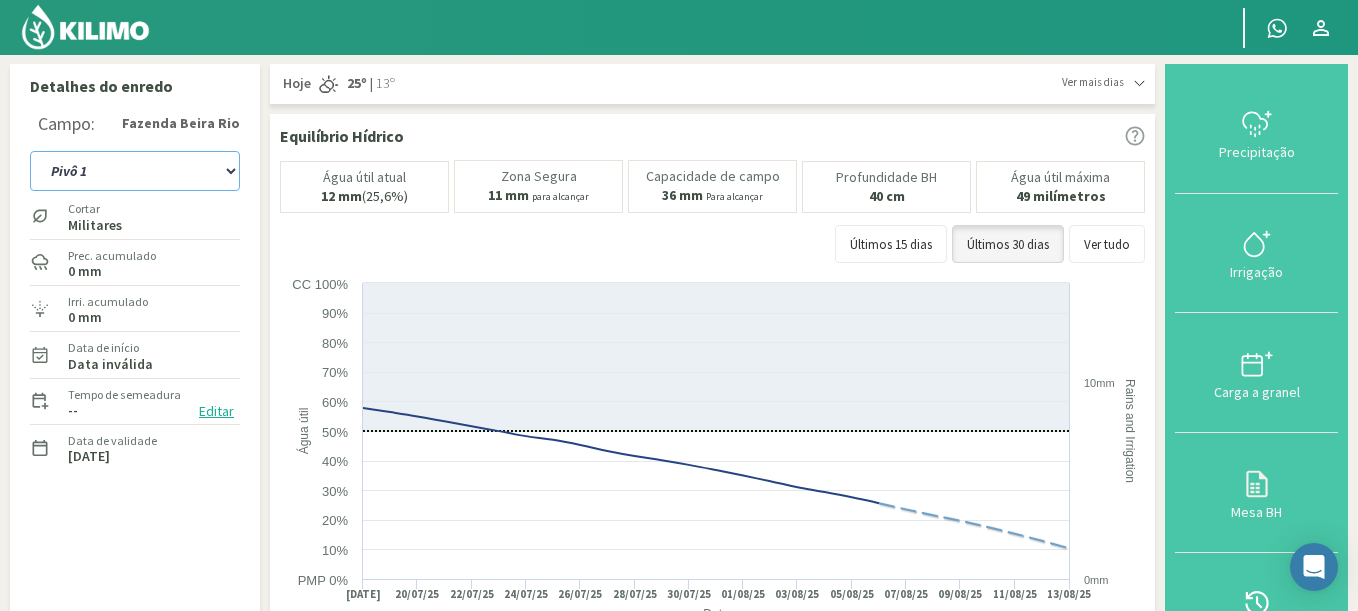 click on "Pivô 1 Pivô 2 A Pivô 2 B Pivô 3" 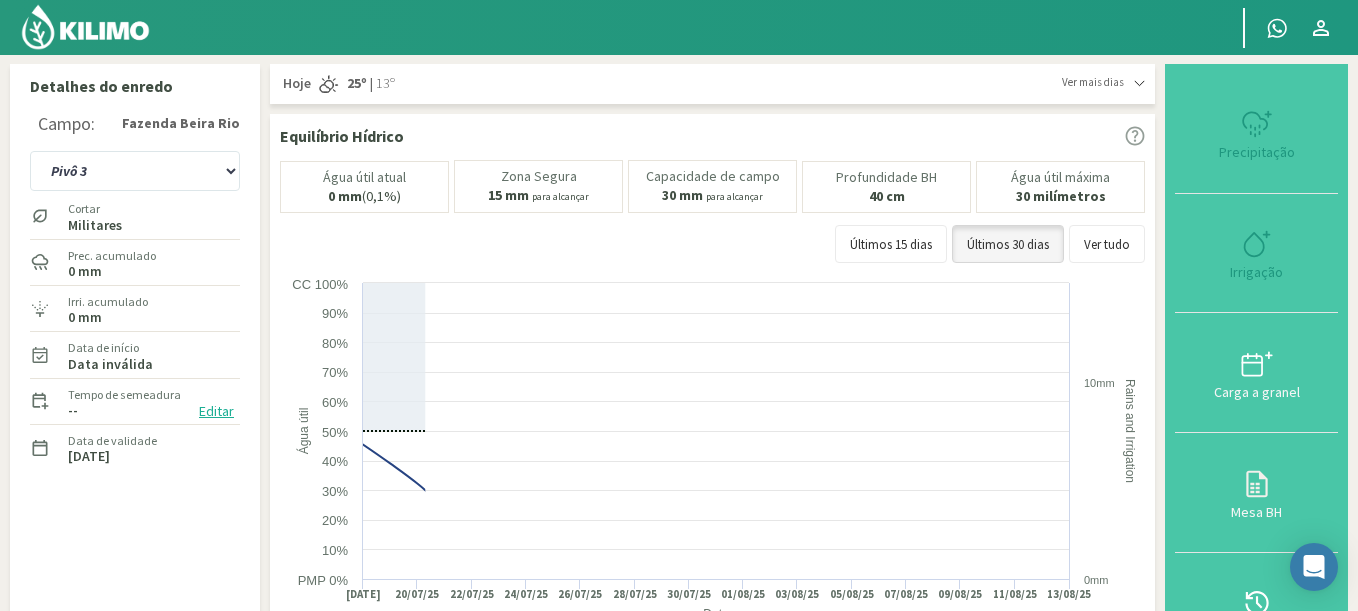 select on "4: Object" 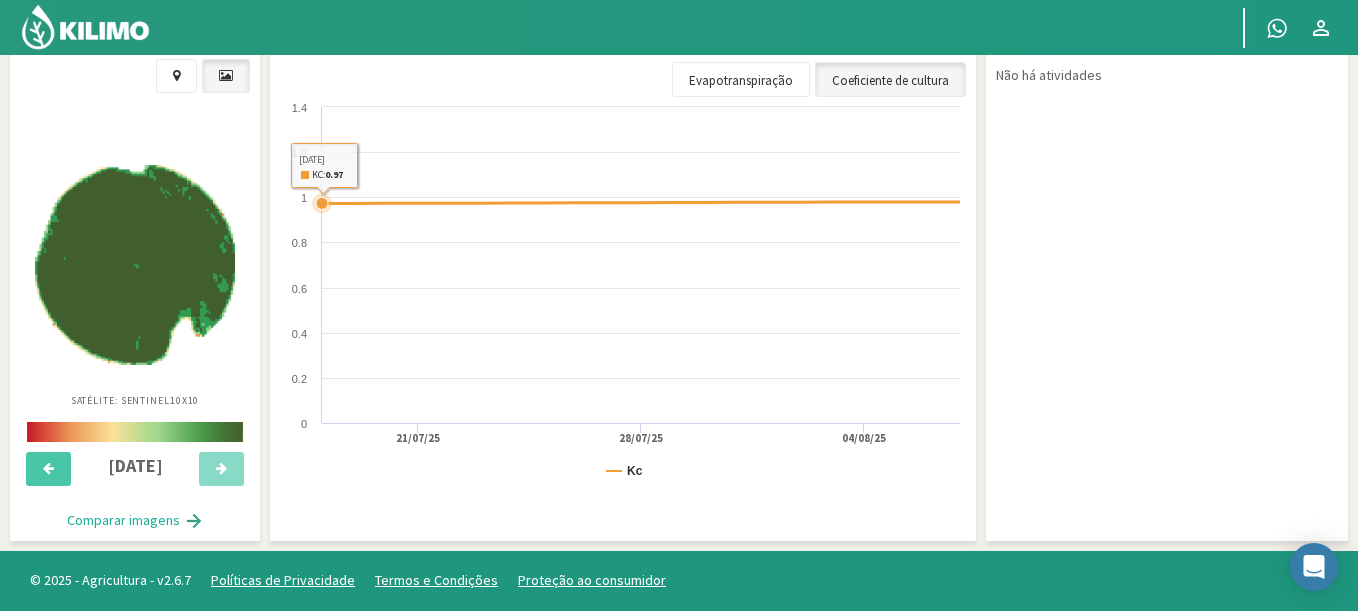 scroll, scrollTop: 207, scrollLeft: 0, axis: vertical 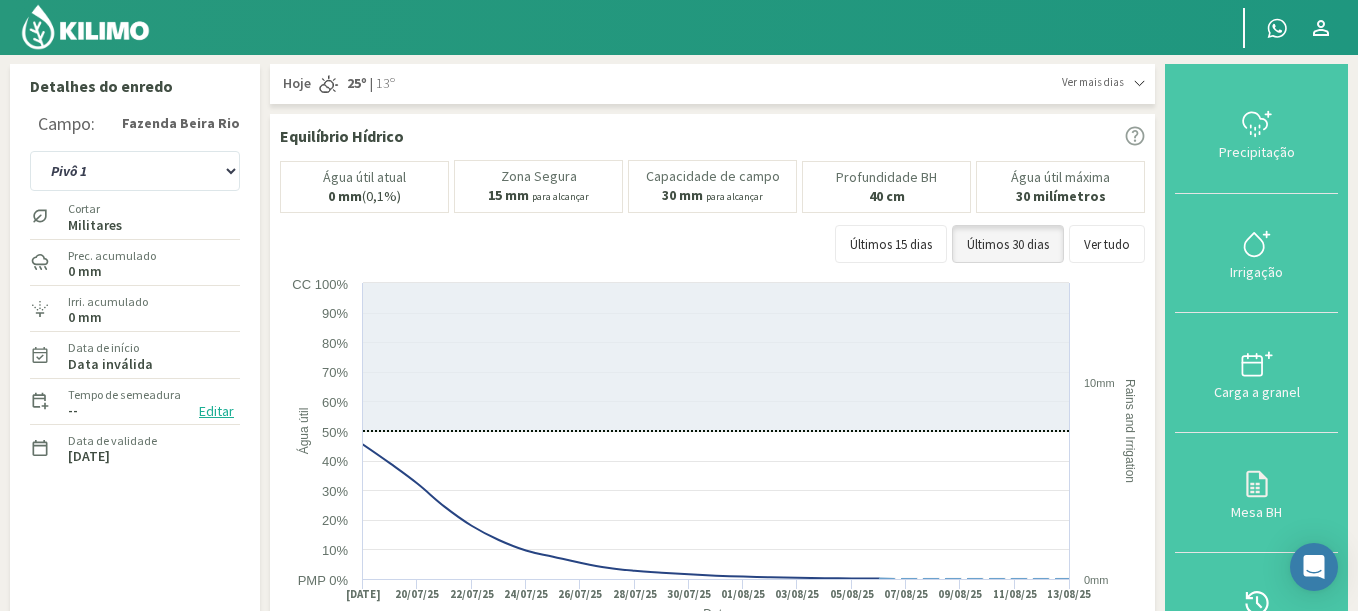 click 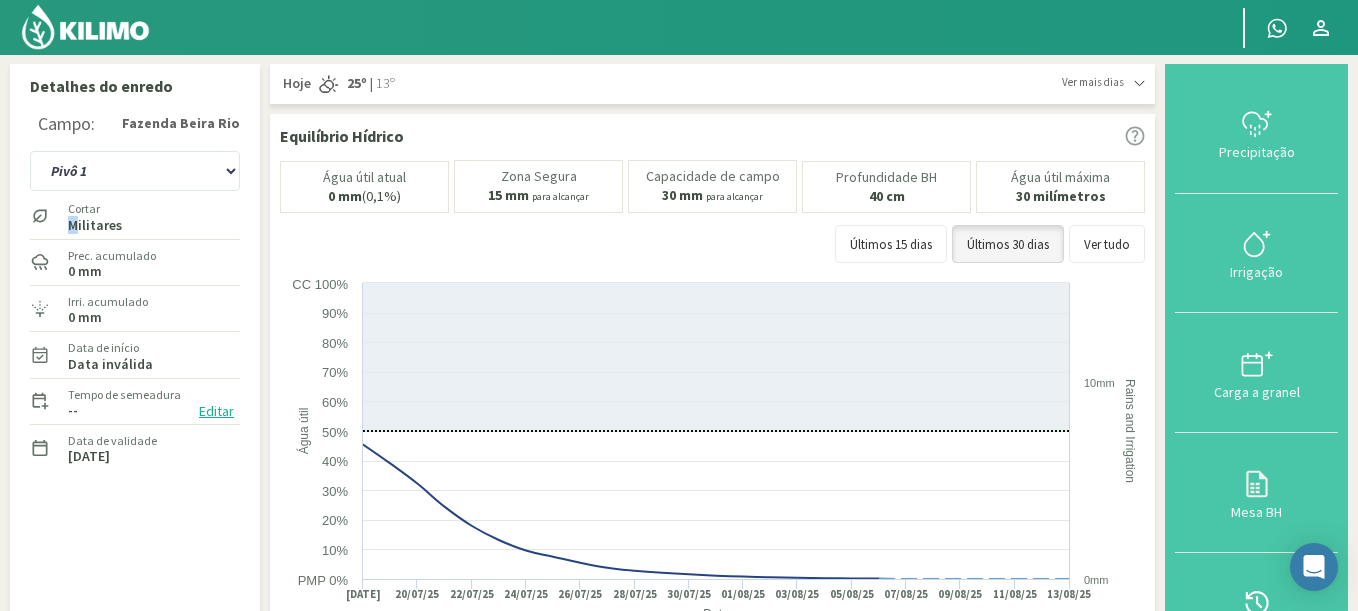 drag, startPoint x: 70, startPoint y: 222, endPoint x: 150, endPoint y: 230, distance: 80.399 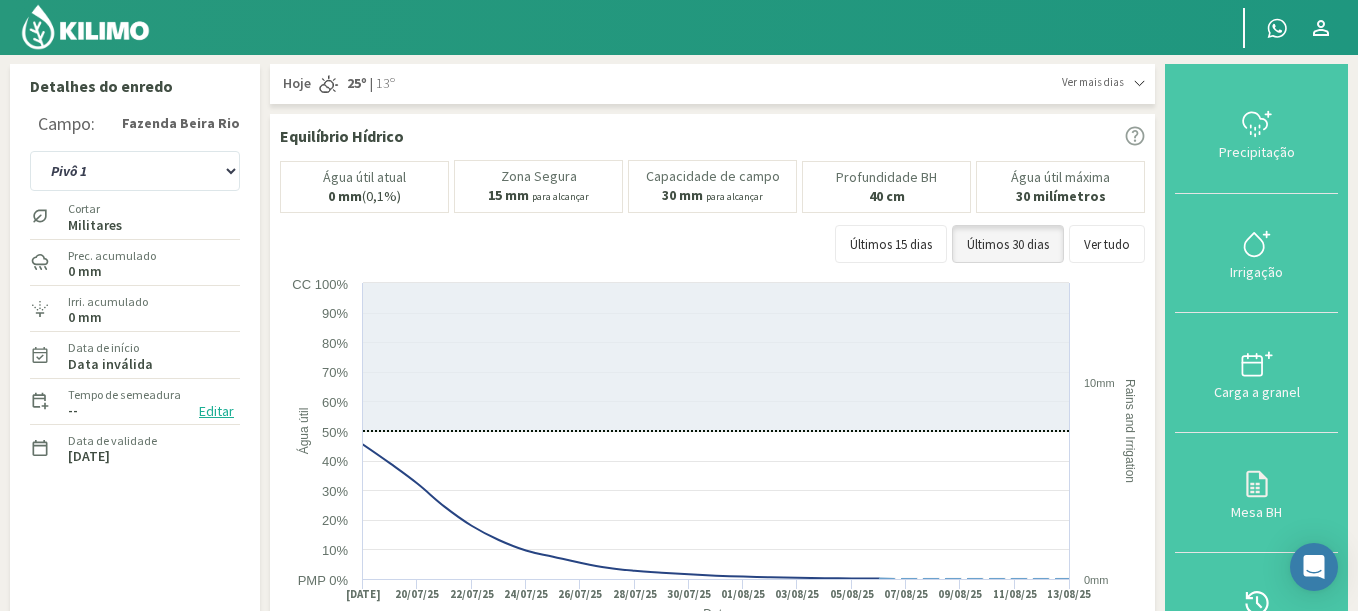 click 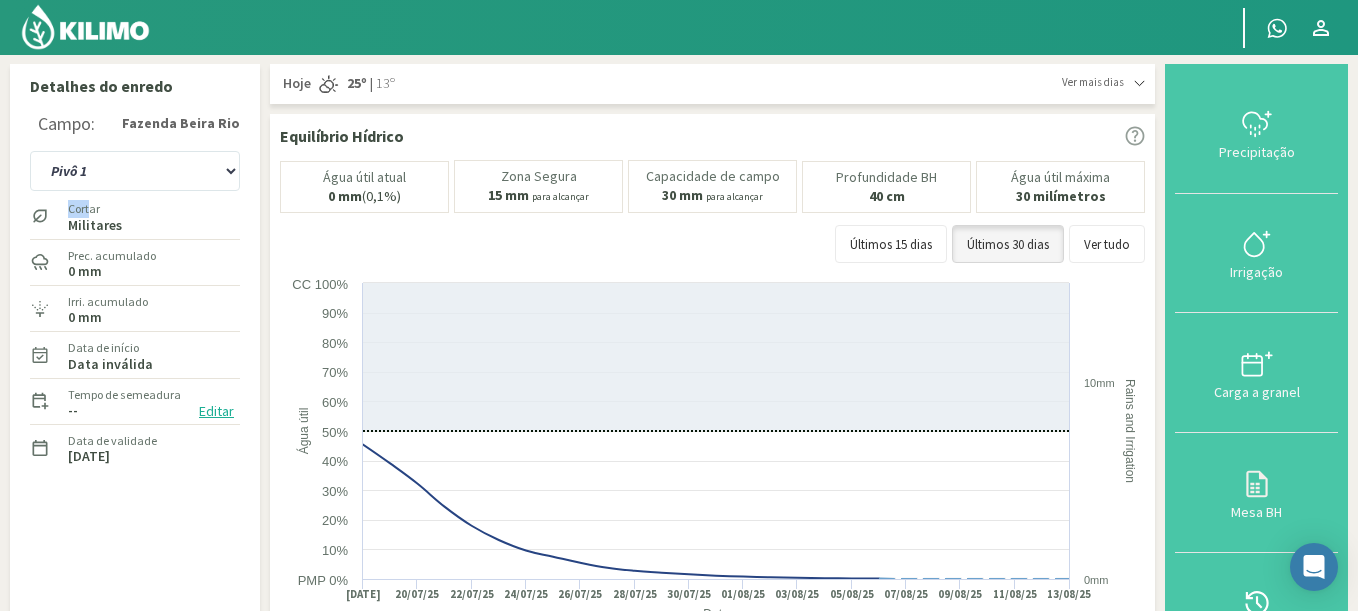 drag, startPoint x: 66, startPoint y: 207, endPoint x: 92, endPoint y: 213, distance: 26.683329 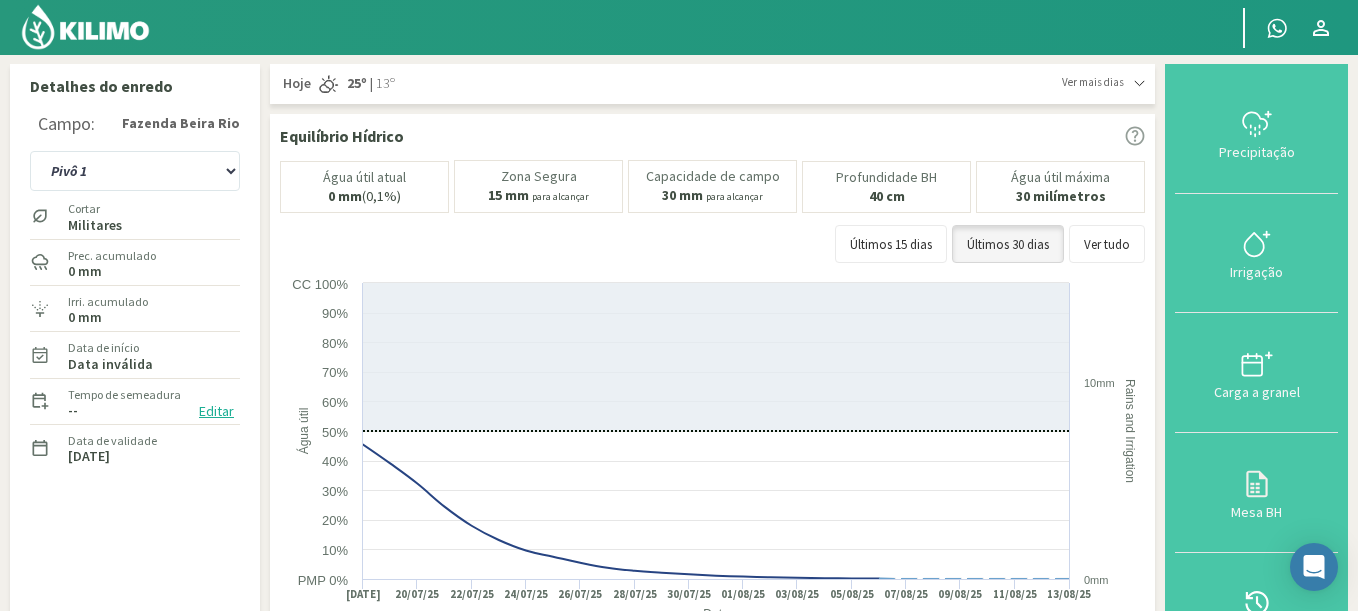 click on "Militares" 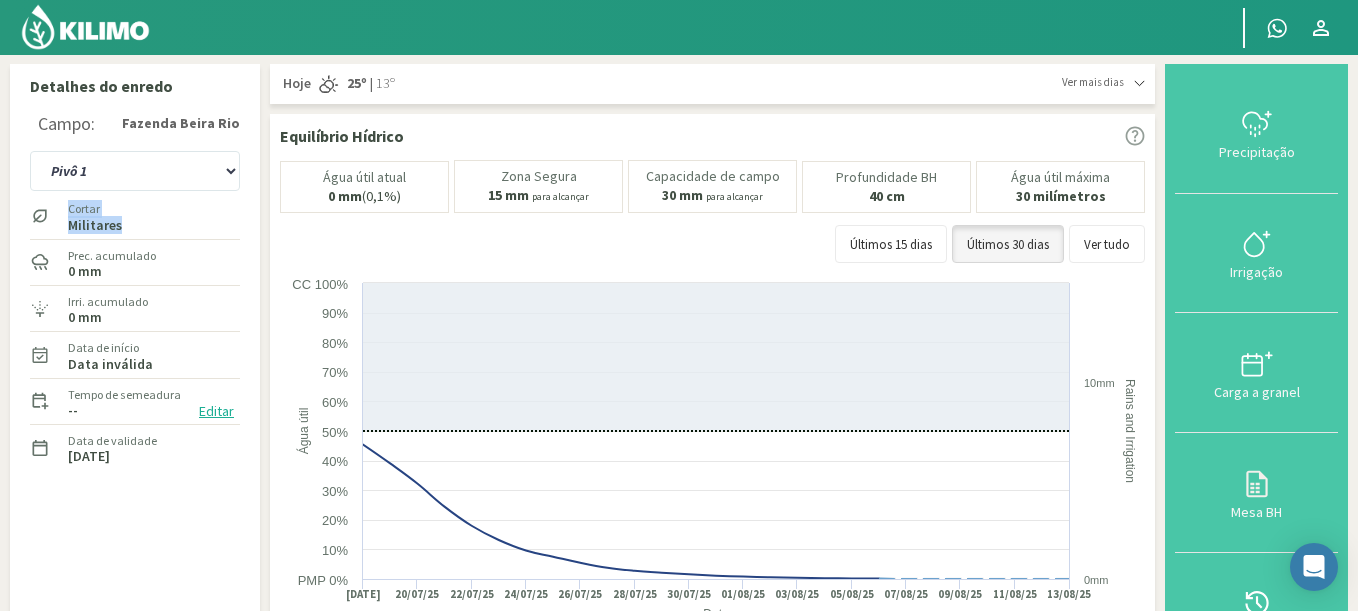 drag, startPoint x: 66, startPoint y: 232, endPoint x: 111, endPoint y: 239, distance: 45.54119 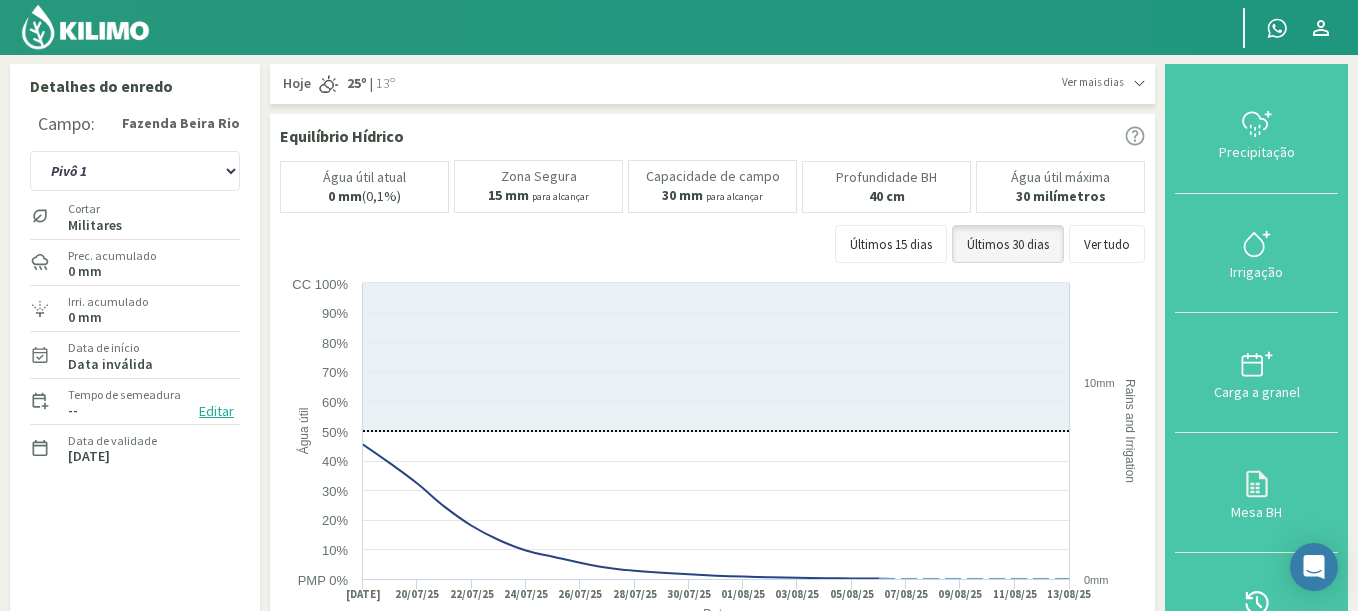 click 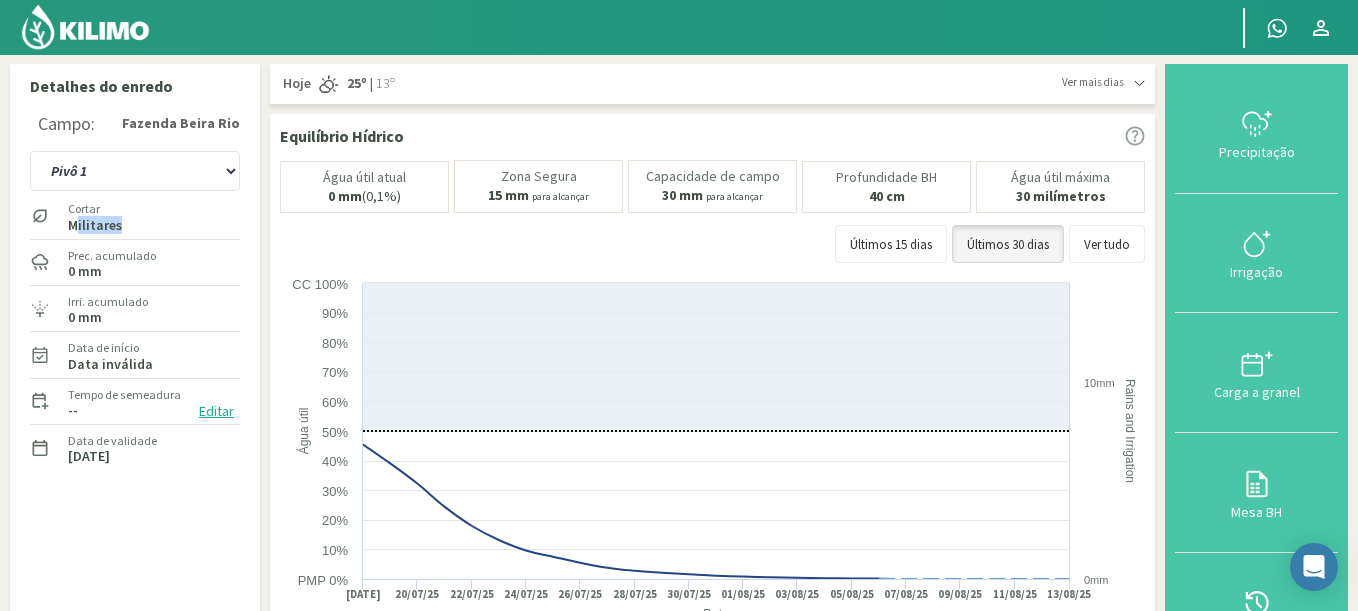 drag, startPoint x: 77, startPoint y: 230, endPoint x: 129, endPoint y: 241, distance: 53.15073 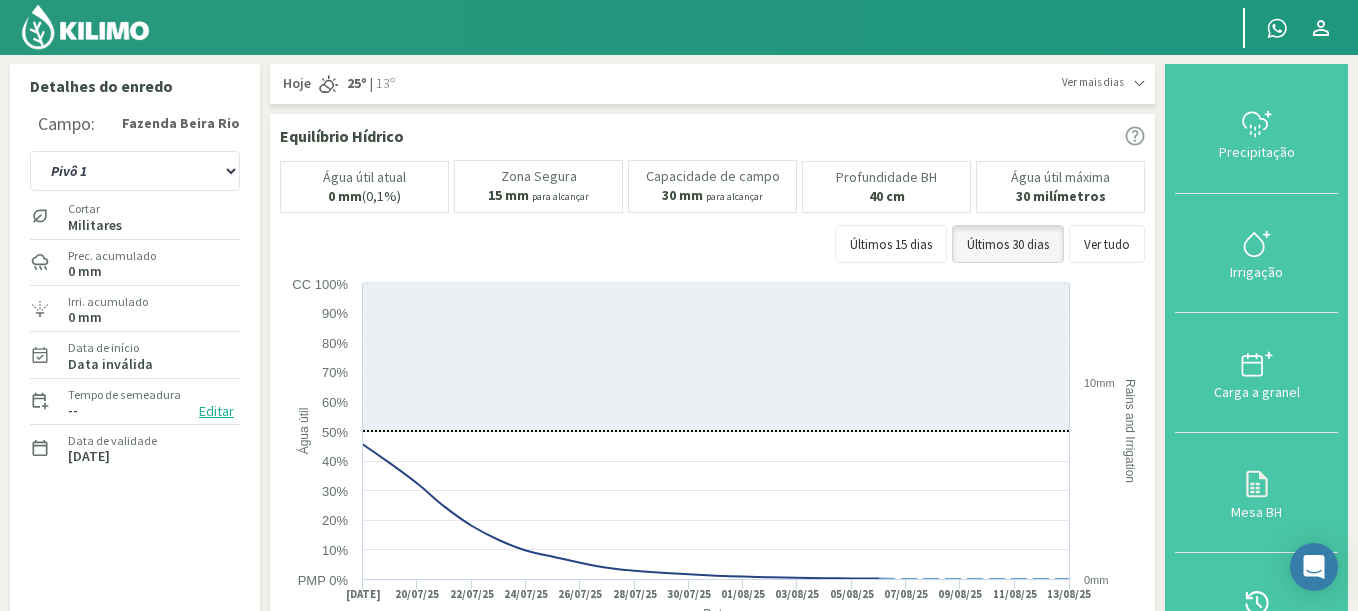 click on "Water balance
Current available water
0 mm
(0.1%)
Safe Zone
15 mm
to reach
Field capacity
30 mm
to reach
BH Depth
40 cm
Maximum available water
30 millimeters
Last 15 days Last 30 days View all Created with Highcharts 9.2.2 Date Available water Rains and Irrigation Available water Future available water Safe zone Effective precipitation Irrigation 18/07/25 20/07/25 22/07/25 24/07/25 26/07/25 28/07/25 30/07/25 01/08/25 03/08/25 05/08/25 07/08/25 09/08/25 11/08/25 13/08/25 PMP 0% 10% 20% 30% 40% 50% 60% 70% 80% 90% CC 100% 0mm 10mm
Permanent wilting point" 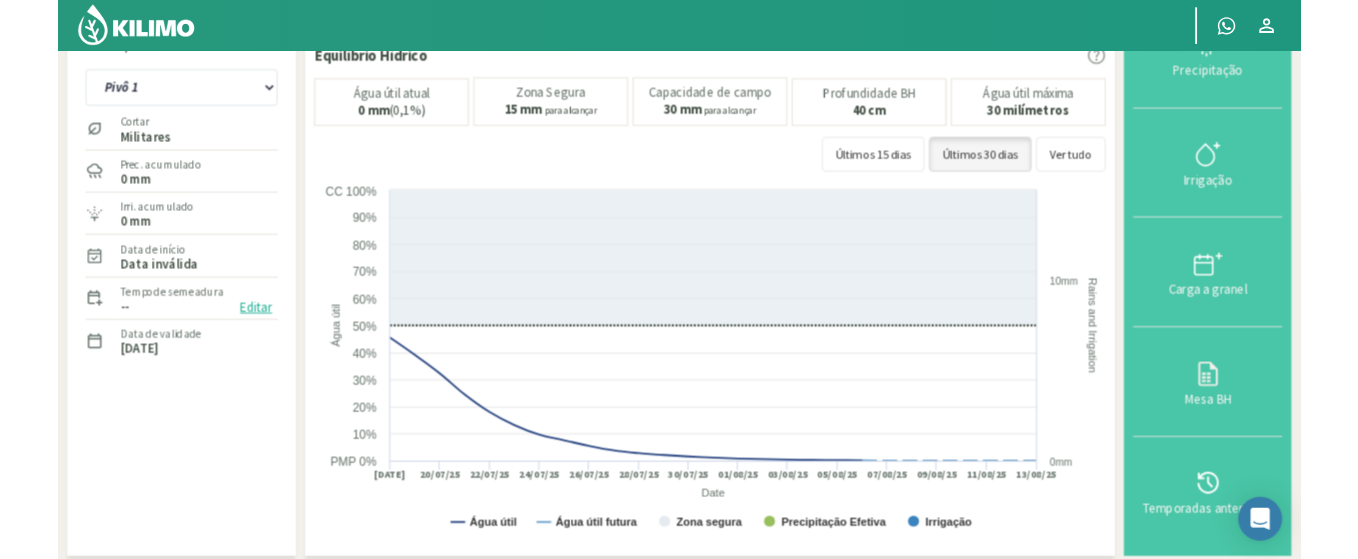scroll, scrollTop: 0, scrollLeft: 0, axis: both 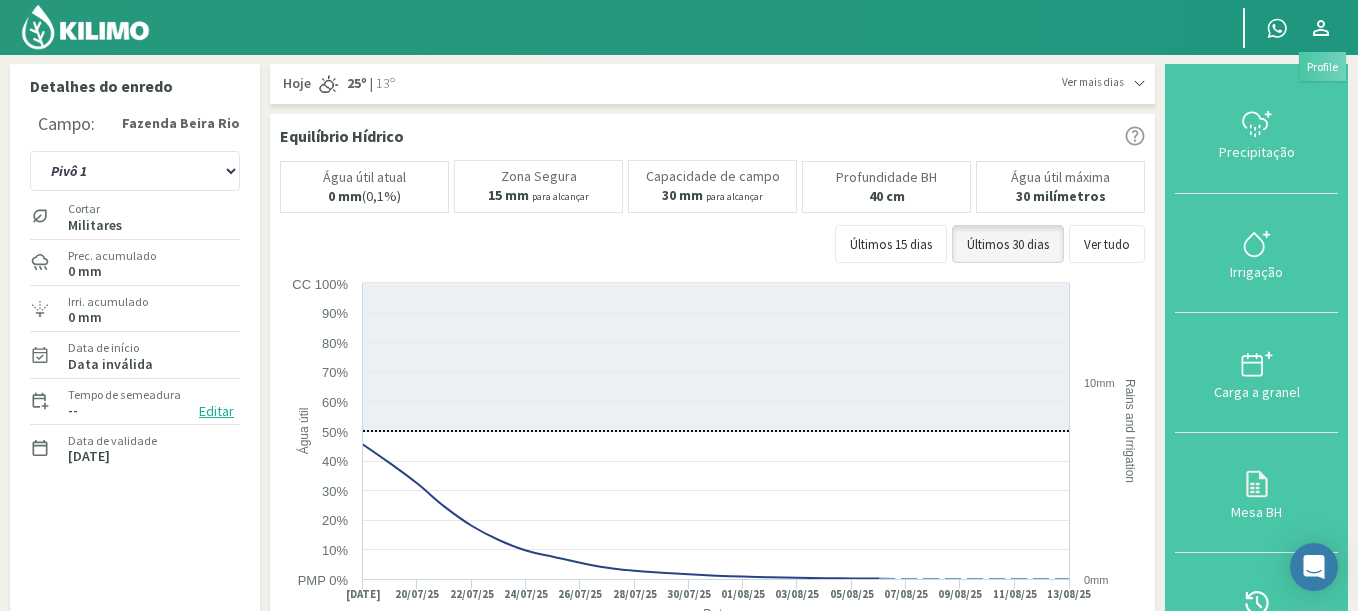 click 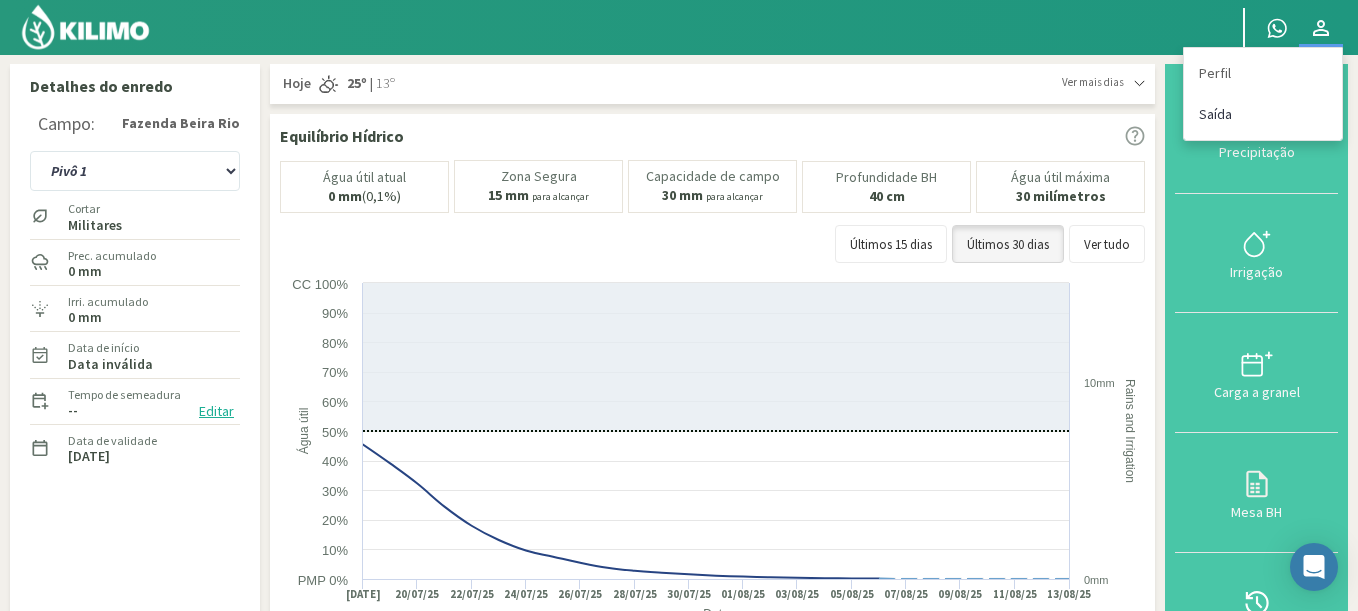 click on "Saída" 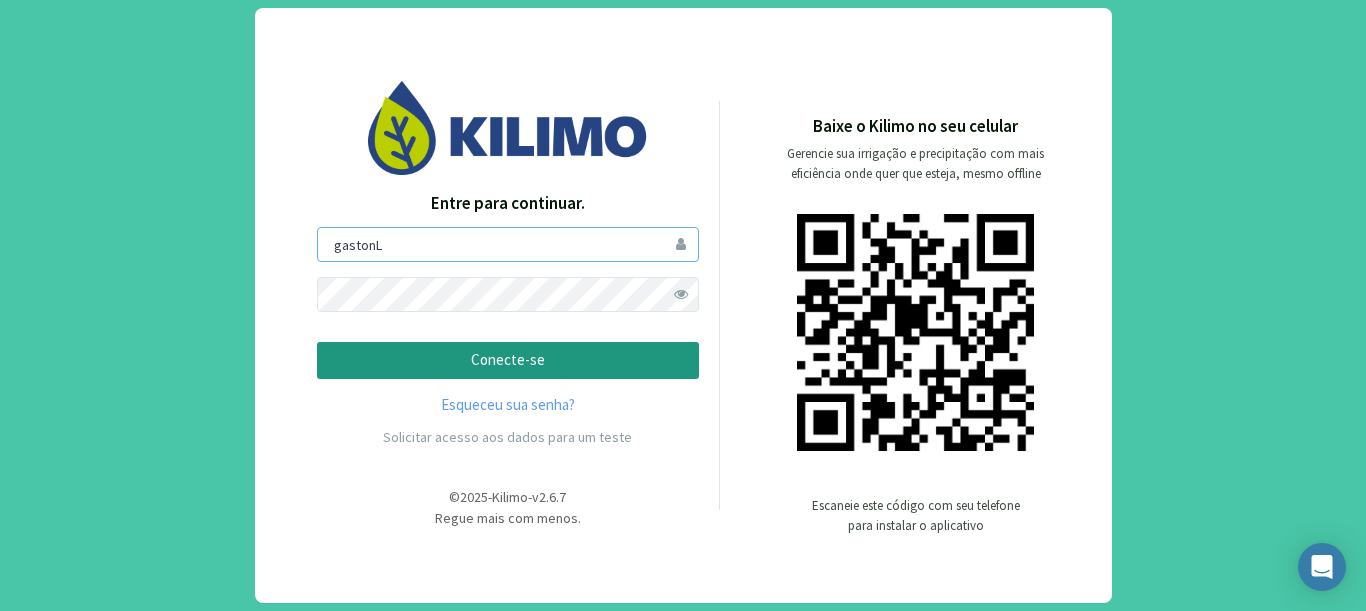 drag, startPoint x: 480, startPoint y: 247, endPoint x: 210, endPoint y: 193, distance: 275.34705 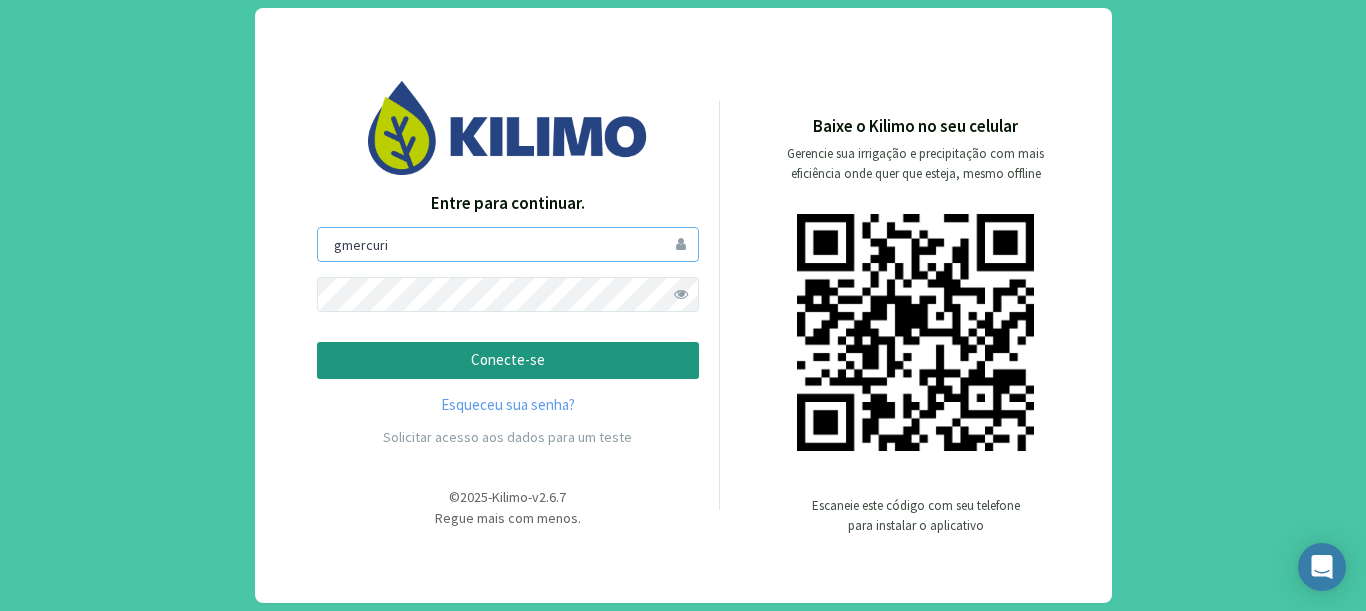 type on "gmercuri" 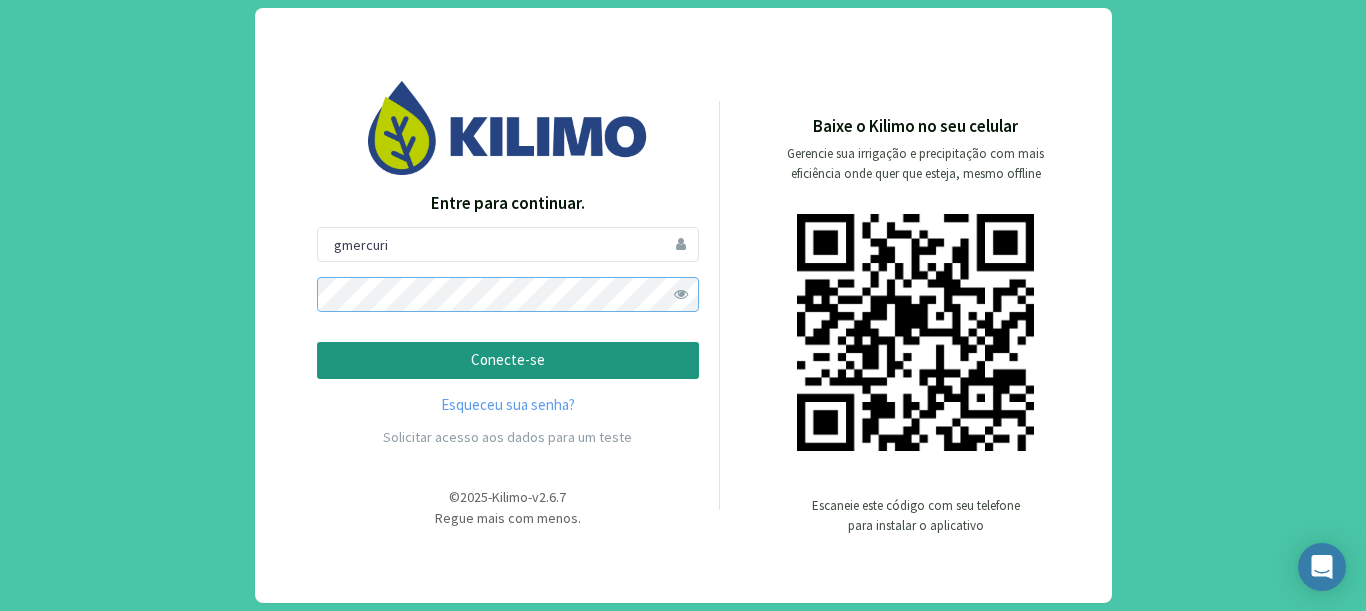 click on "Sign in to continue. [USERNAME] Conecte-se Esqueceu sua senha? Solicitar acesso aos dados para um teste © 2025 - Kilimo - v2.6.7 Regue mais com menos. Baixe o Kilimo no seu celular Gerencie sua irrigação e precipitação com mais eficiência onde quer que esteja, mesmo offline Escaneie este código com seu telefone para instalar o aplicativo" 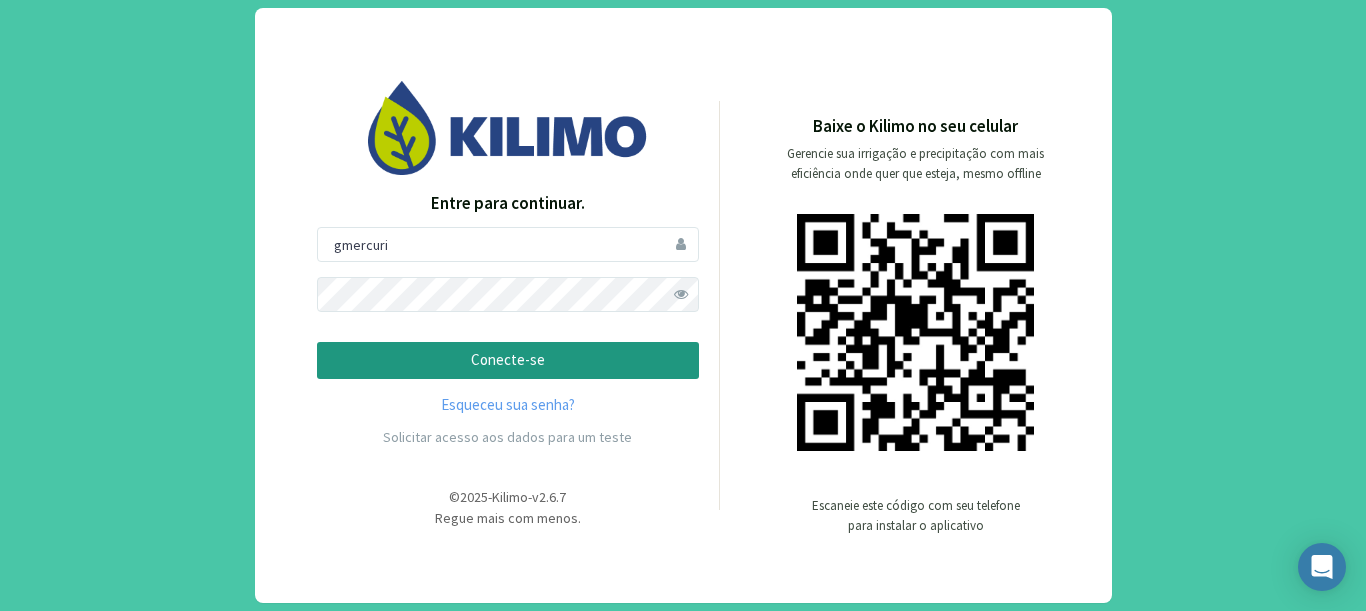 click 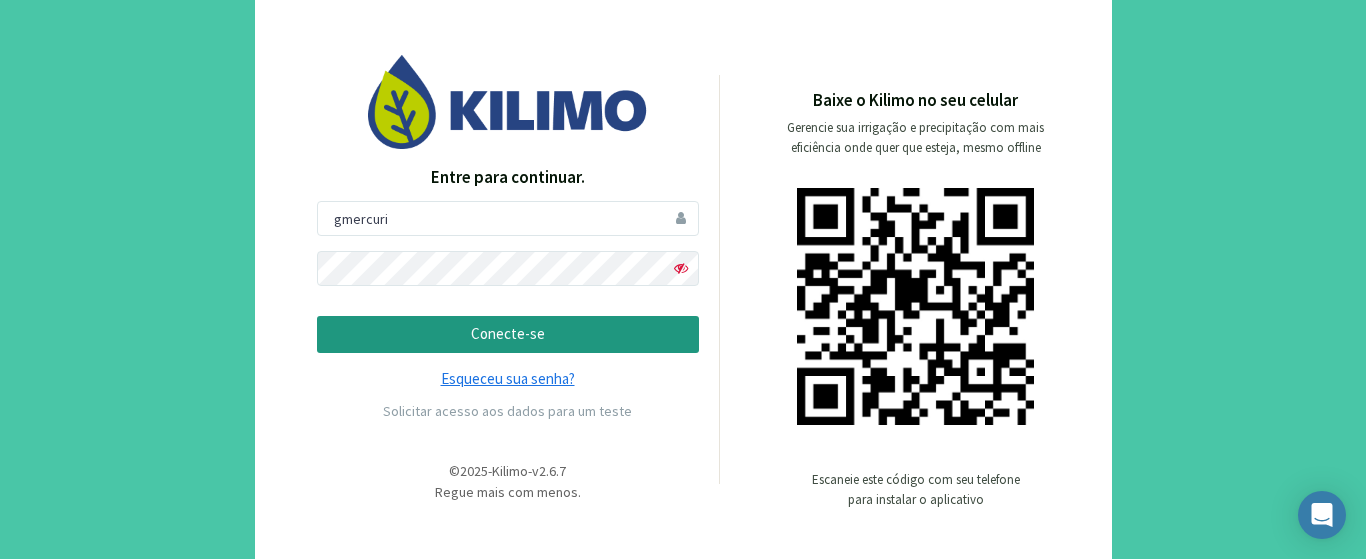 drag, startPoint x: 513, startPoint y: 333, endPoint x: 346, endPoint y: 381, distance: 173.76134 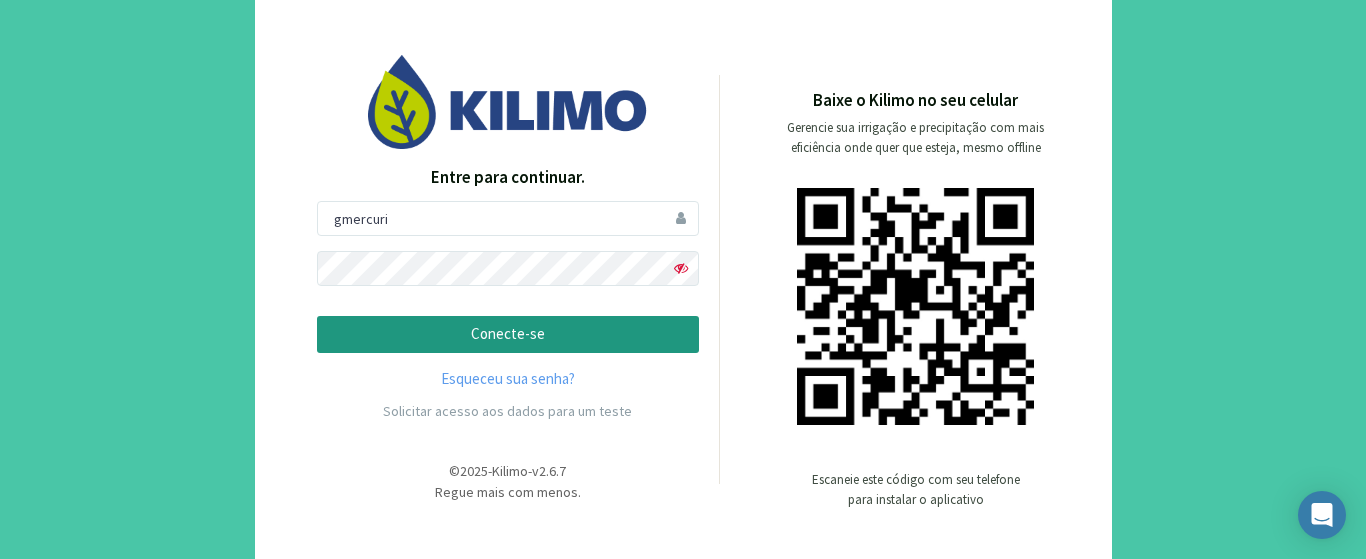 click on "Conecte-se" 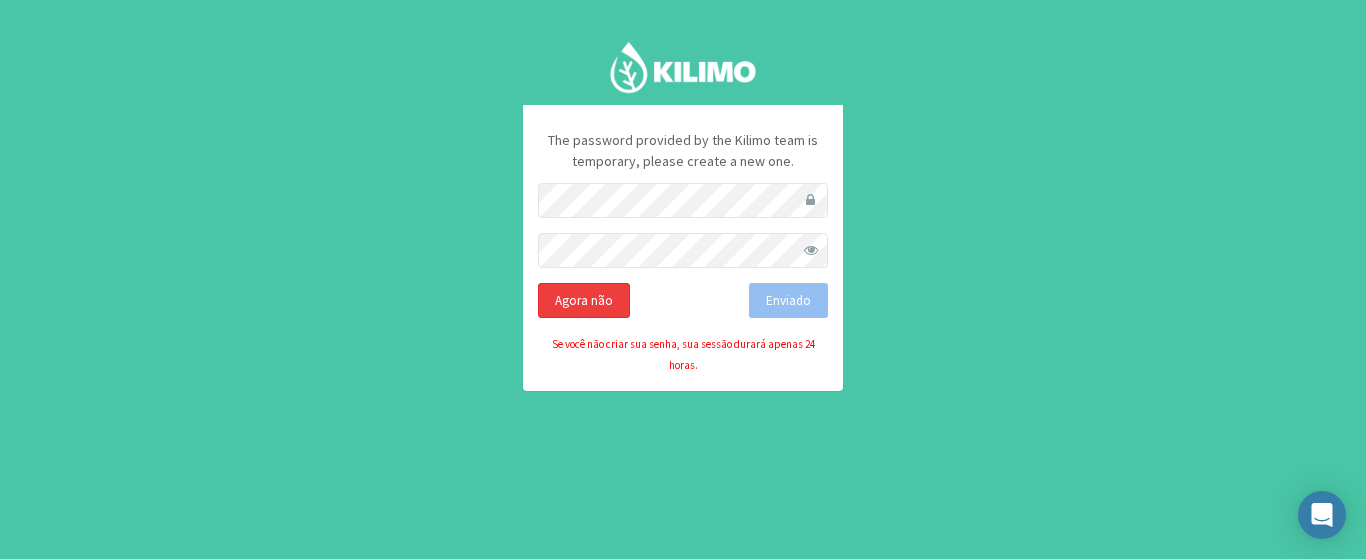 click on "Agora não" 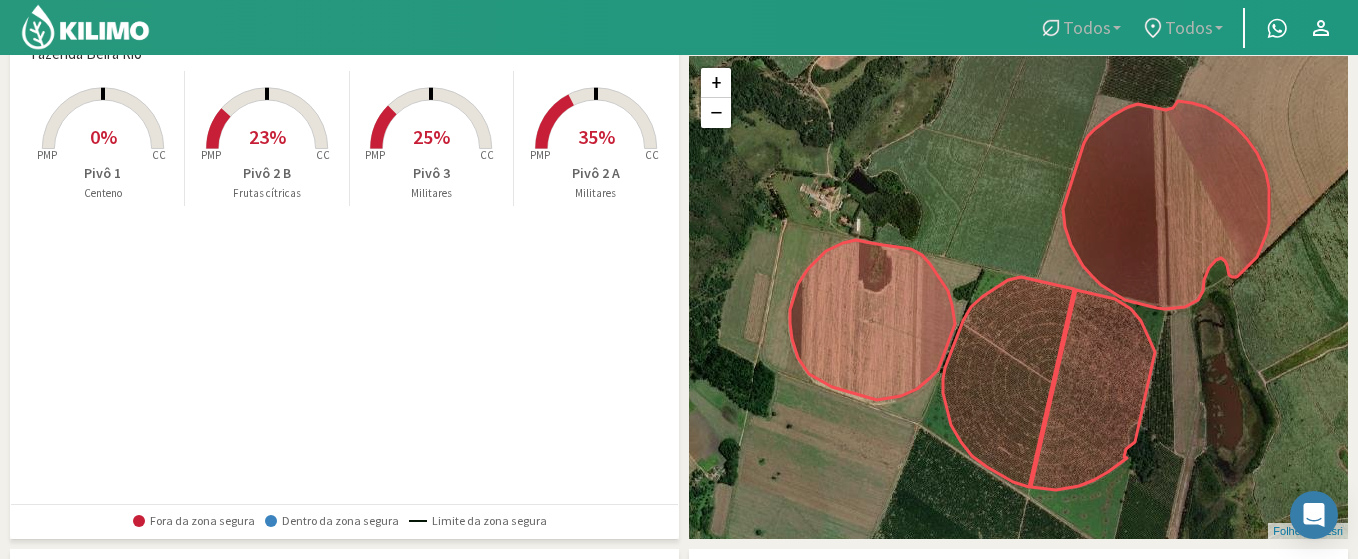 scroll, scrollTop: 120, scrollLeft: 0, axis: vertical 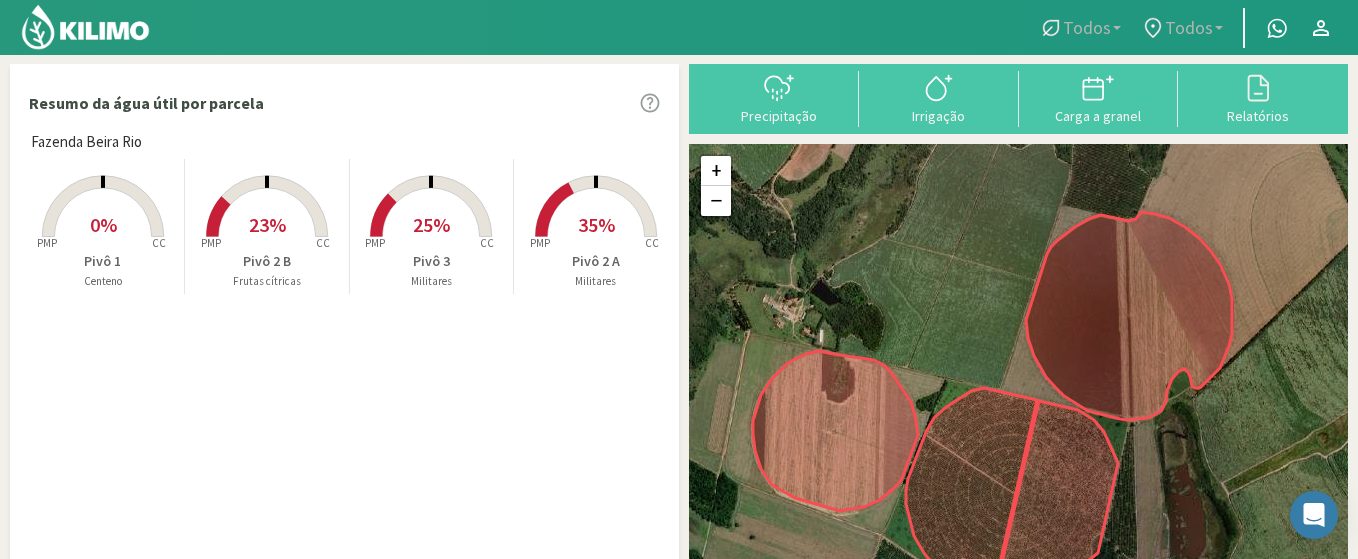 click on "25%" at bounding box center (431, 224) 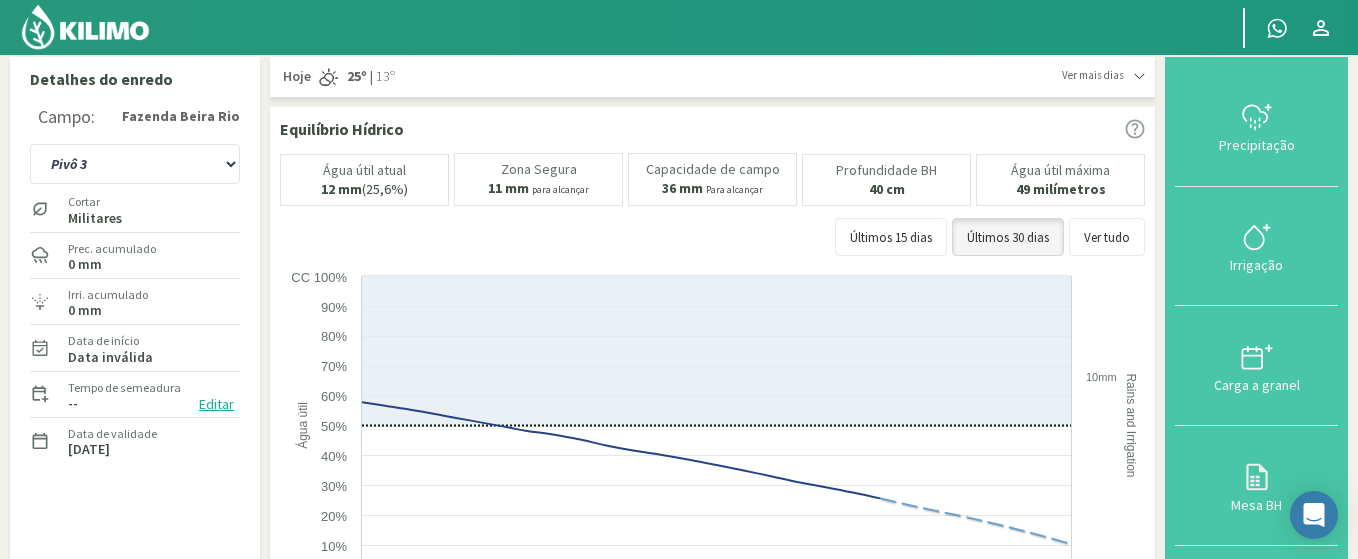 scroll, scrollTop: 3, scrollLeft: 0, axis: vertical 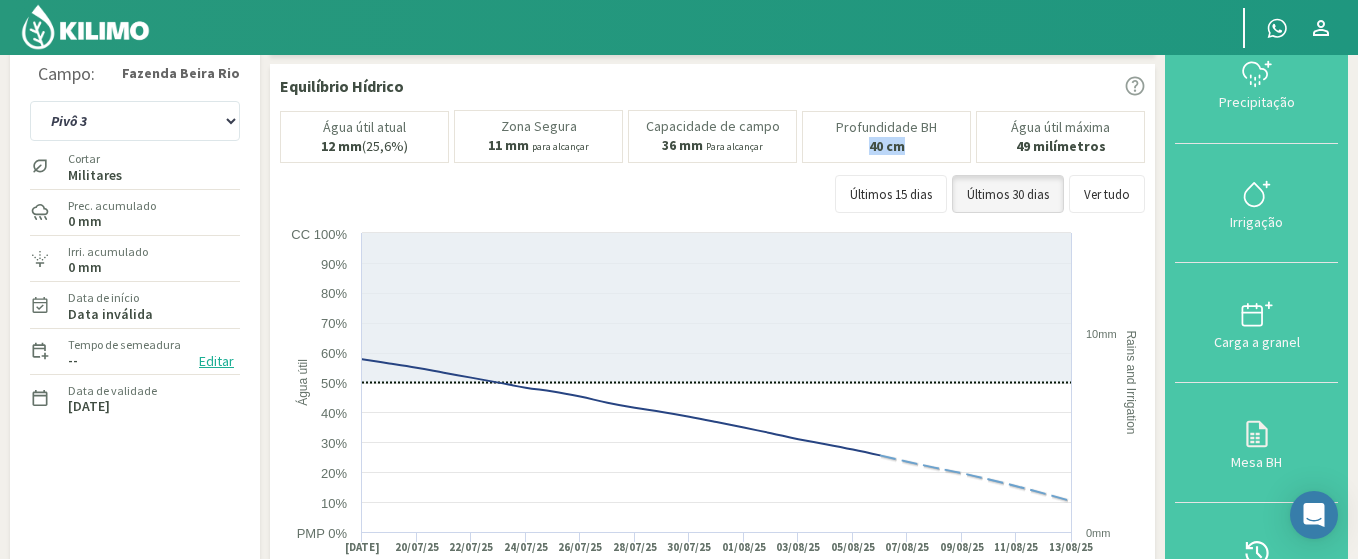 drag, startPoint x: 871, startPoint y: 148, endPoint x: 909, endPoint y: 149, distance: 38.013157 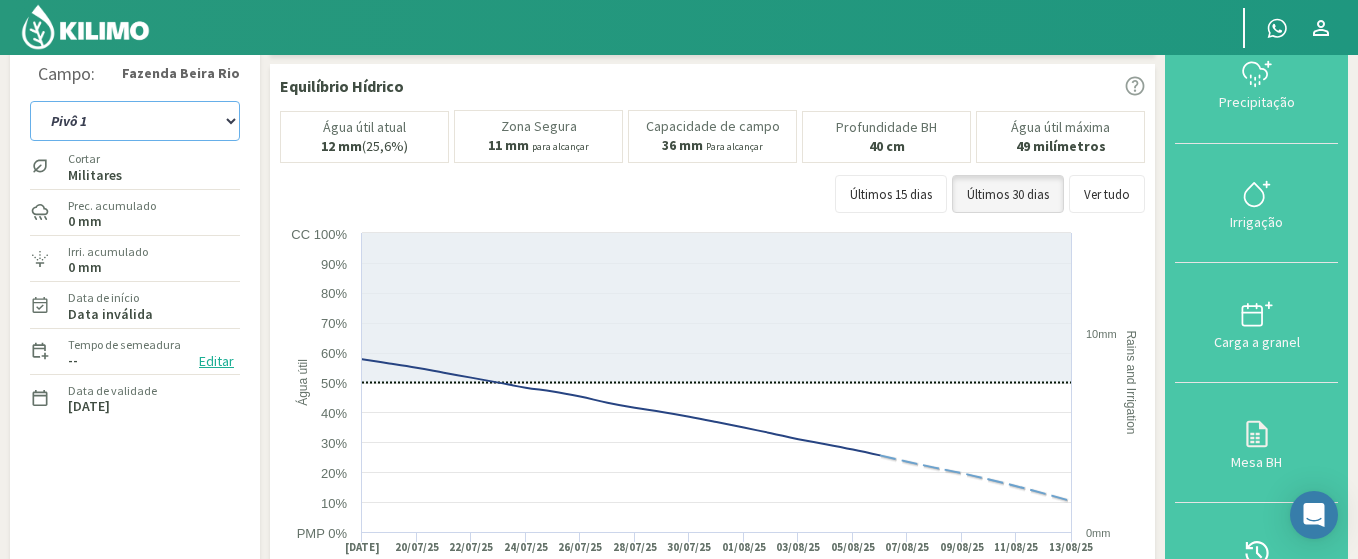 click on "Pivô 1 Pivô 2 A Pivô 2 B Pivô 3" 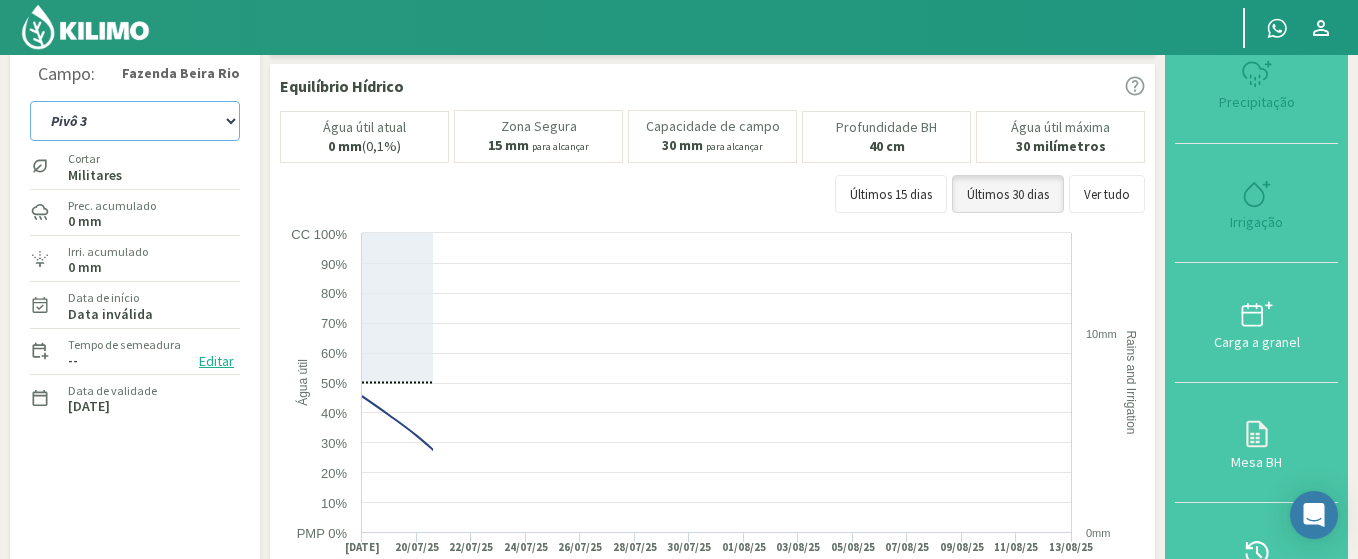 select on "4: Object" 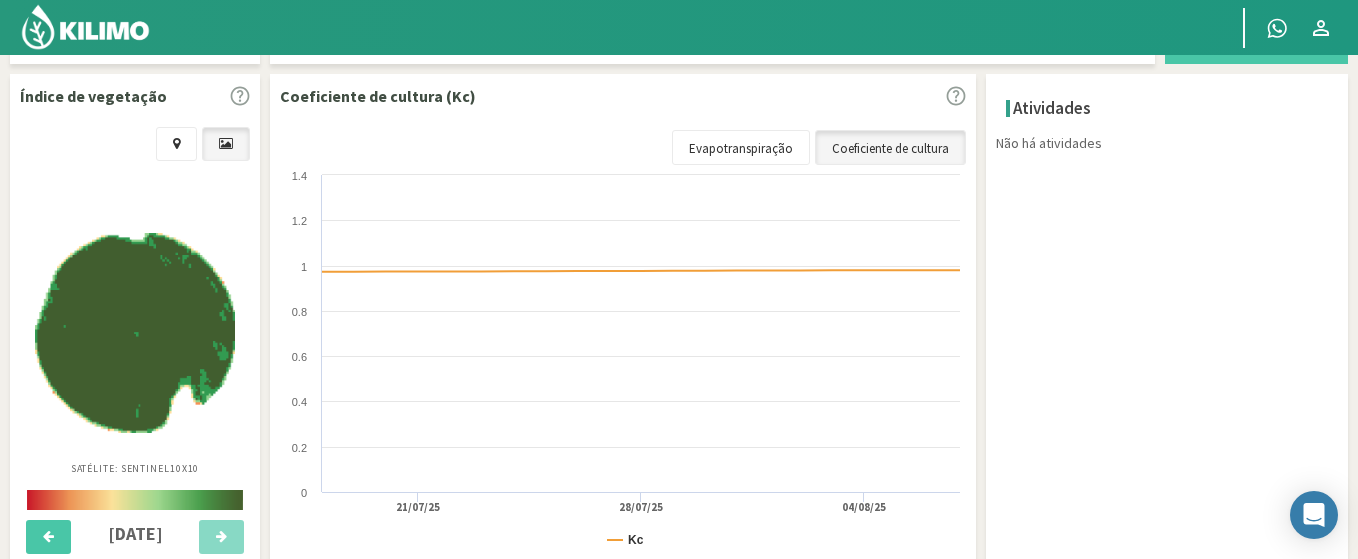 scroll, scrollTop: 650, scrollLeft: 0, axis: vertical 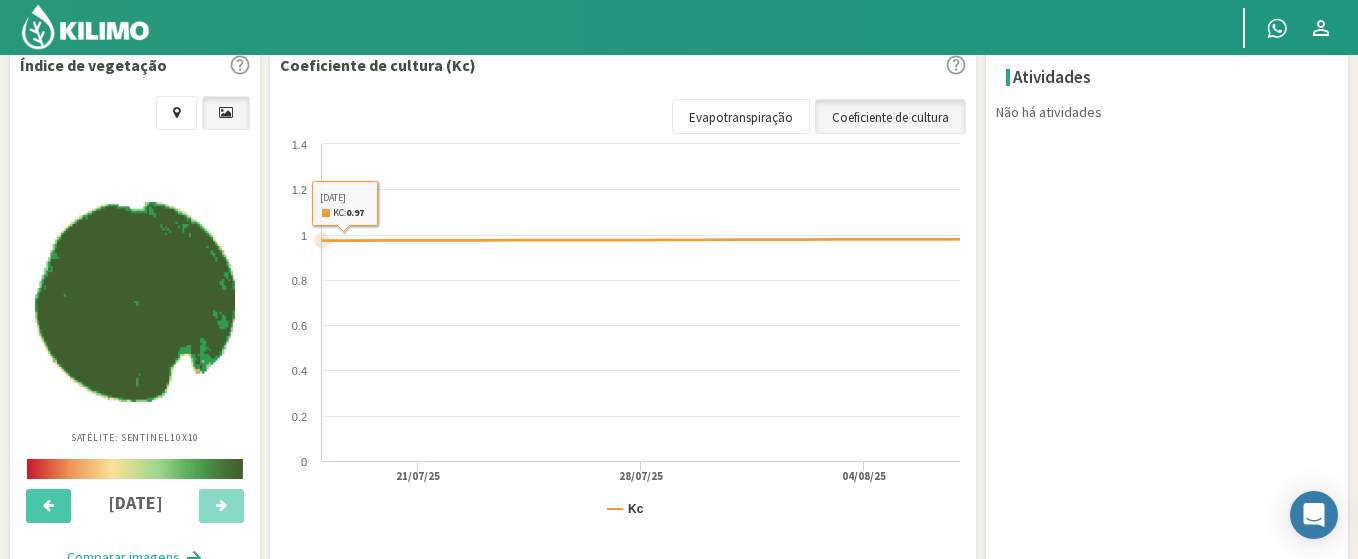 click 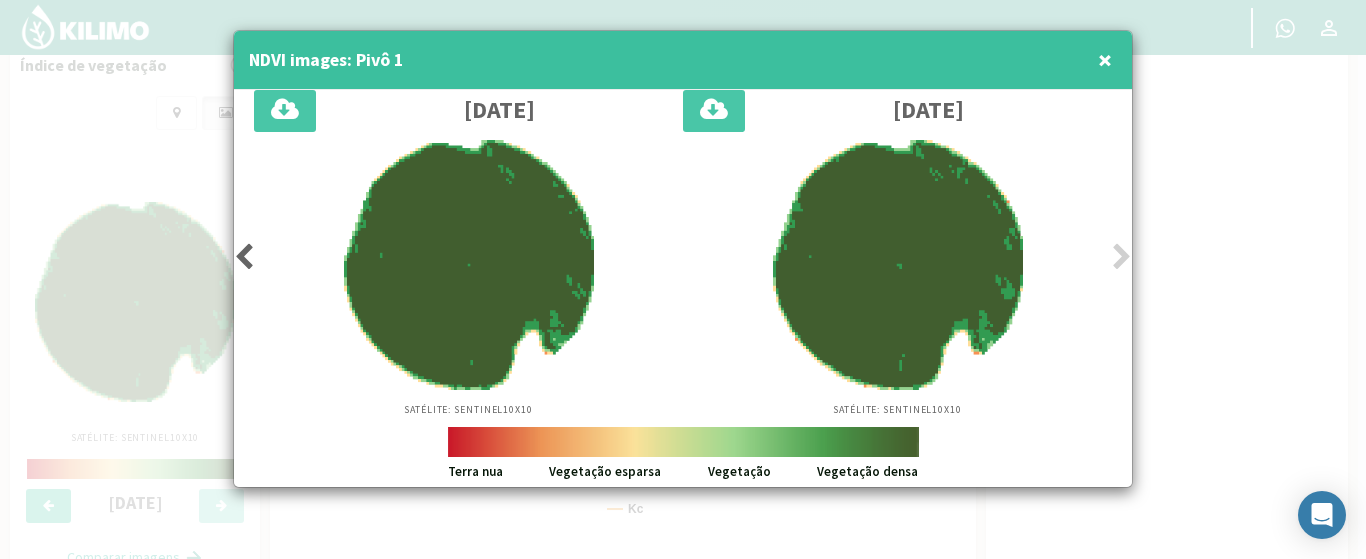 click at bounding box center [244, 257] 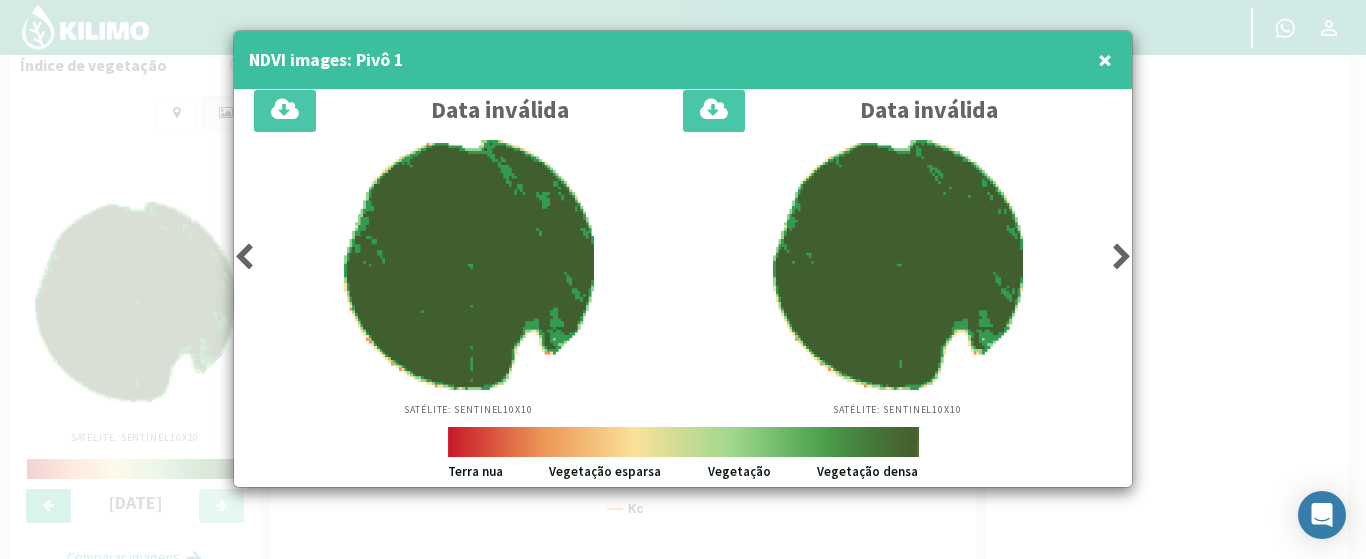 click at bounding box center [244, 257] 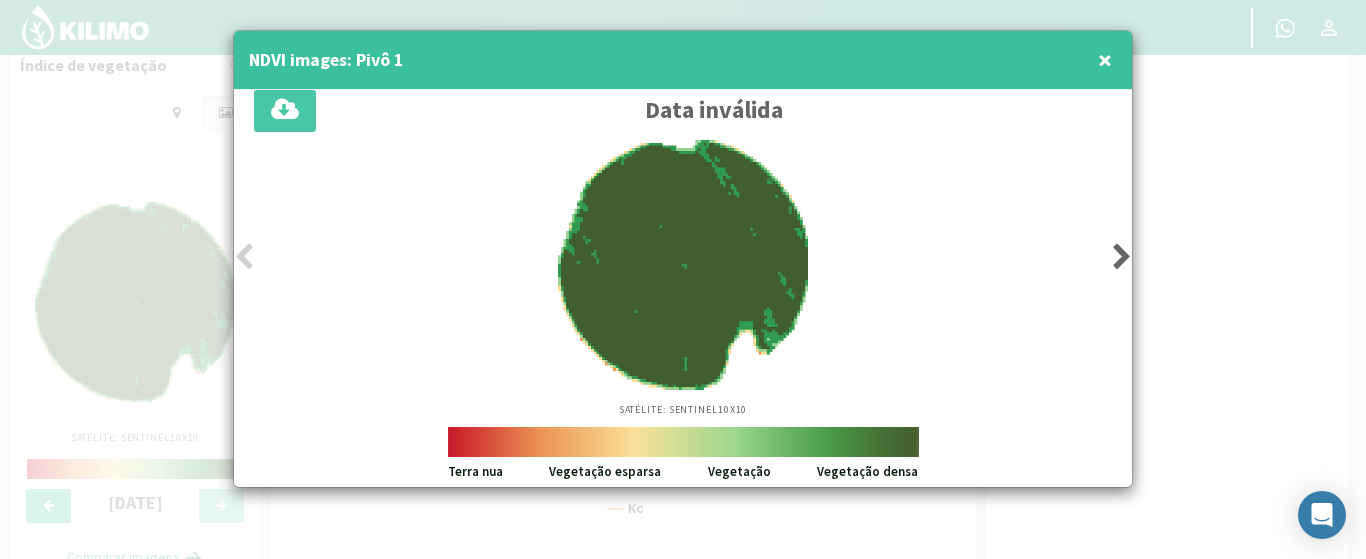 click at bounding box center (244, 257) 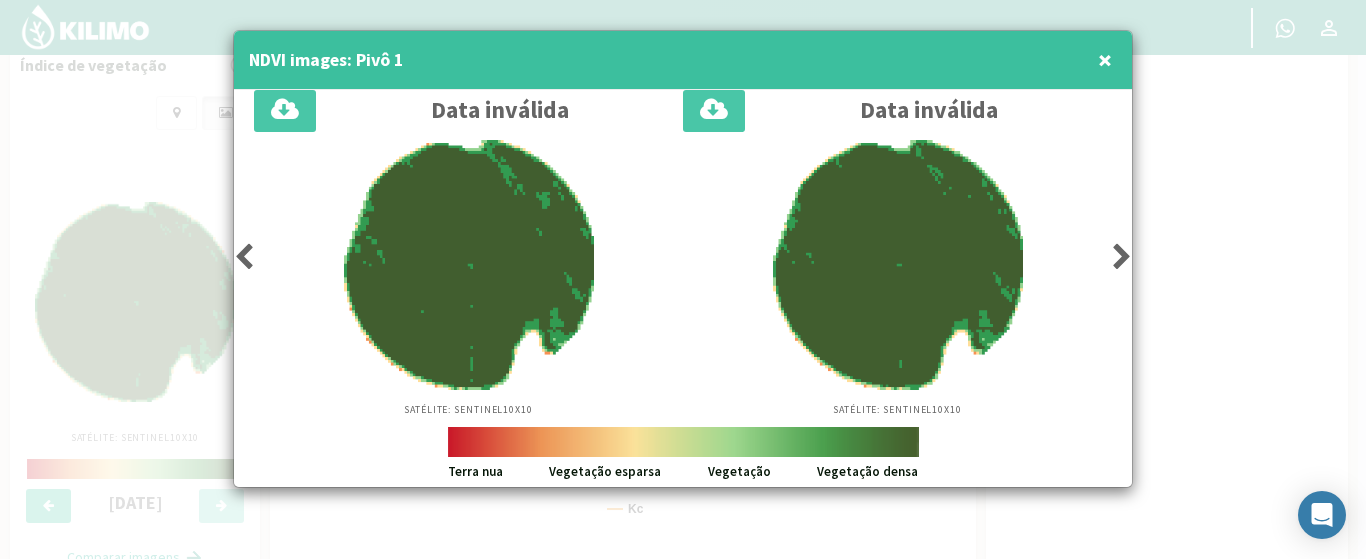 click at bounding box center (1122, 257) 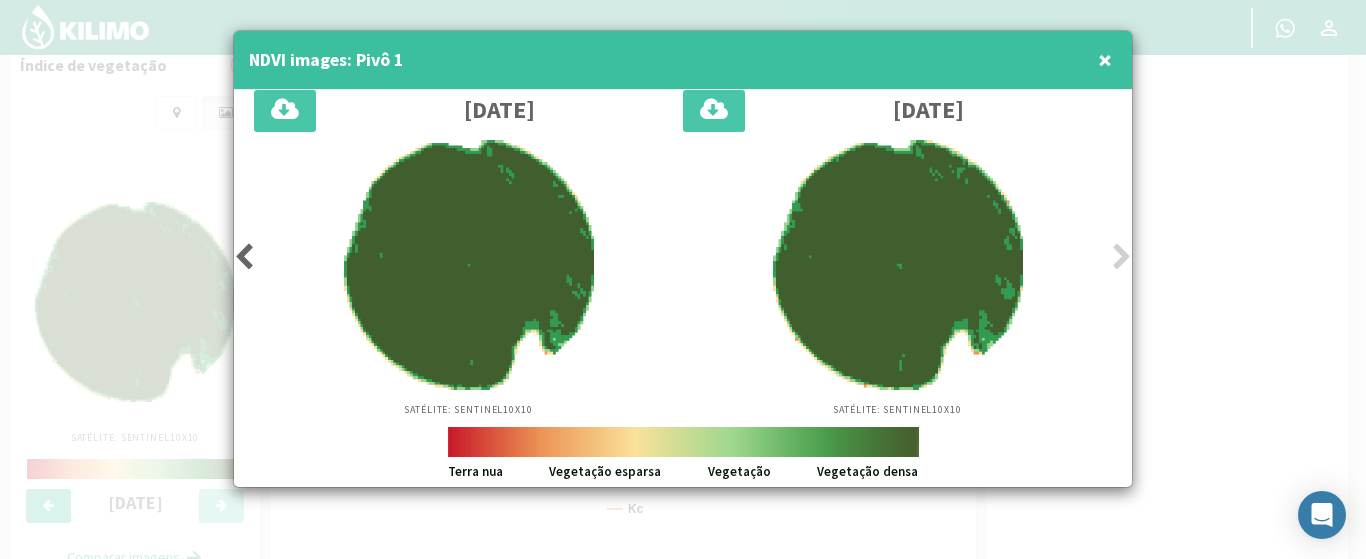 click at bounding box center (683, 279) 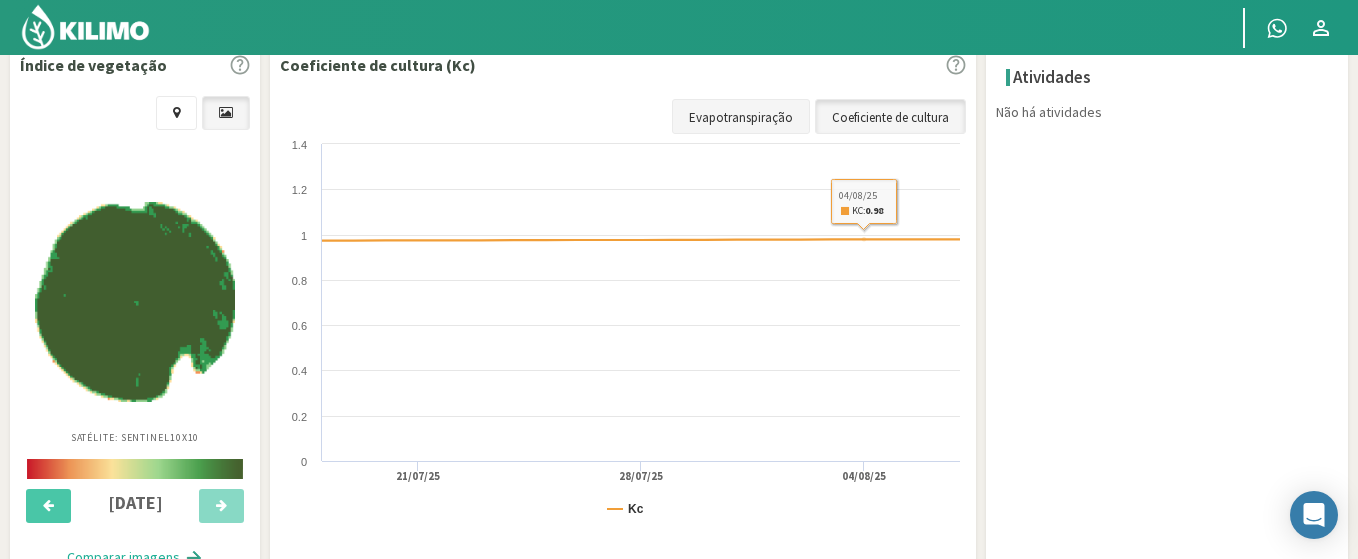 click on "Evapotranspiração" 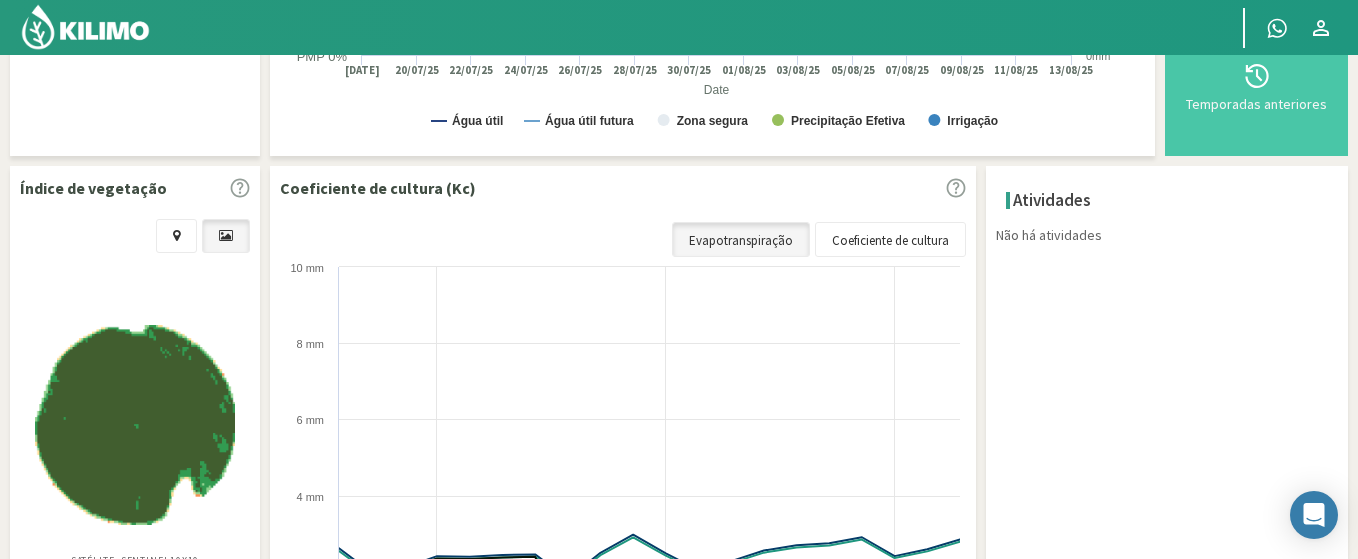 scroll, scrollTop: 767, scrollLeft: 0, axis: vertical 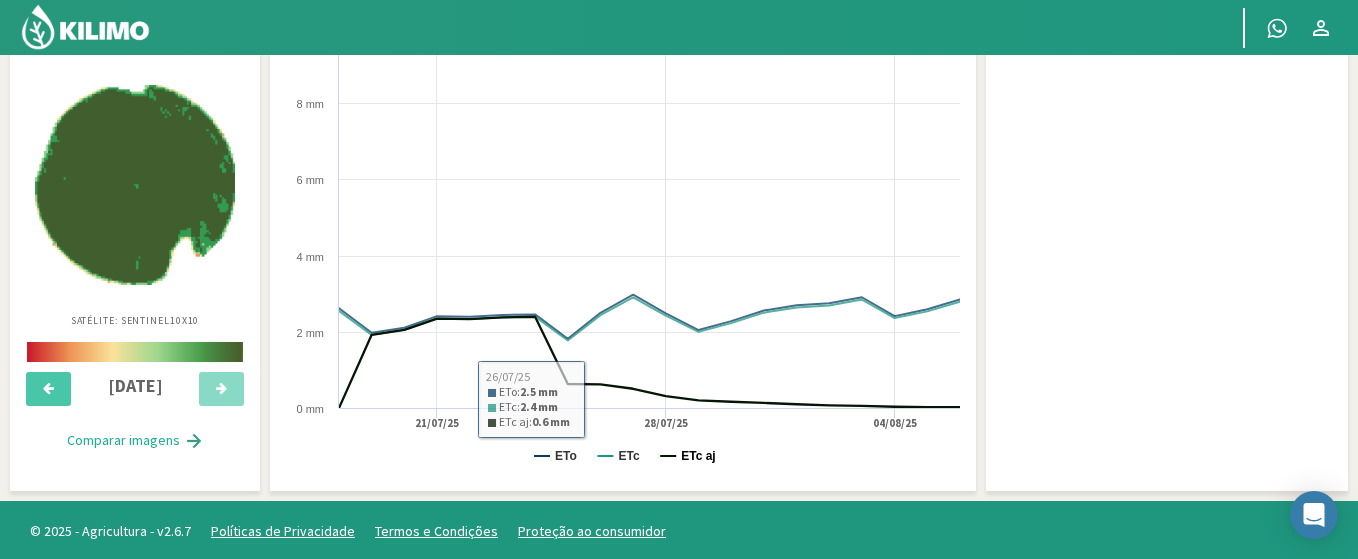 click on "ETc aj" 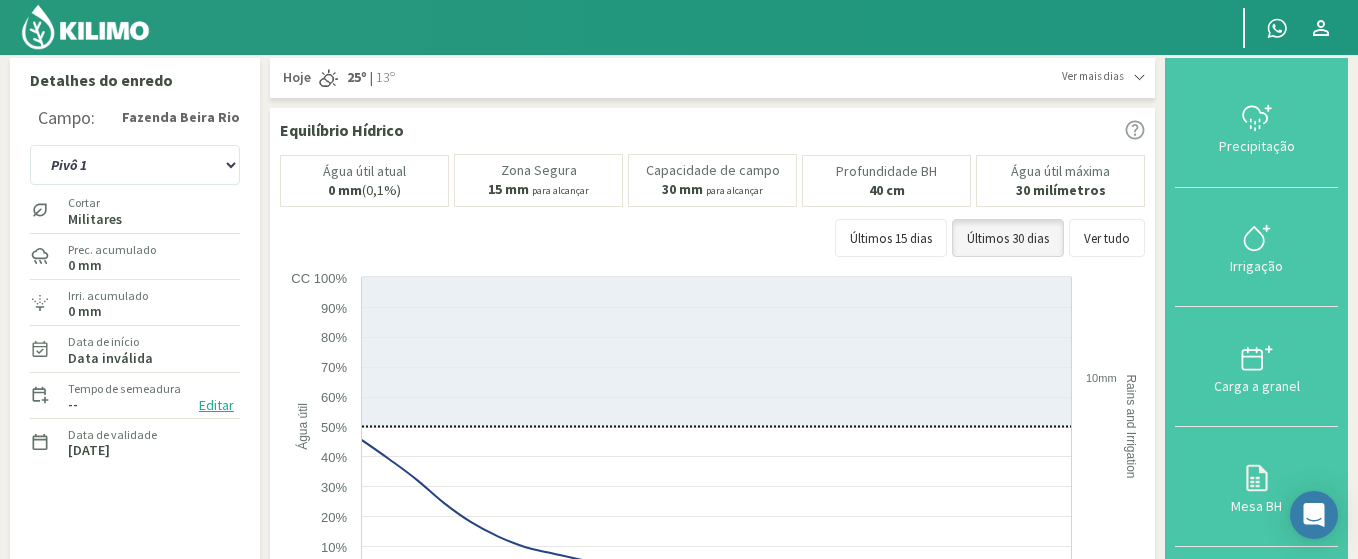 scroll, scrollTop: 0, scrollLeft: 0, axis: both 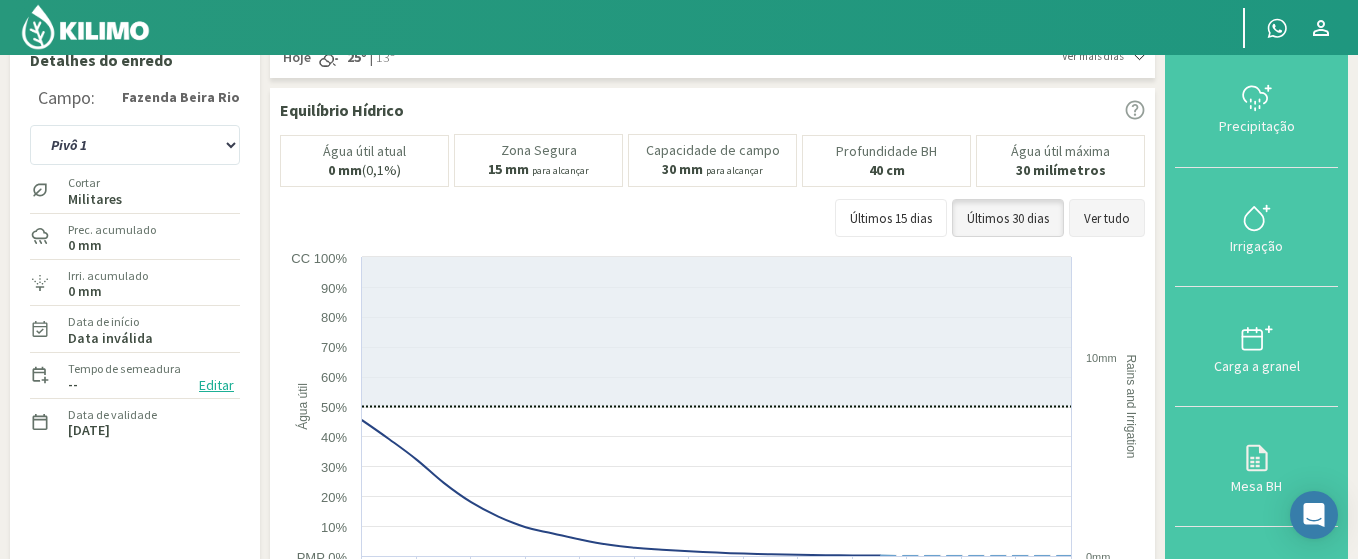 click on "Ver tudo" at bounding box center (1107, 218) 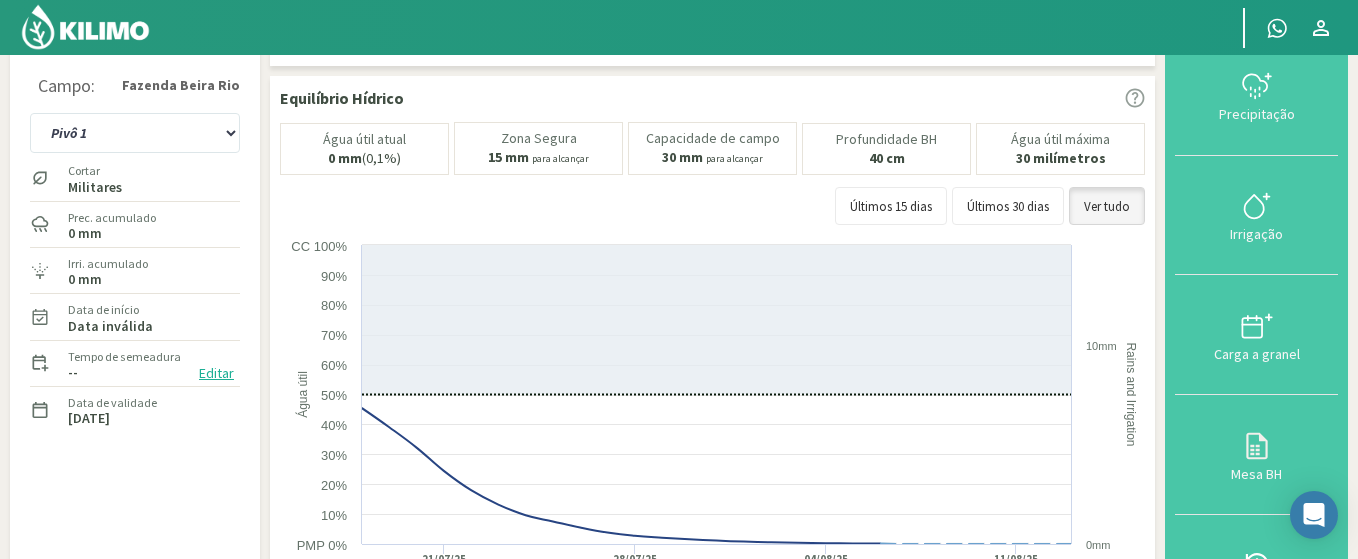 scroll, scrollTop: 42, scrollLeft: 0, axis: vertical 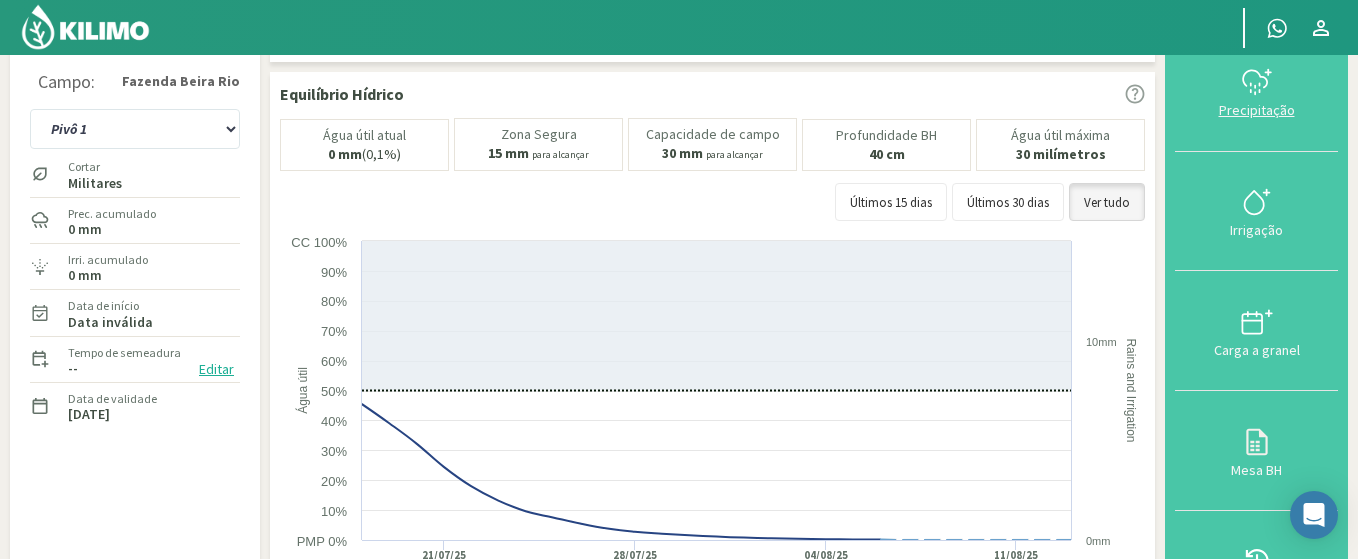 click on "Precipitação" at bounding box center [1257, 110] 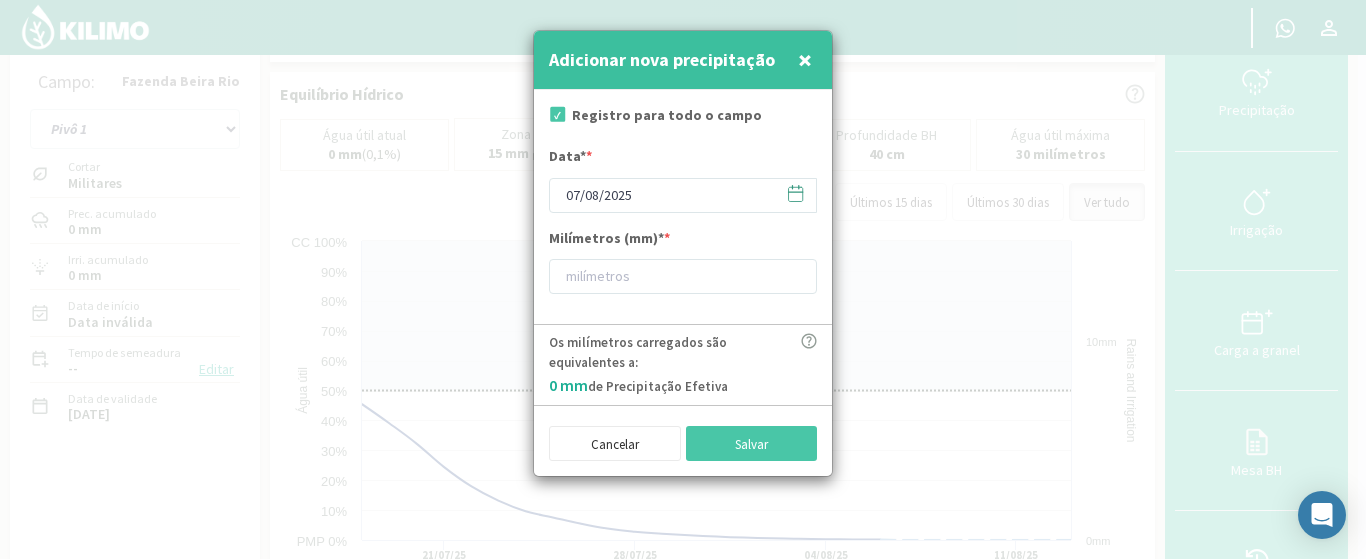 click 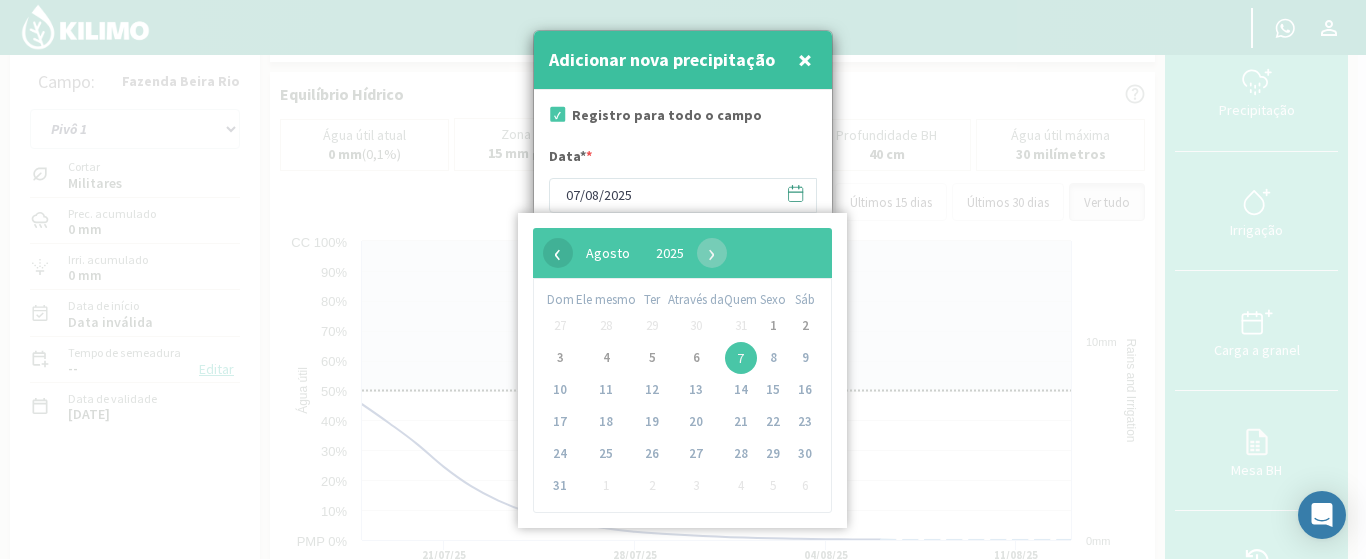 click on "‹" 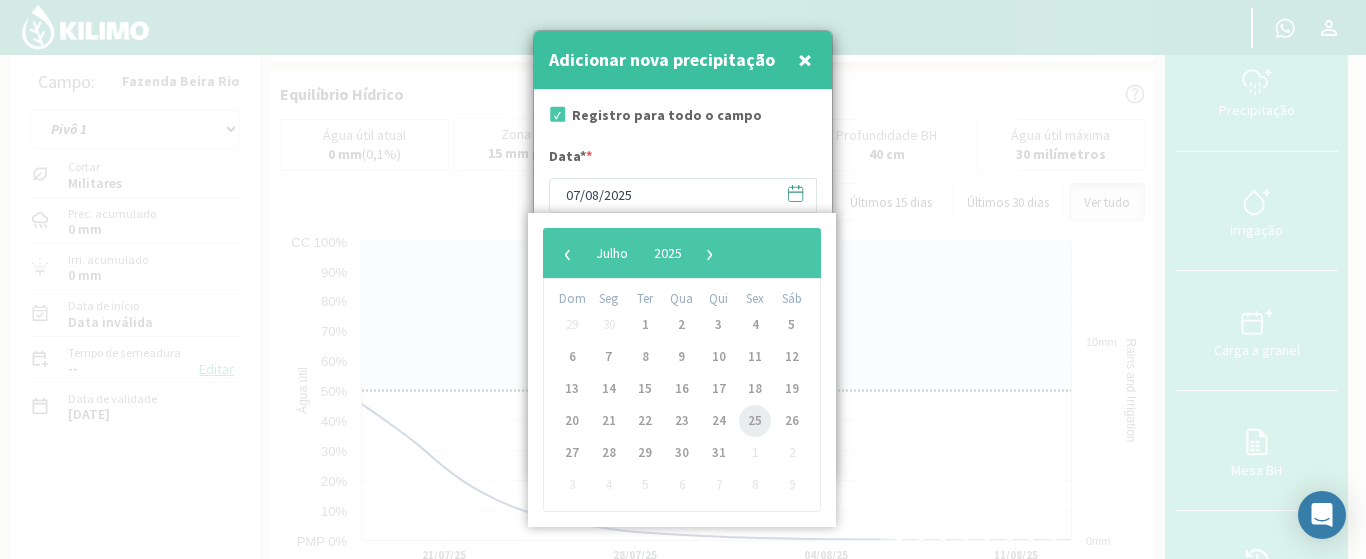 click on "25" 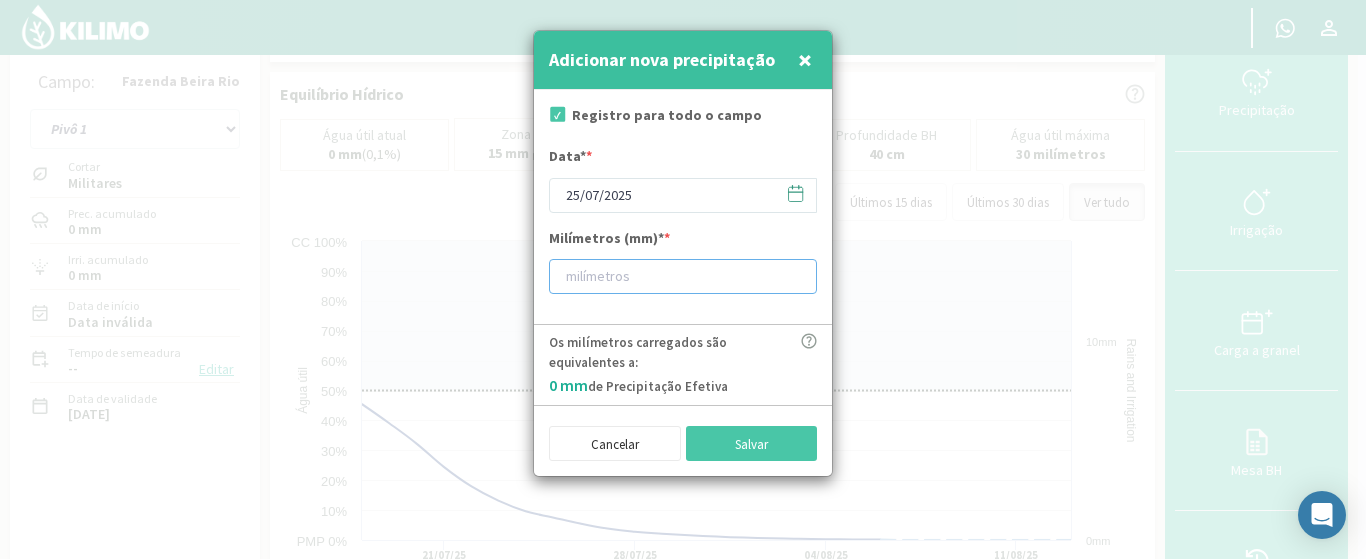 click at bounding box center (683, 276) 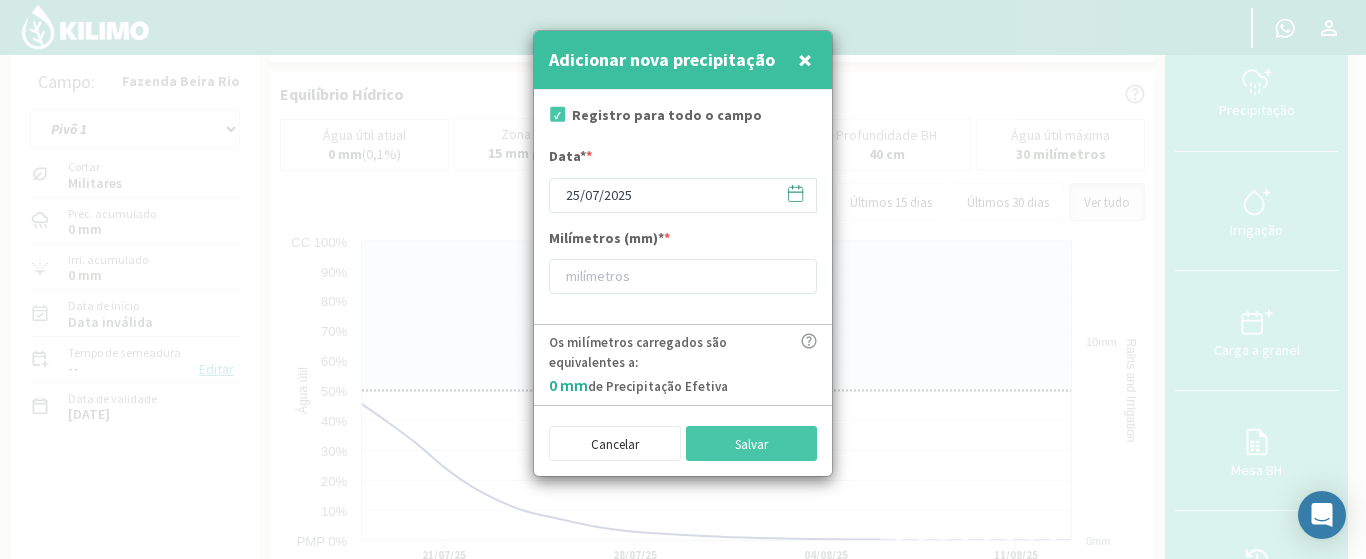 click on "×" at bounding box center (805, 59) 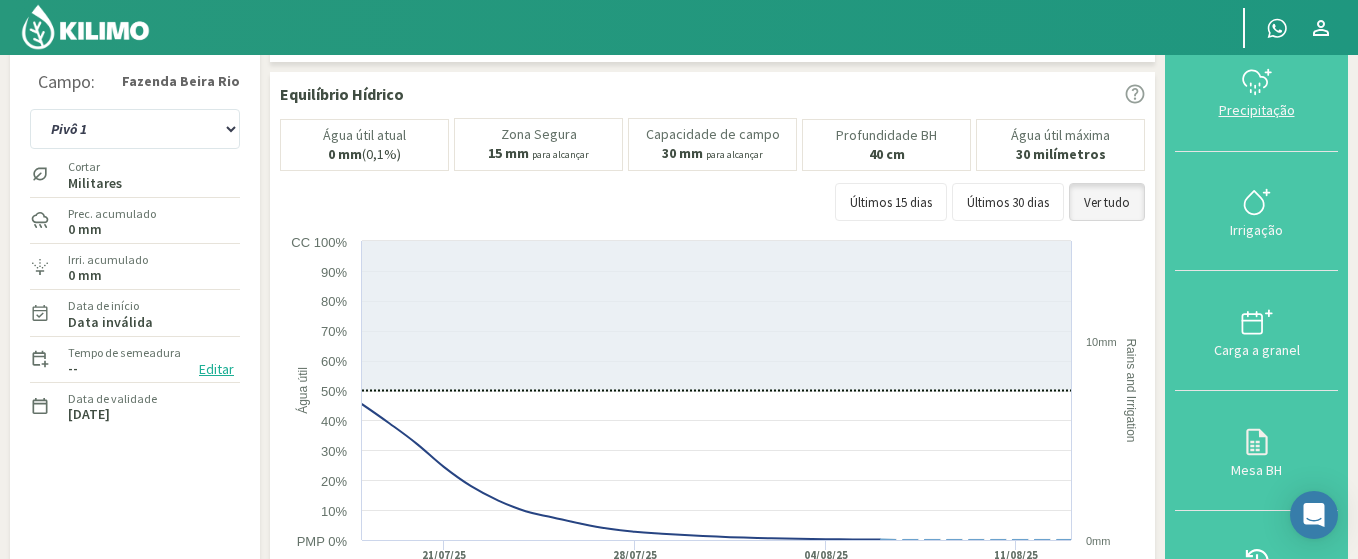 click on "Precipitação" at bounding box center [1257, 110] 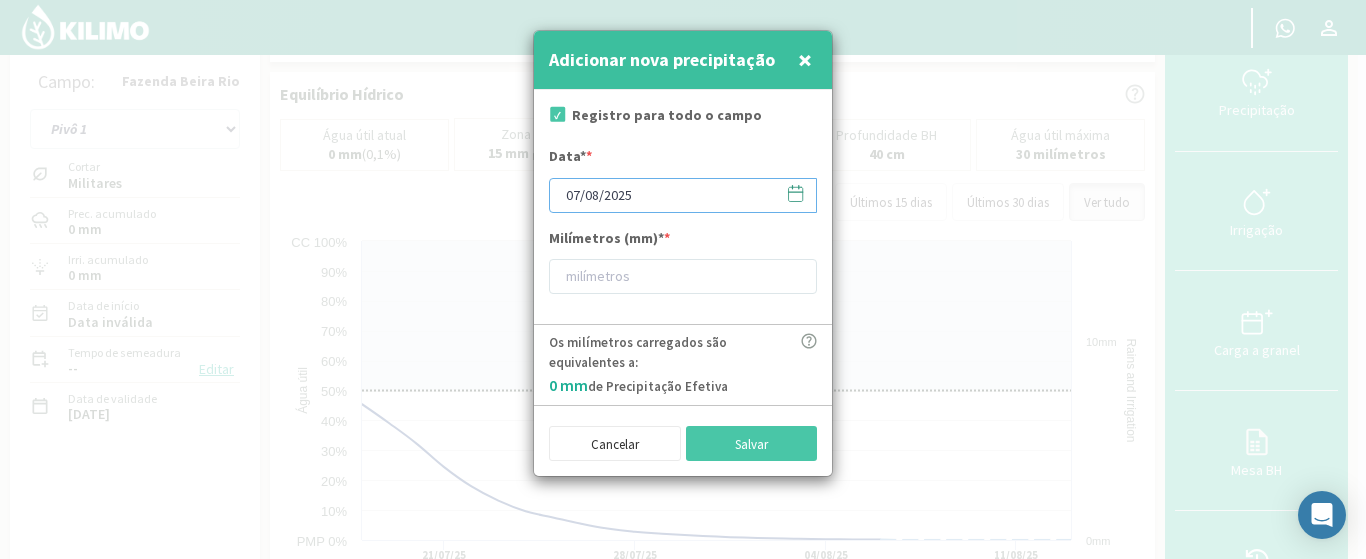 click on "07/08/2025" at bounding box center [683, 195] 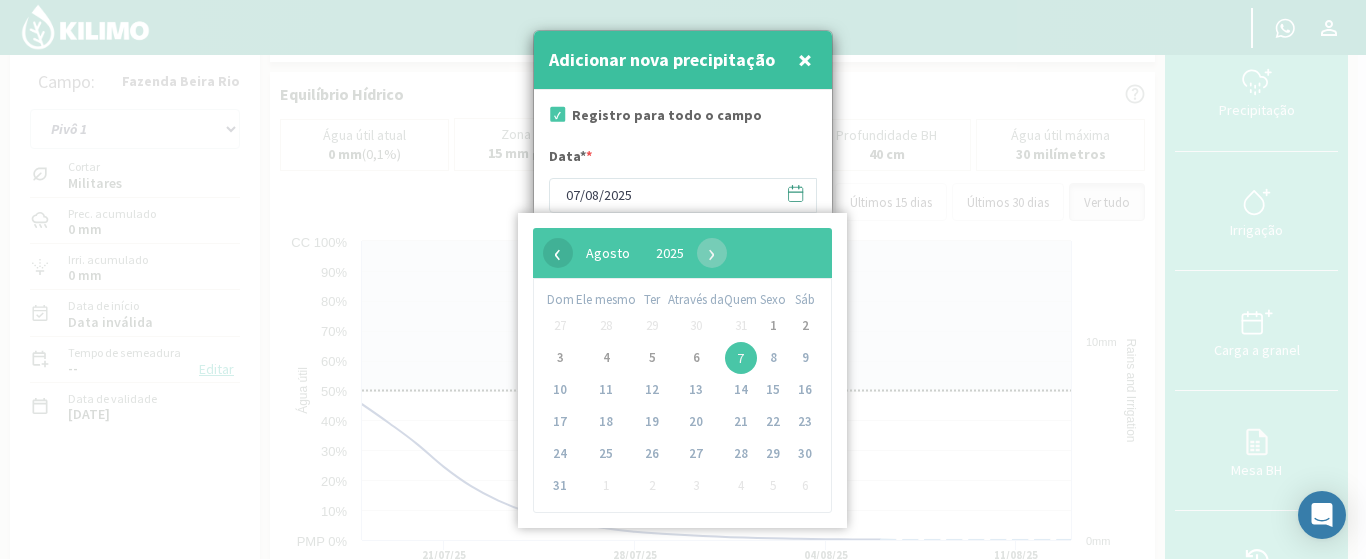 click on "‹" 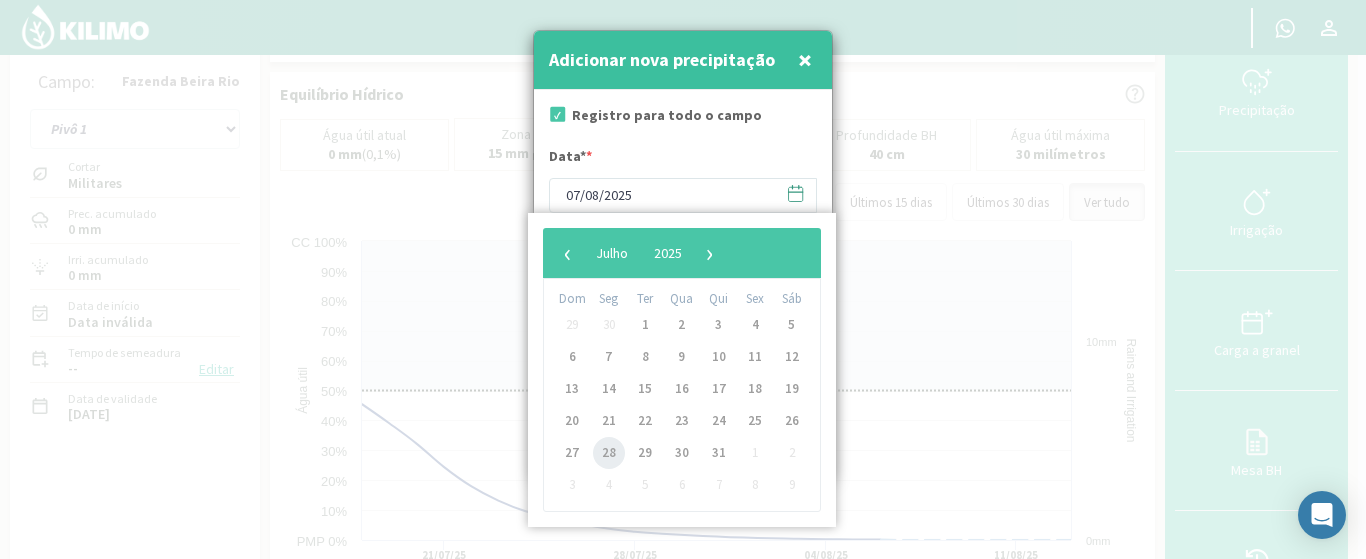 click on "28" 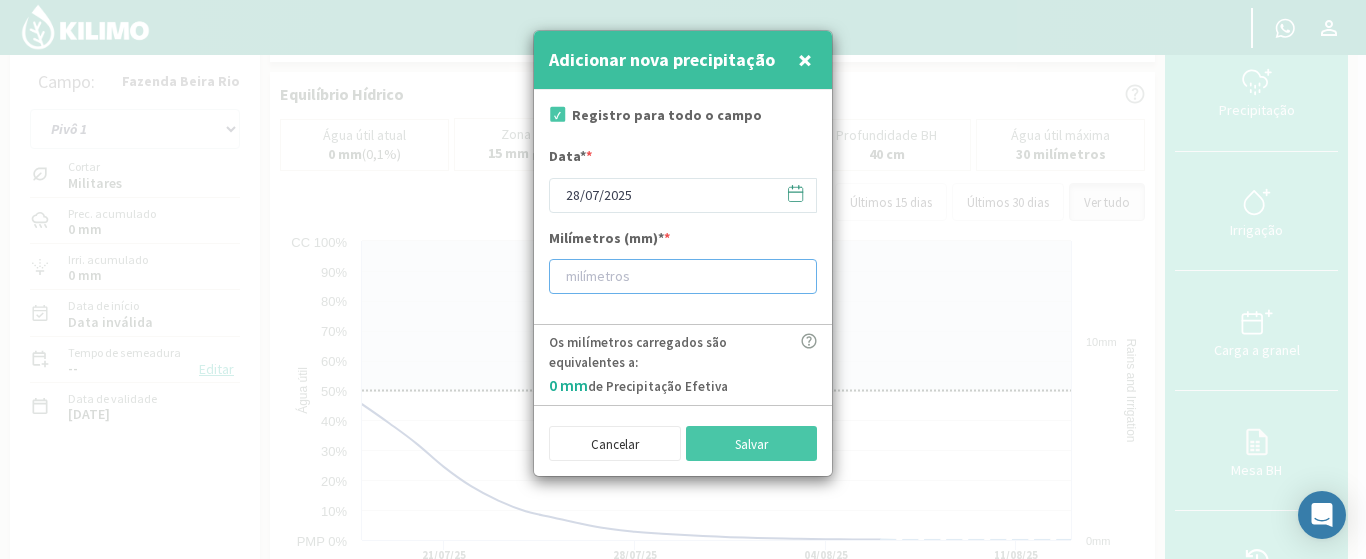 click at bounding box center (683, 276) 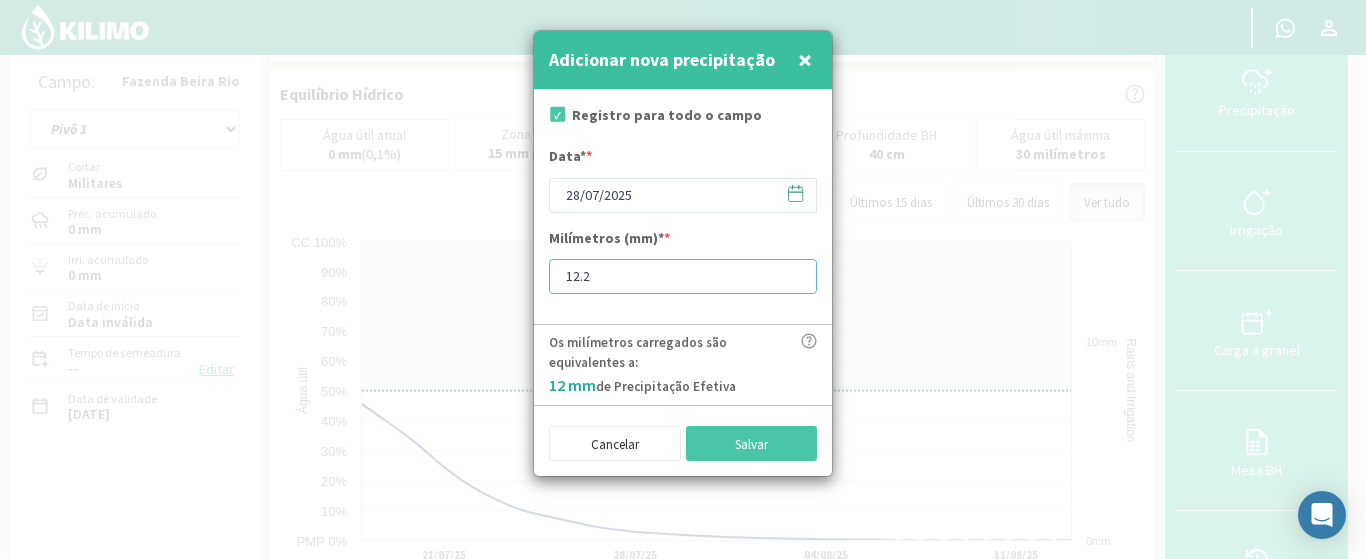 type on "12.2" 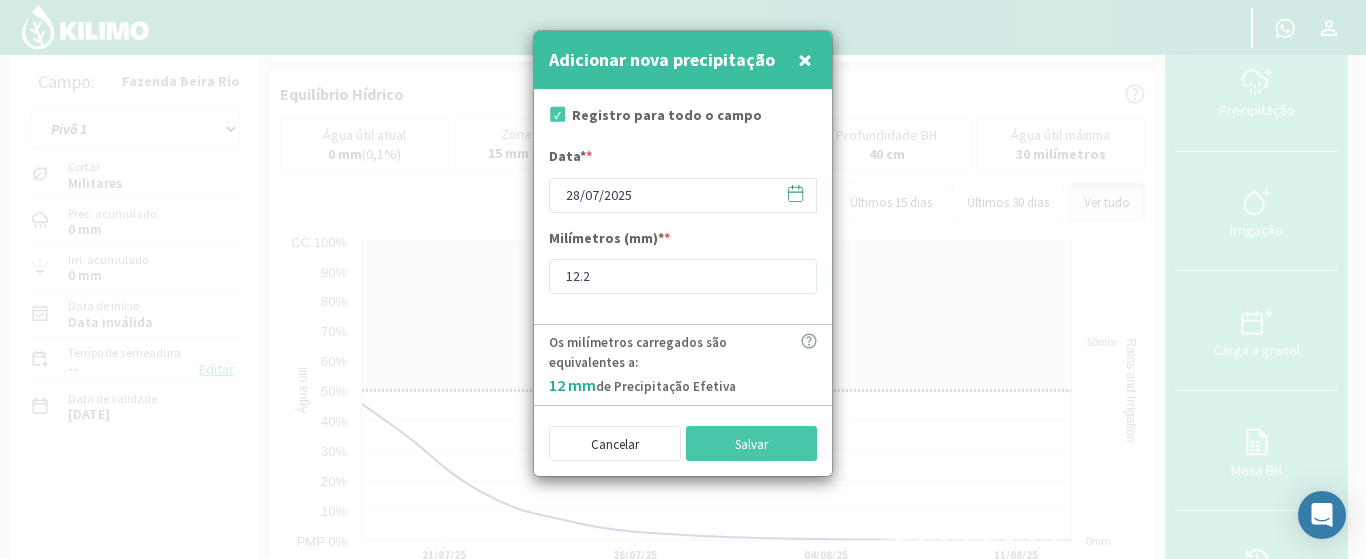 click on "×" at bounding box center [805, 59] 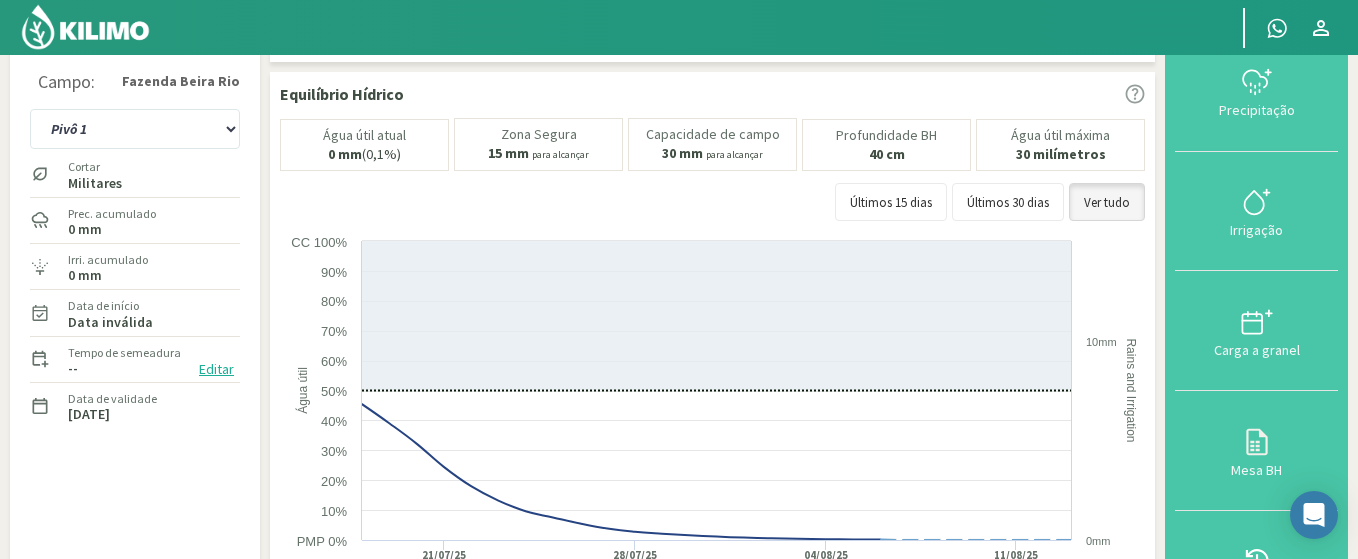 click 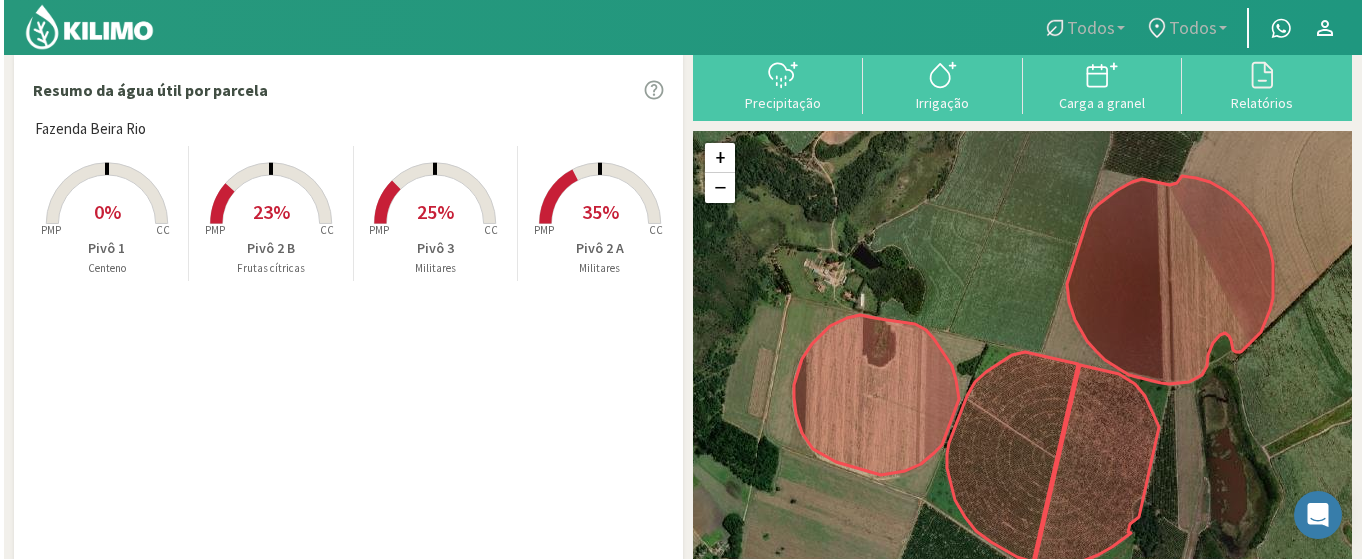 scroll, scrollTop: 7, scrollLeft: 0, axis: vertical 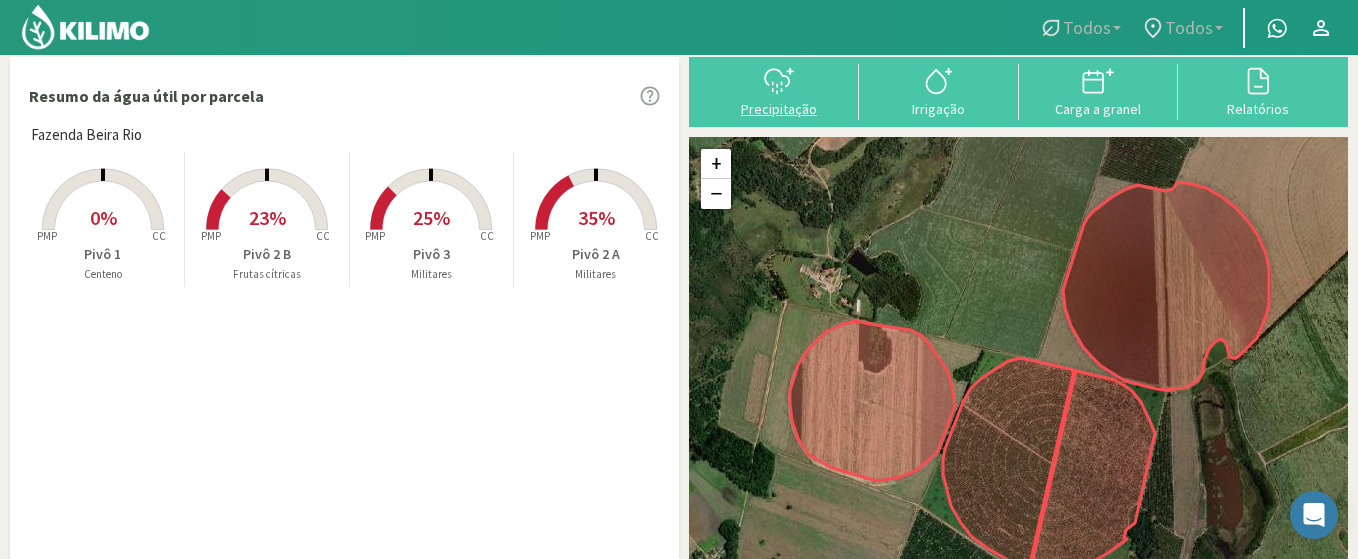 click 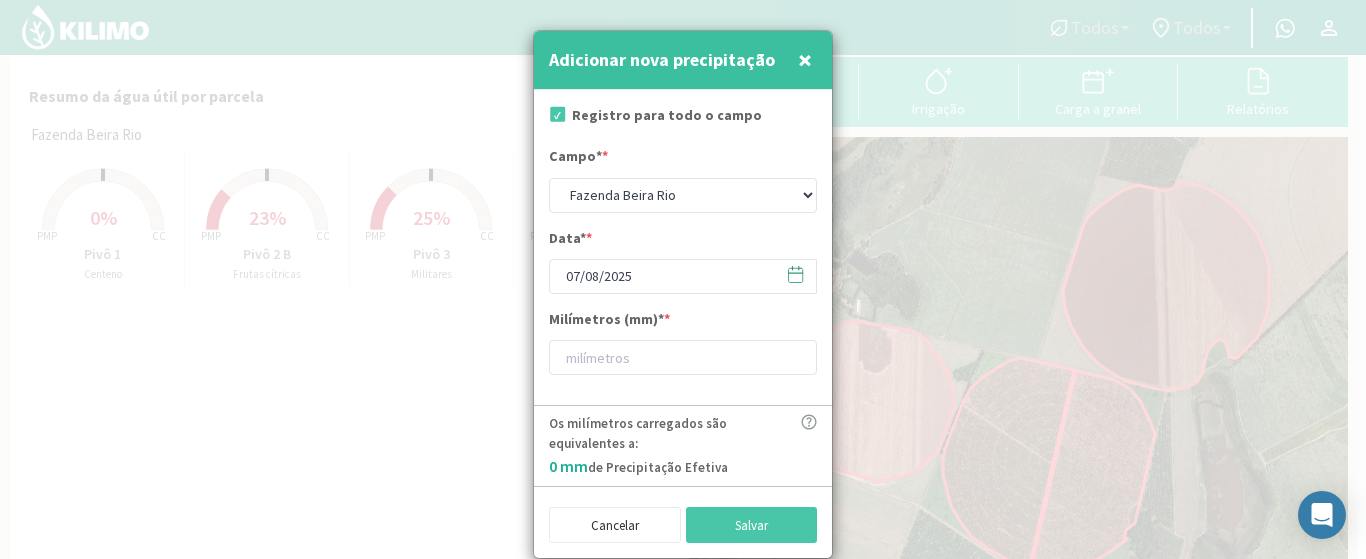 click at bounding box center (555, 117) 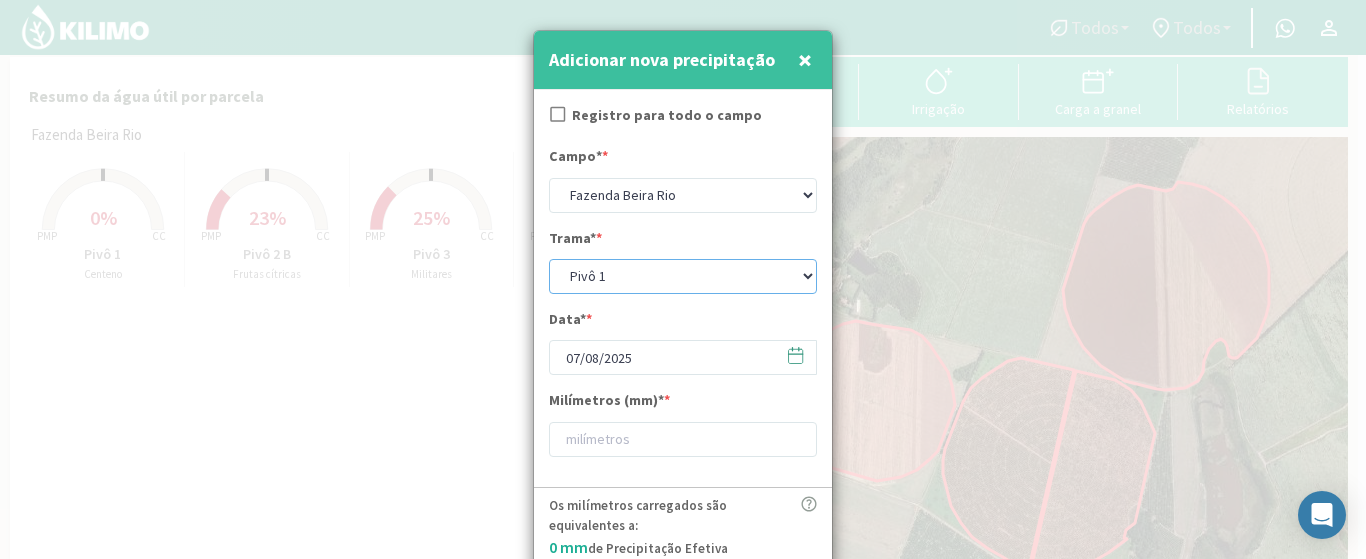 click on "Pivô 1 Pivô 2 A Pivô 2 B Pivô 3" at bounding box center (683, 276) 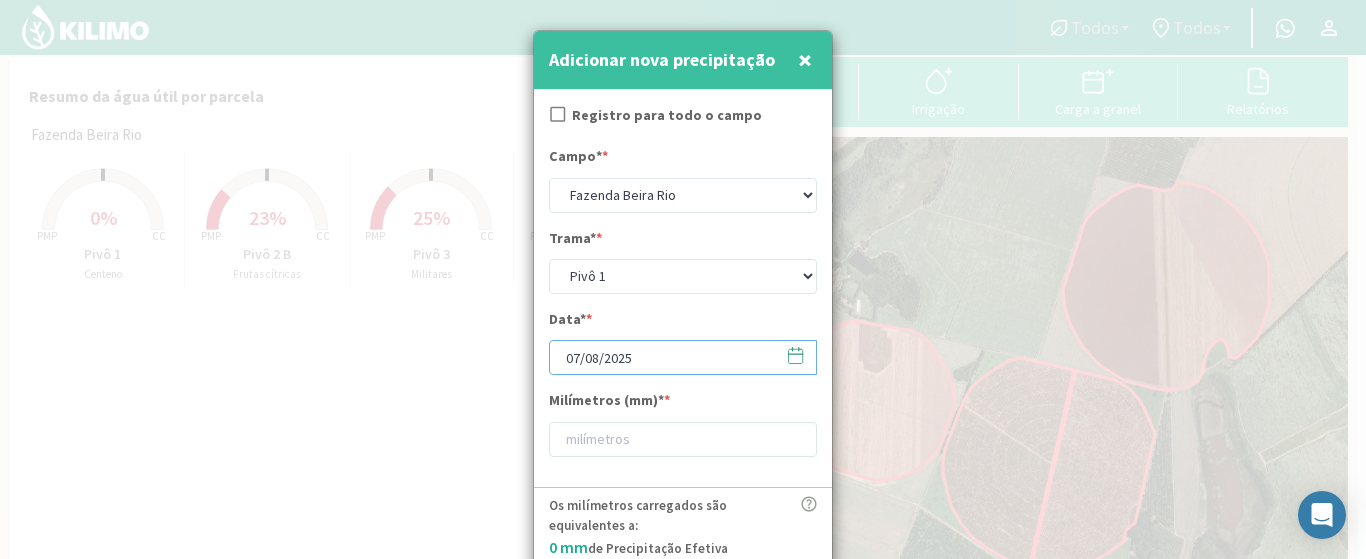 click on "07/08/2025" at bounding box center (683, 357) 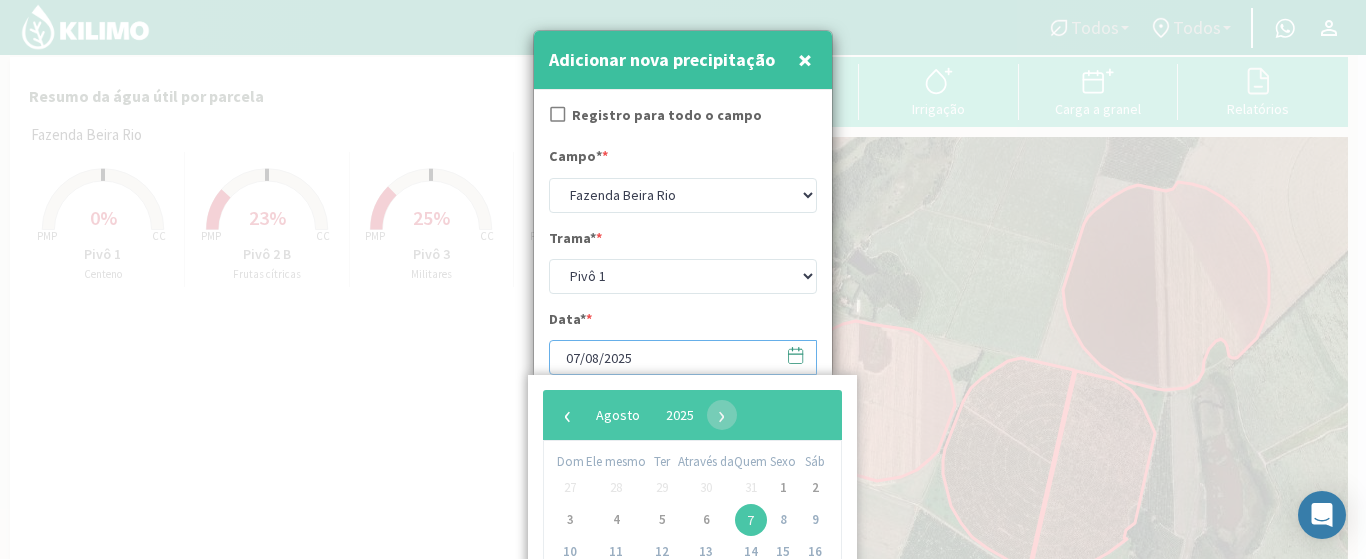 scroll, scrollTop: 88, scrollLeft: 0, axis: vertical 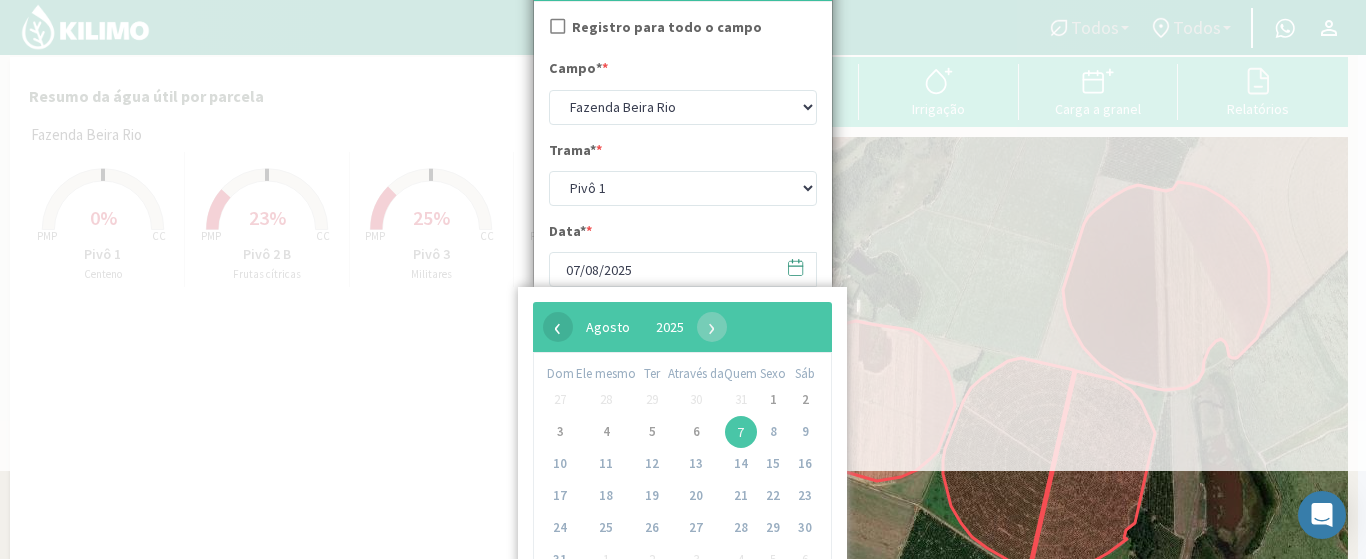 click on "‹ ​ Agosto ​ 2025 ​ › Dom Ele mesmo Ter Através da Quem Sexo Sáb 27 28 29 30 31 1 2 3 4 5 6 7 8 9 10 11 12 13 14 15 16 17 18 19 20 21 22 23 24 25 26 27 28 29 30 31 1 2 3 4 5 6" 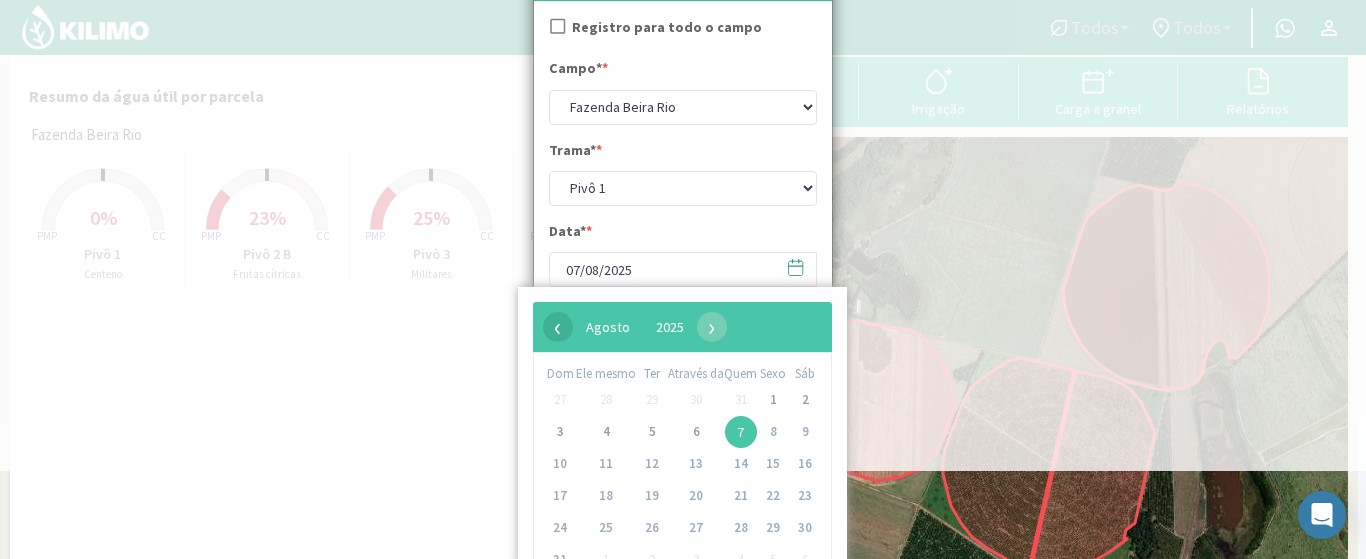 click on "‹" 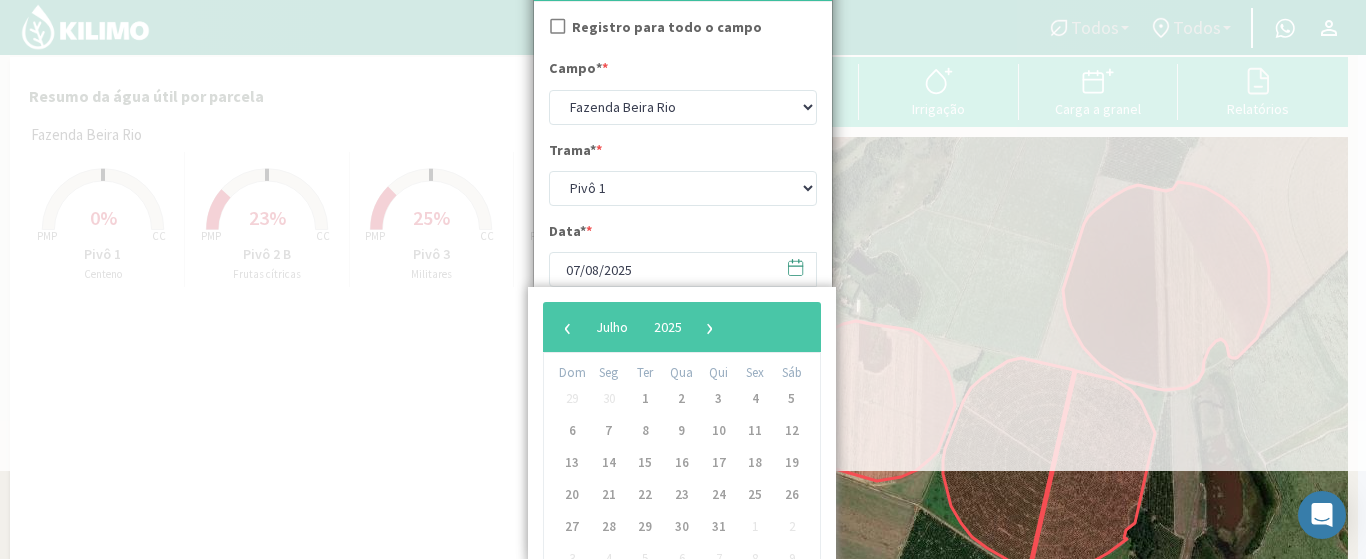 click on "Registro para todo o campo" at bounding box center (667, 27) 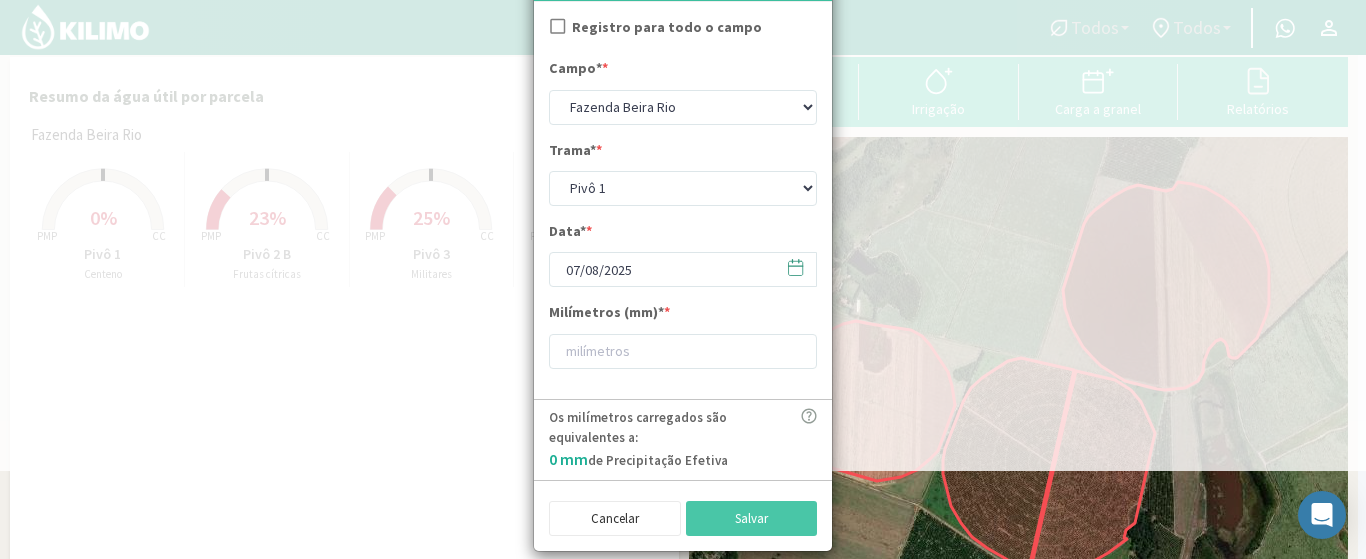 click at bounding box center (556, 29) 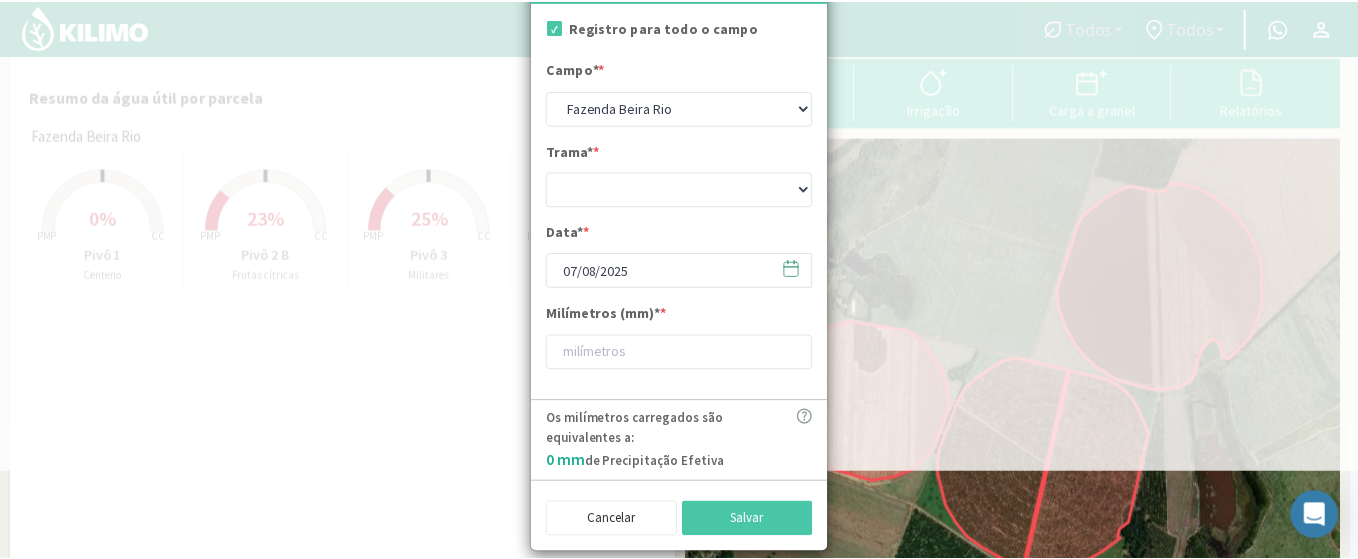 scroll, scrollTop: 7, scrollLeft: 0, axis: vertical 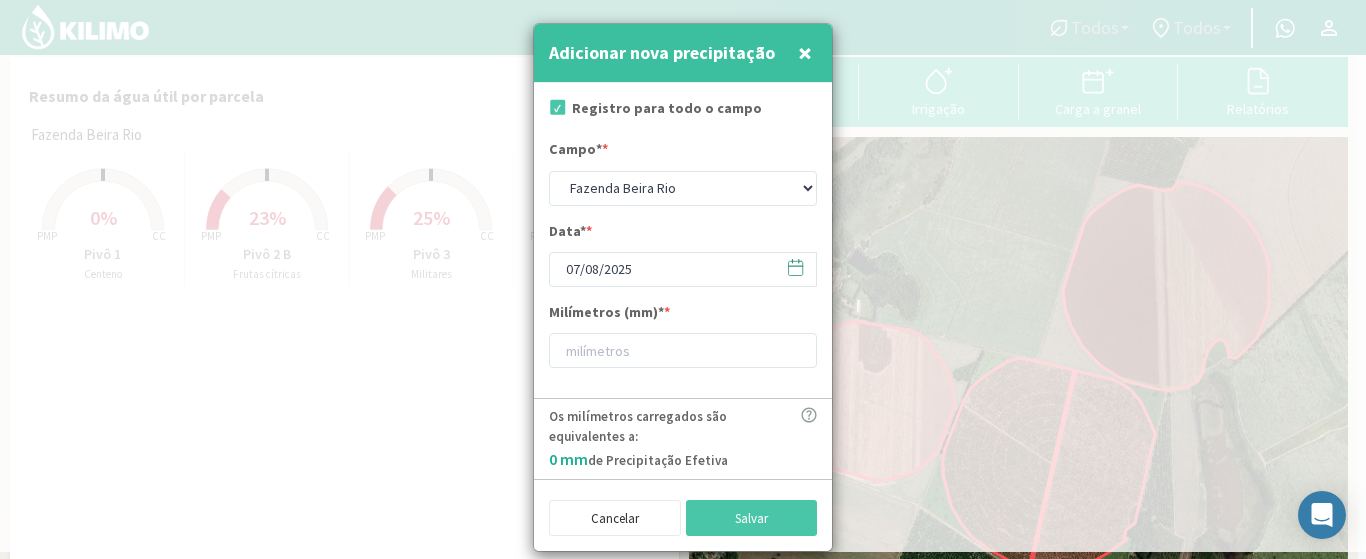 click 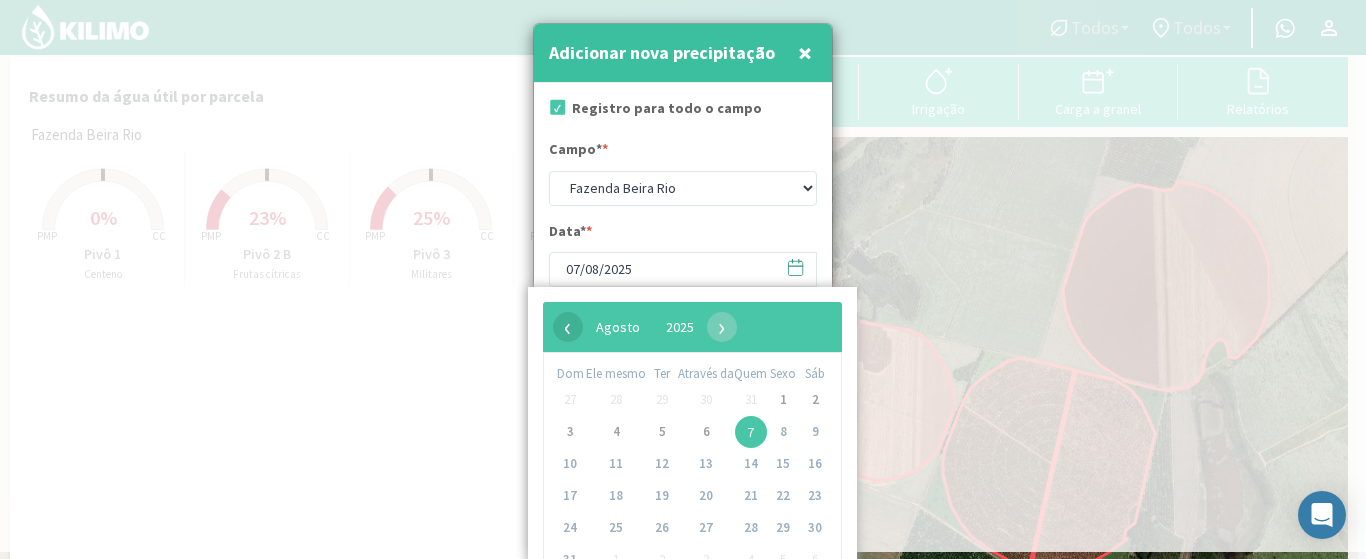 click on "‹" 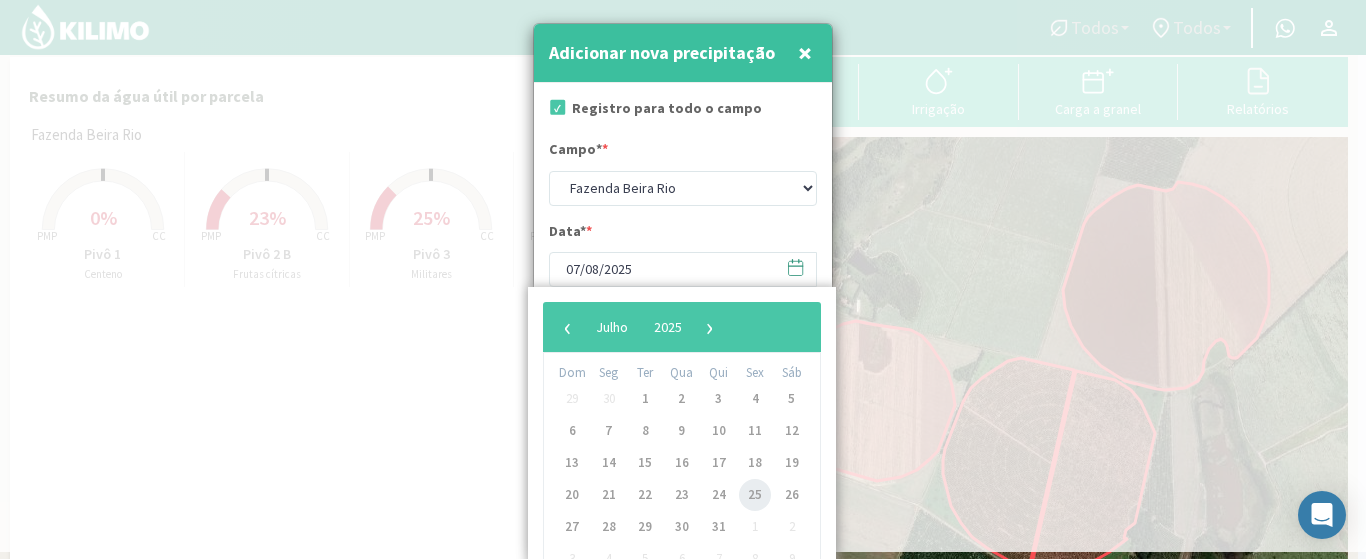 click on "25" 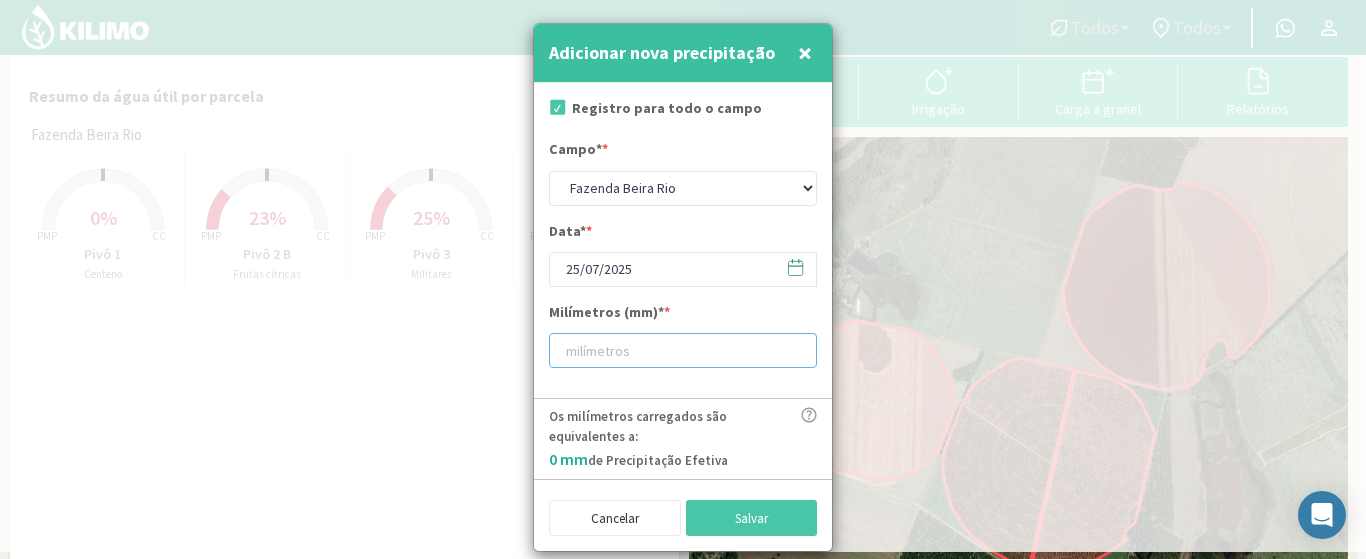 click at bounding box center (683, 350) 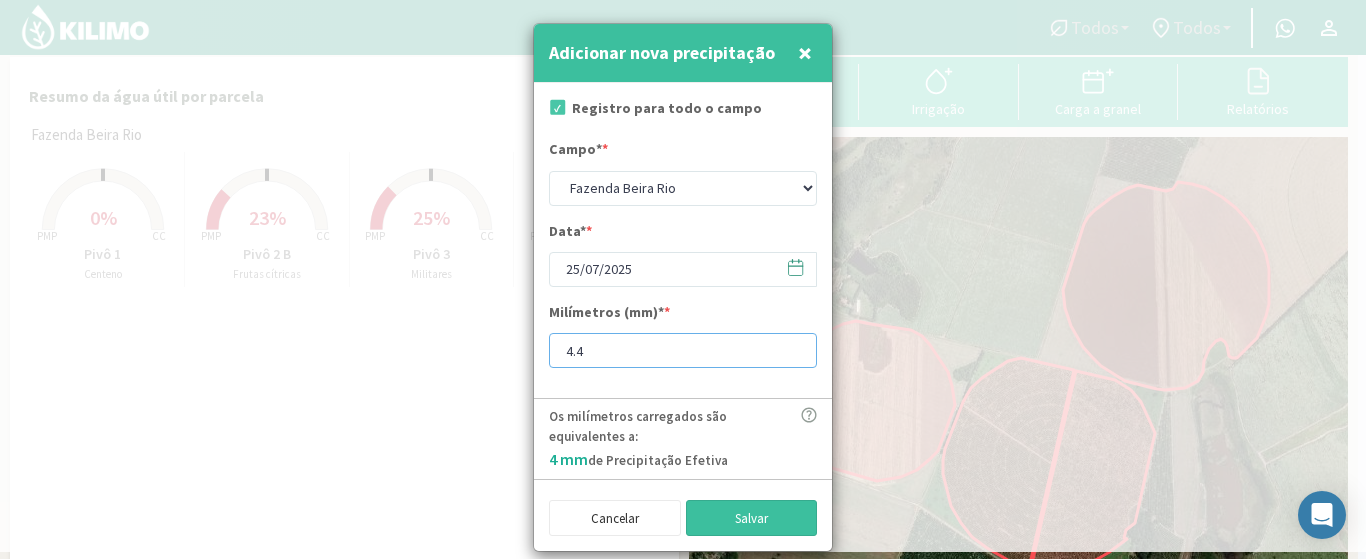 type on "4.4" 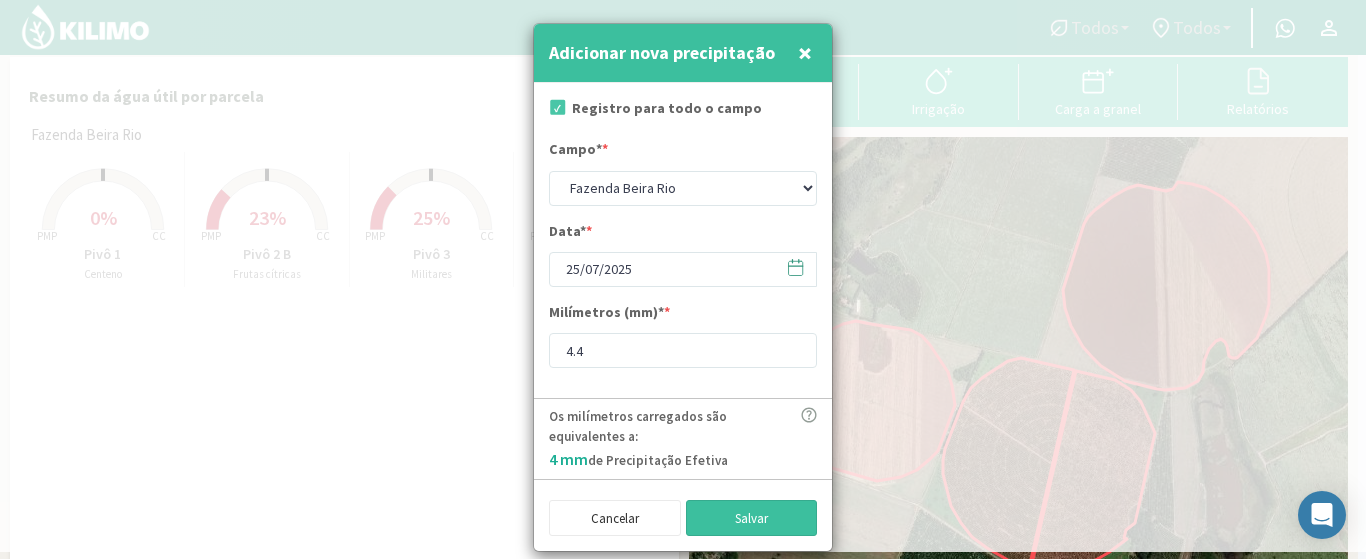 click on "Salvar" at bounding box center [751, 518] 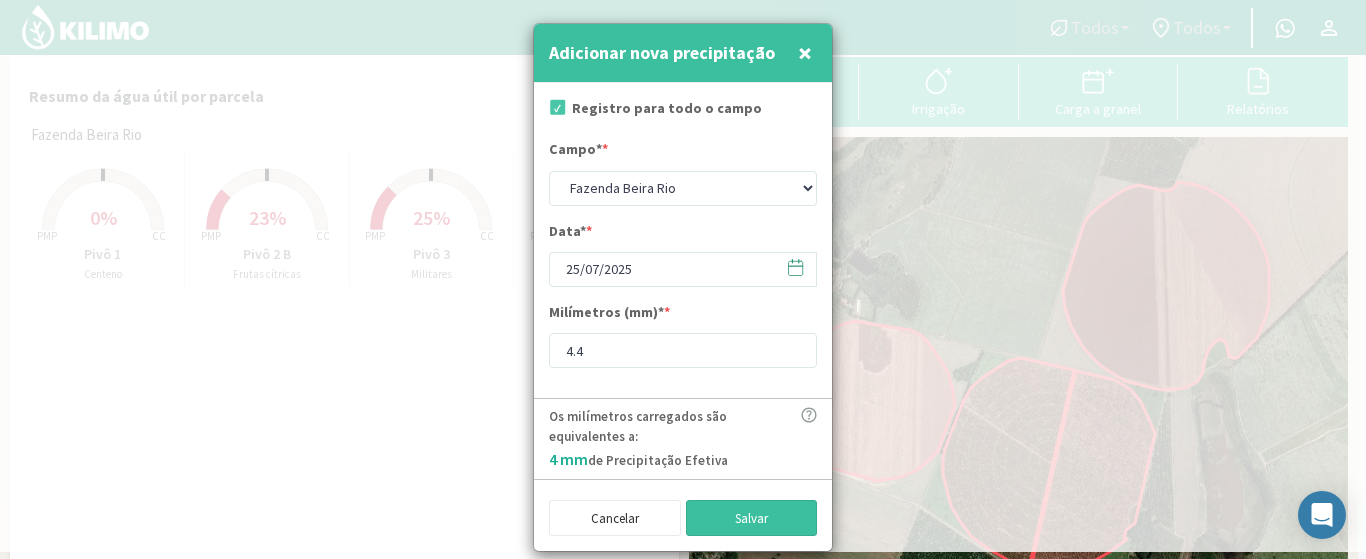 click on "Salvar" at bounding box center [752, 517] 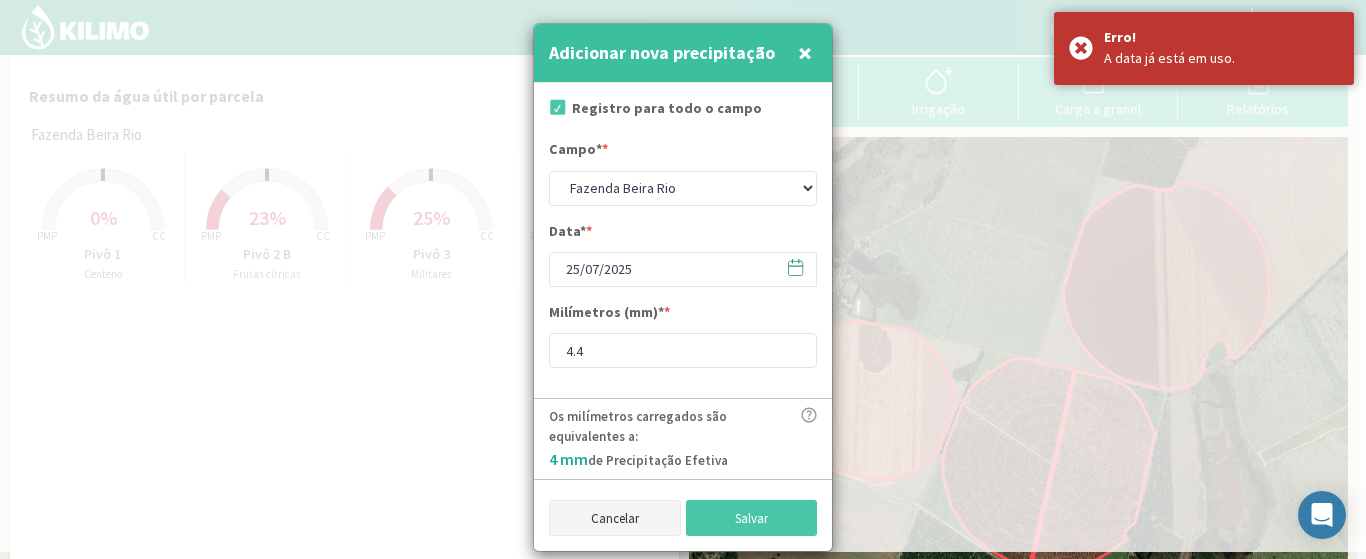 click on "Cancelar" at bounding box center [615, 518] 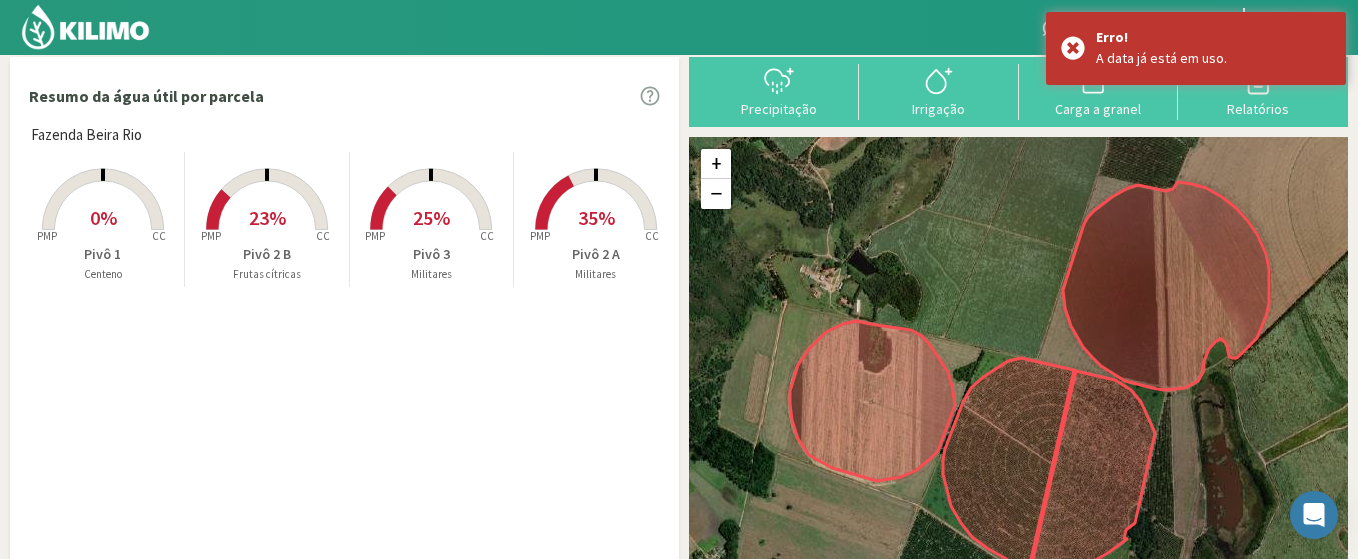 click 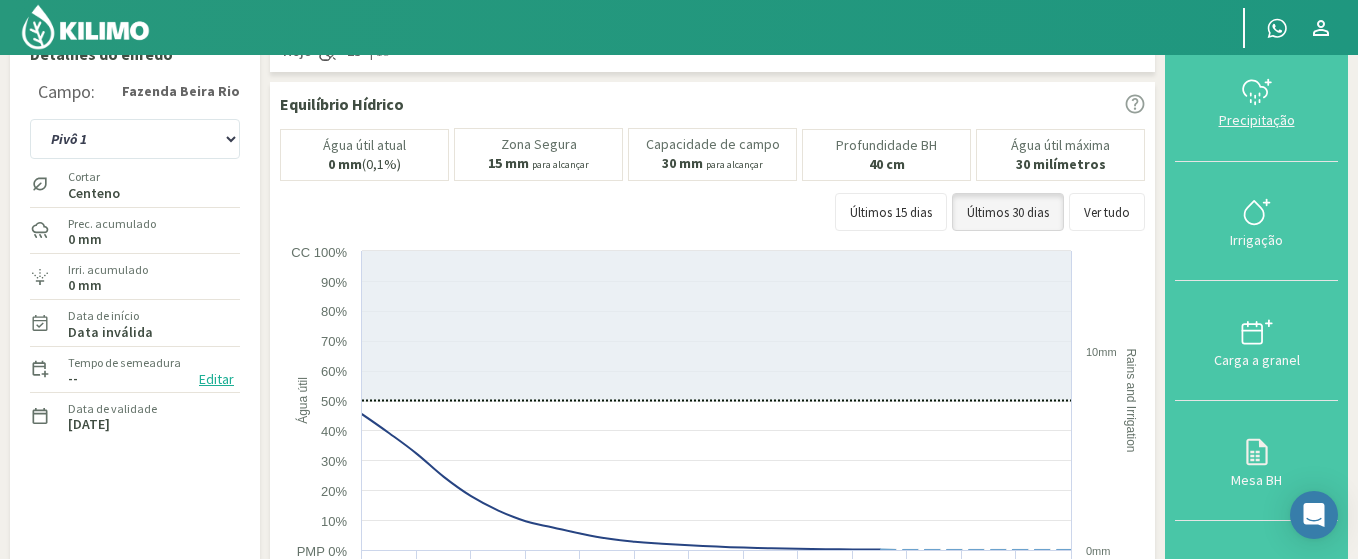 scroll, scrollTop: 0, scrollLeft: 0, axis: both 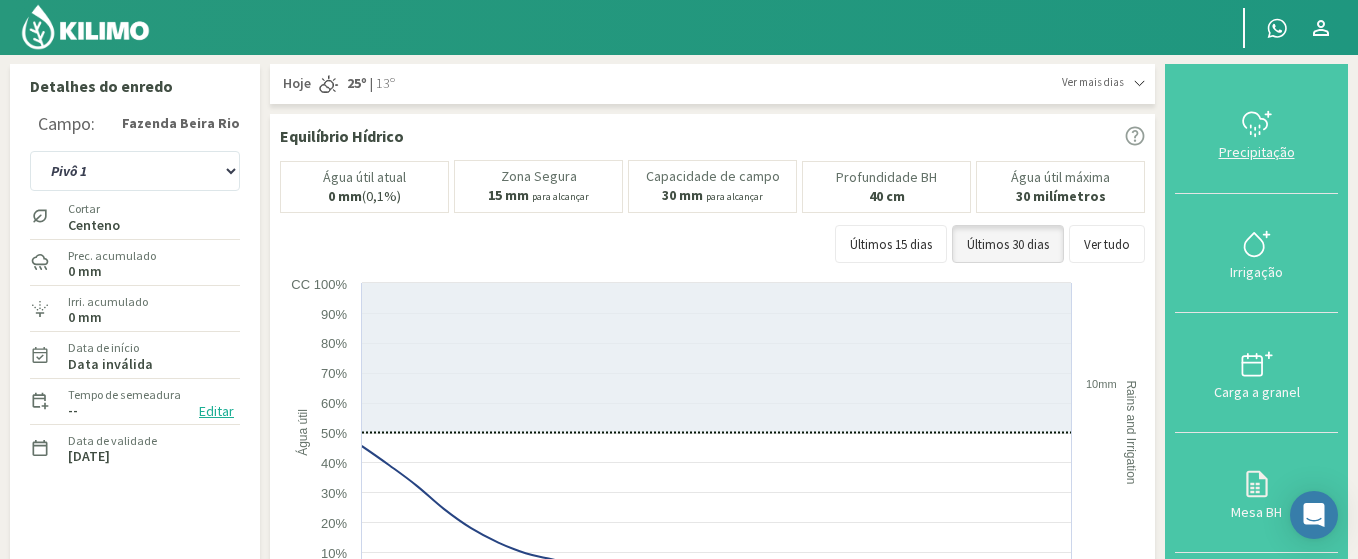 click on "Precipitação" at bounding box center (1257, 152) 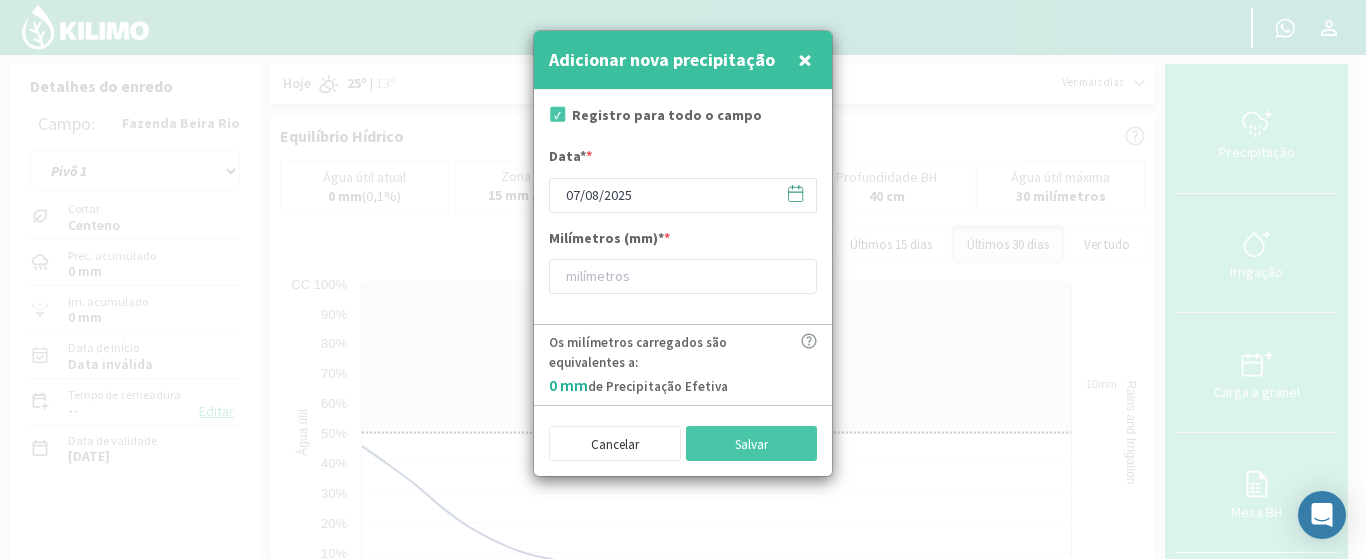 click 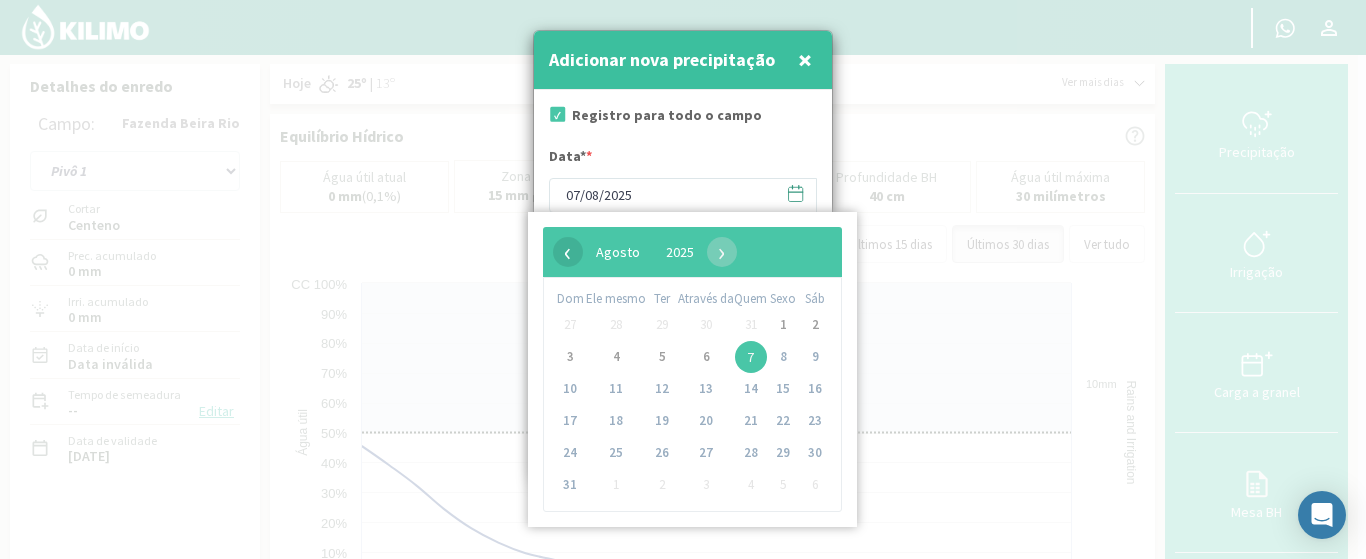 click on "‹" 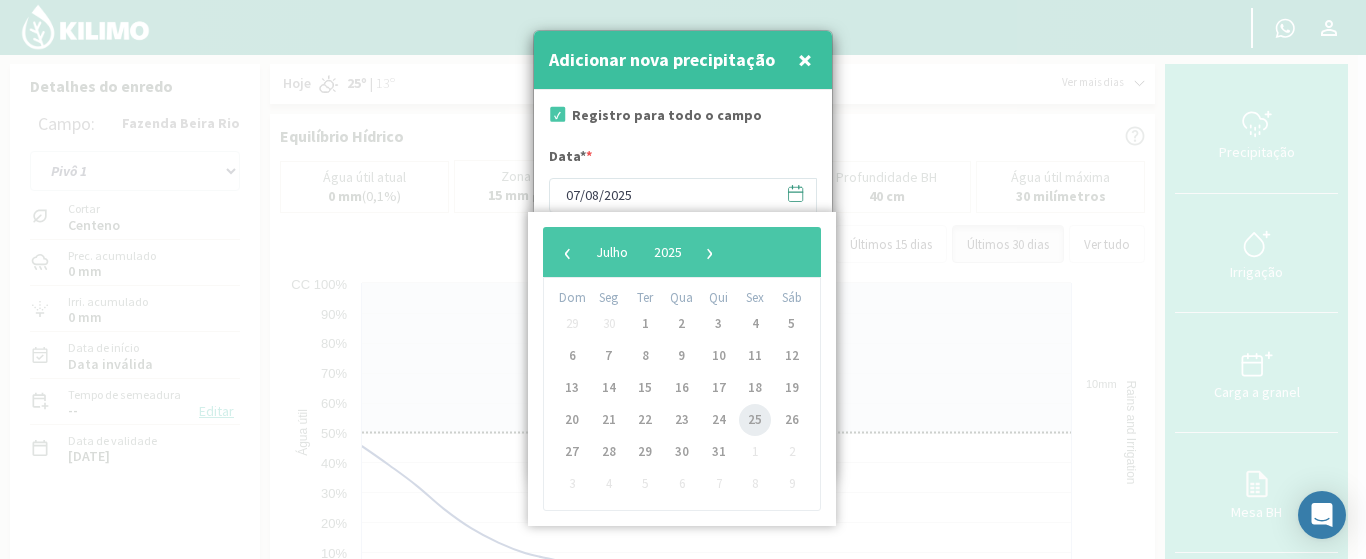 click on "25" 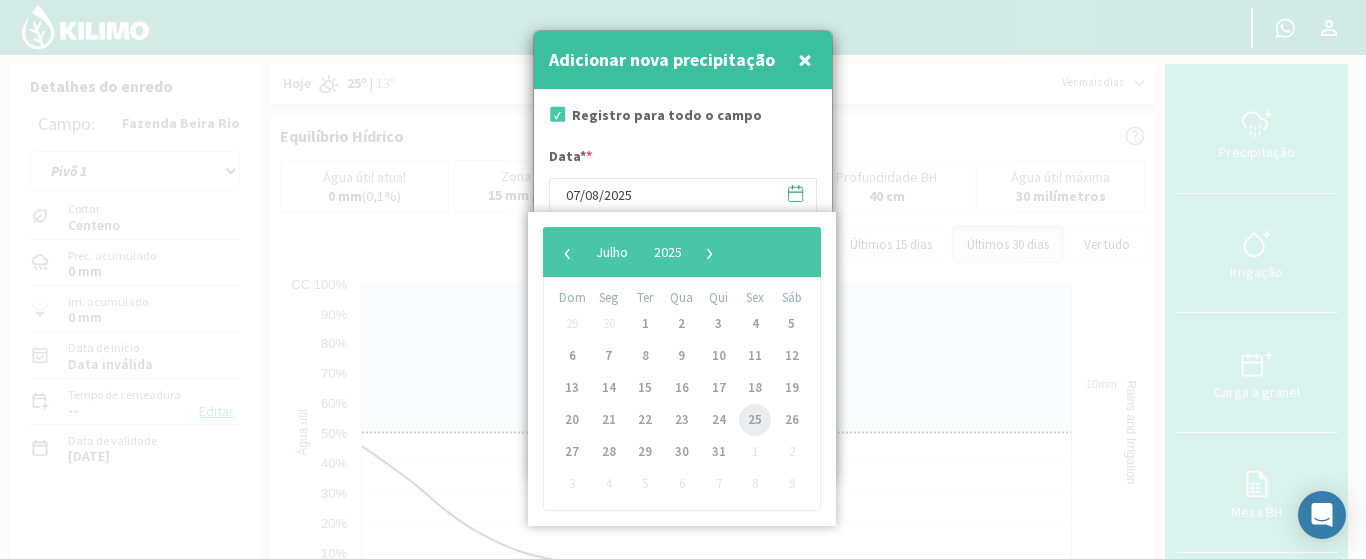 type on "25/07/2025" 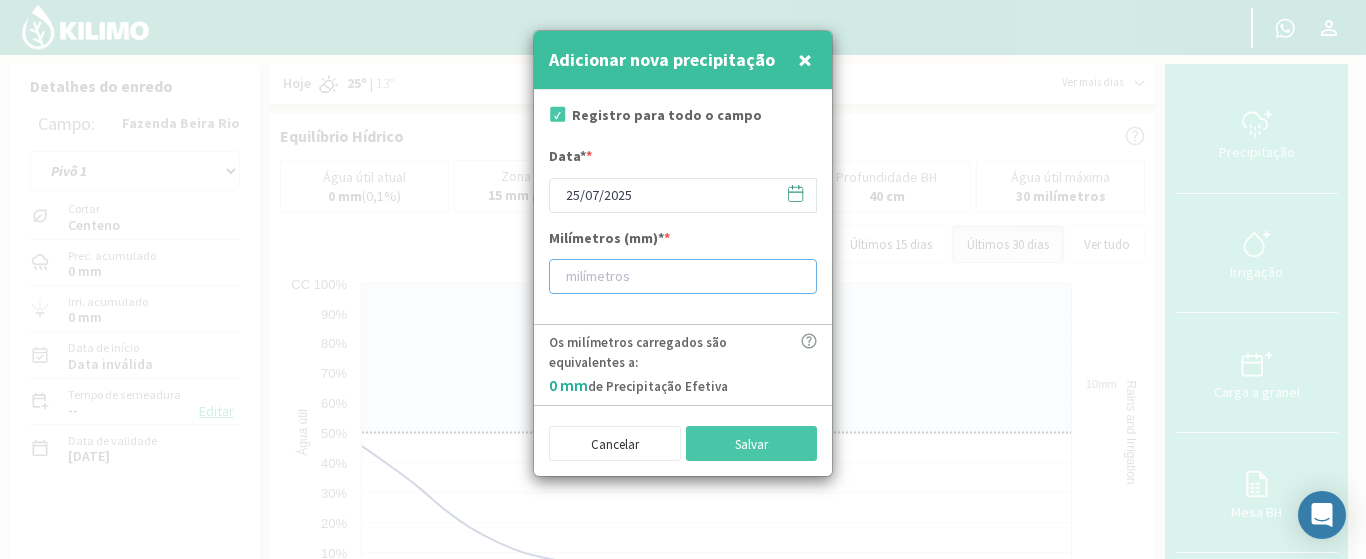 click at bounding box center (683, 276) 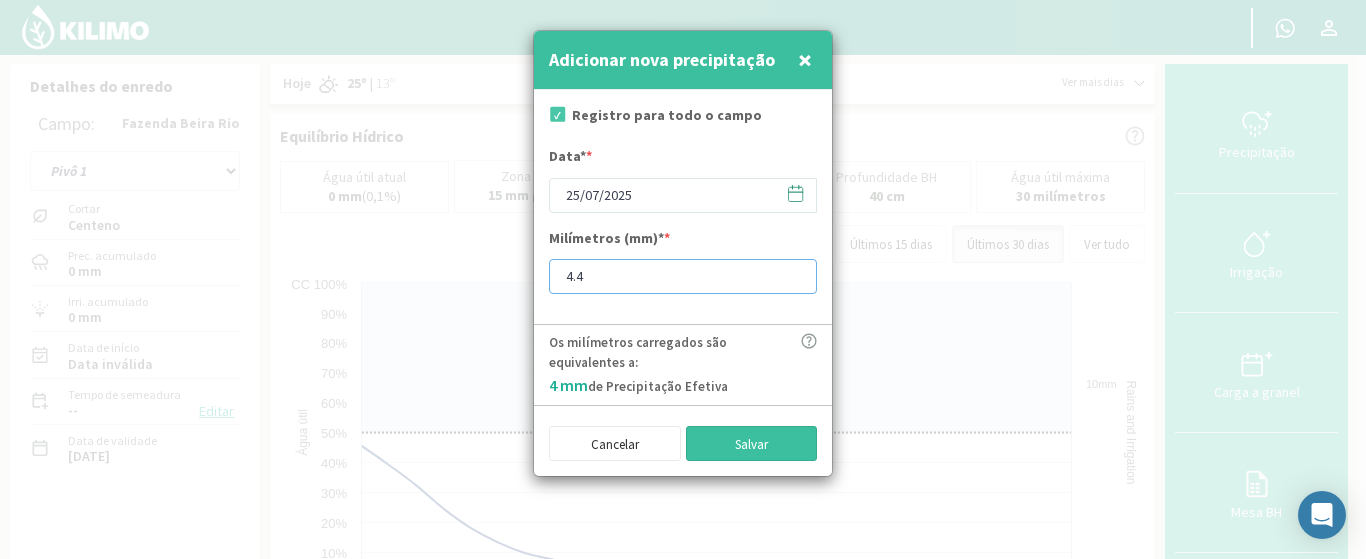 type on "4.4" 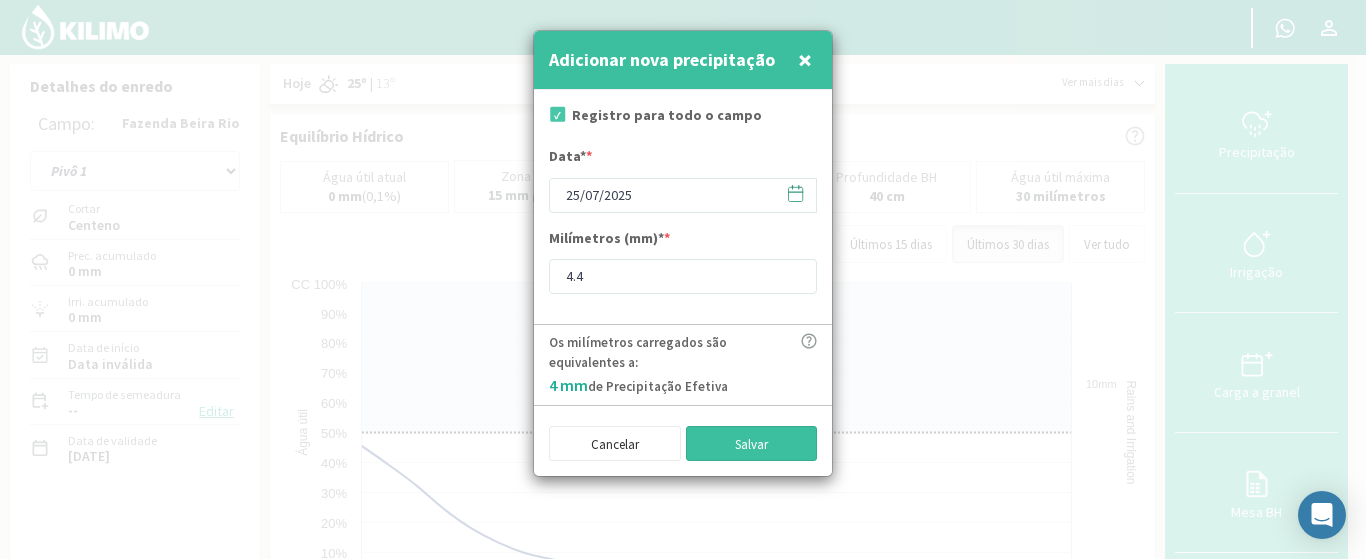 click on "Salvar" at bounding box center [751, 443] 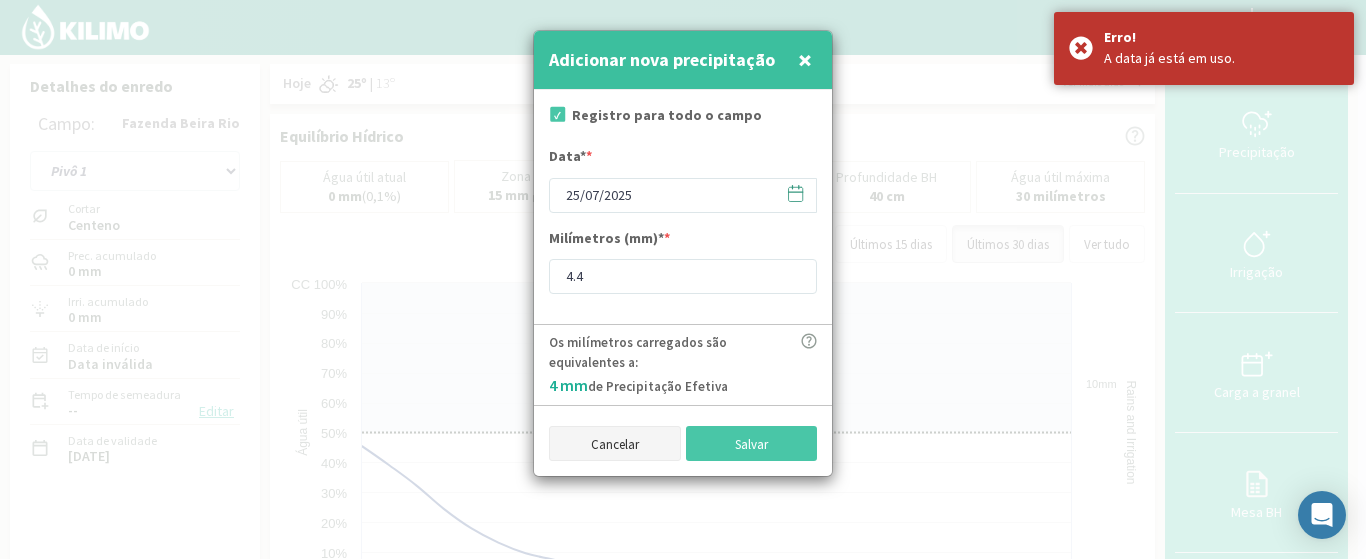 click on "Cancelar" at bounding box center [615, 443] 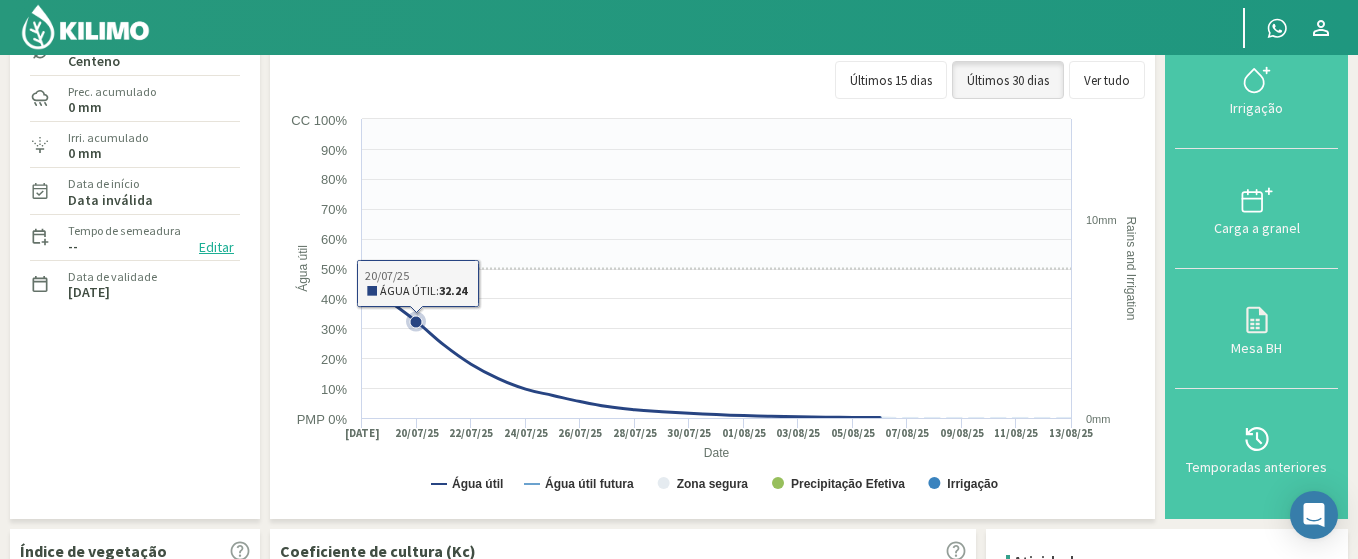 scroll, scrollTop: 120, scrollLeft: 0, axis: vertical 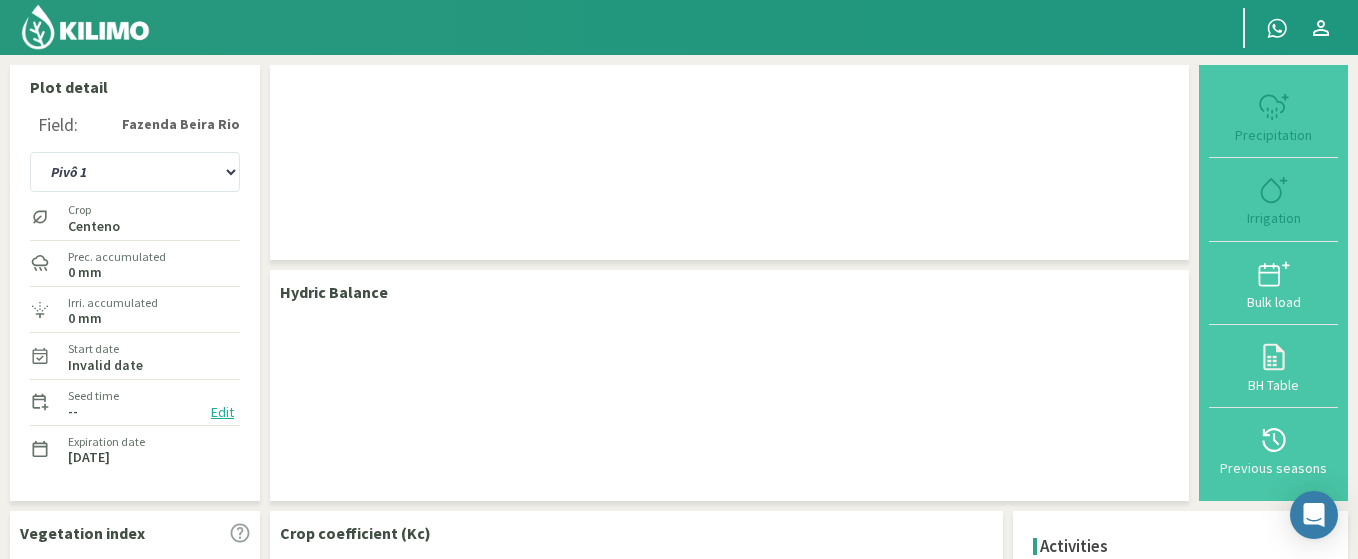 checkbox on "true" 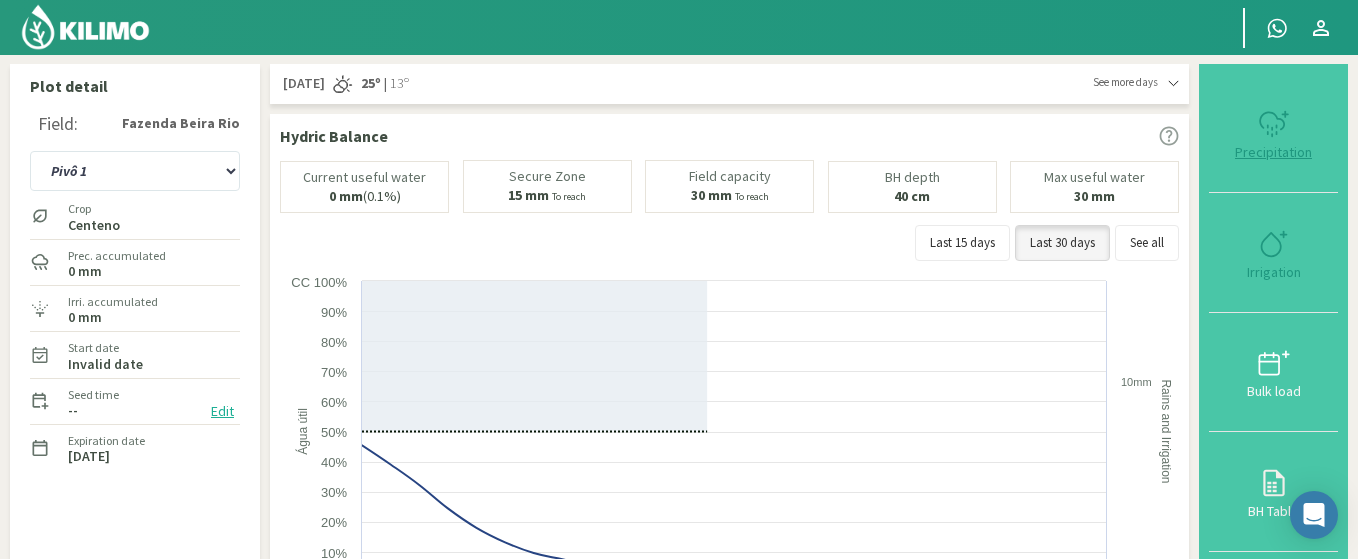 click 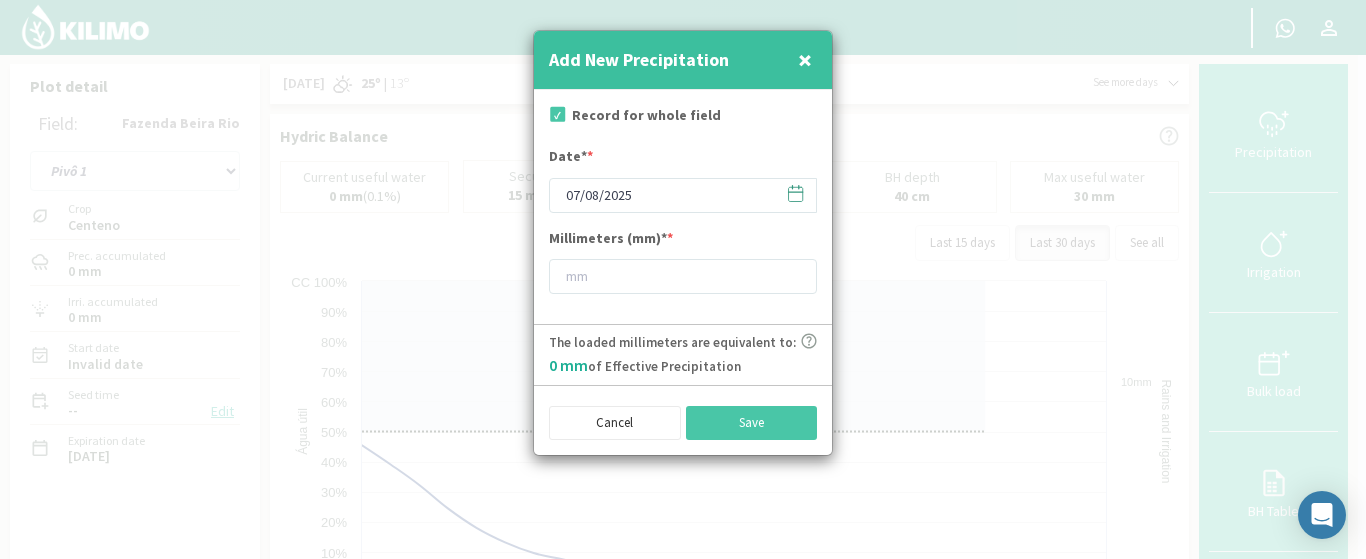 drag, startPoint x: 794, startPoint y: 194, endPoint x: 693, endPoint y: 204, distance: 101.49384 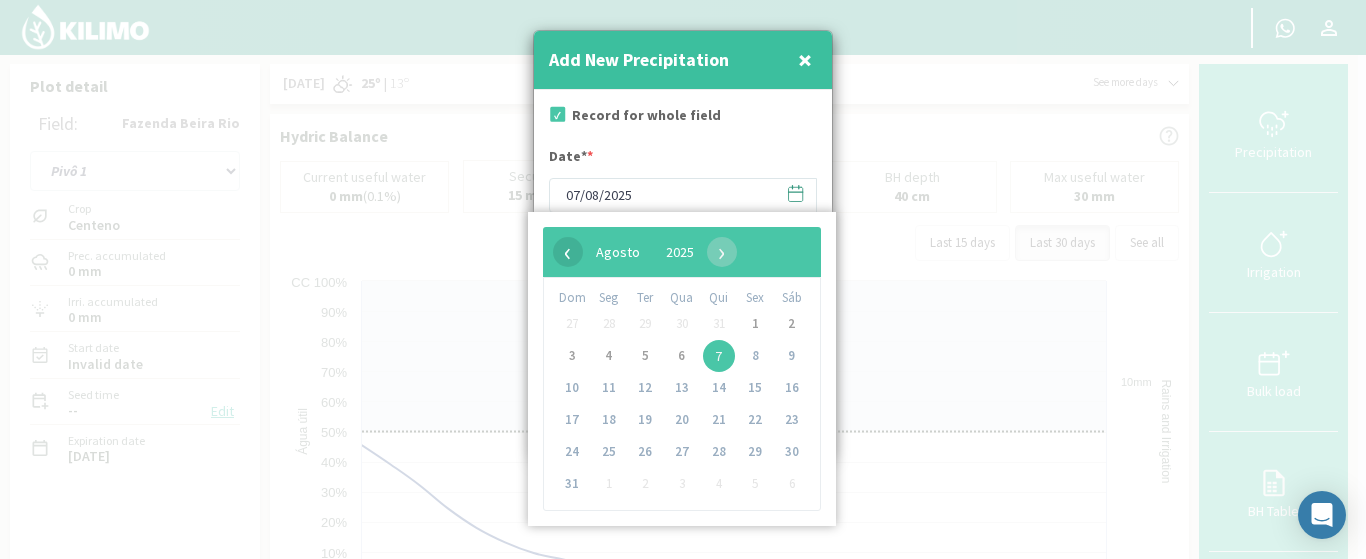 click on "‹" 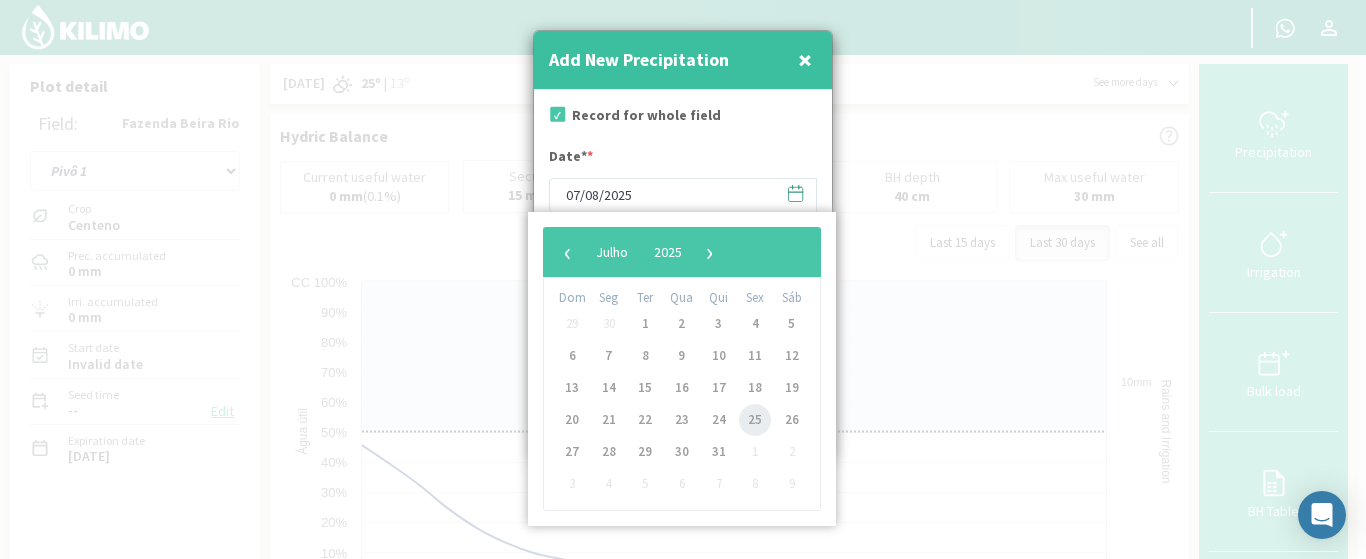 click on "25" 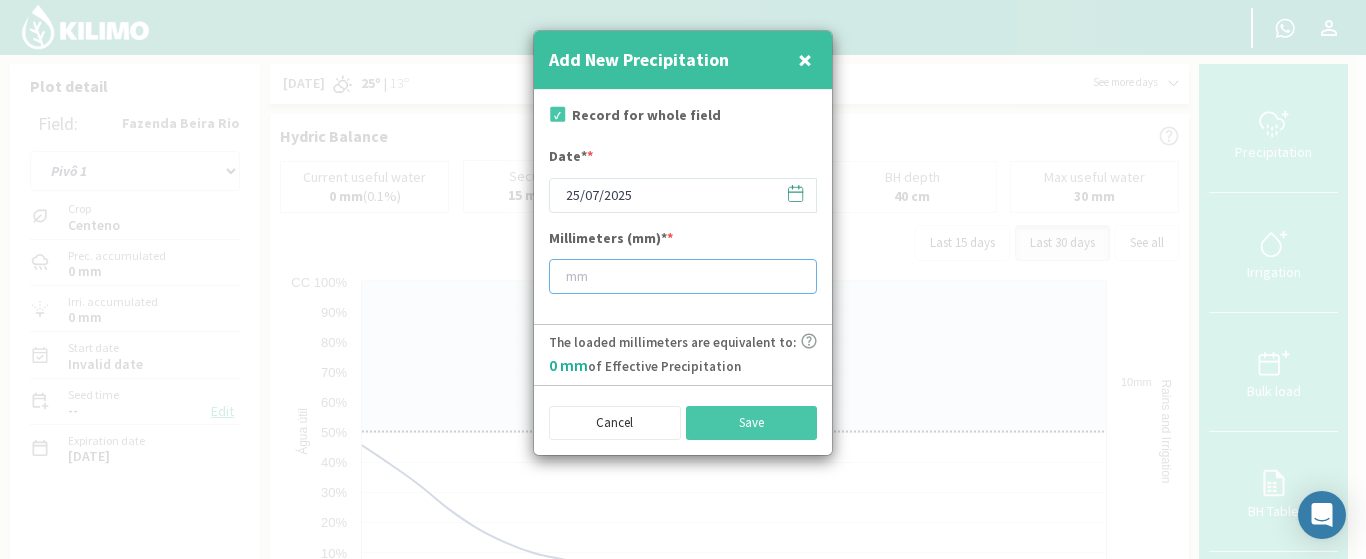 click at bounding box center [683, 276] 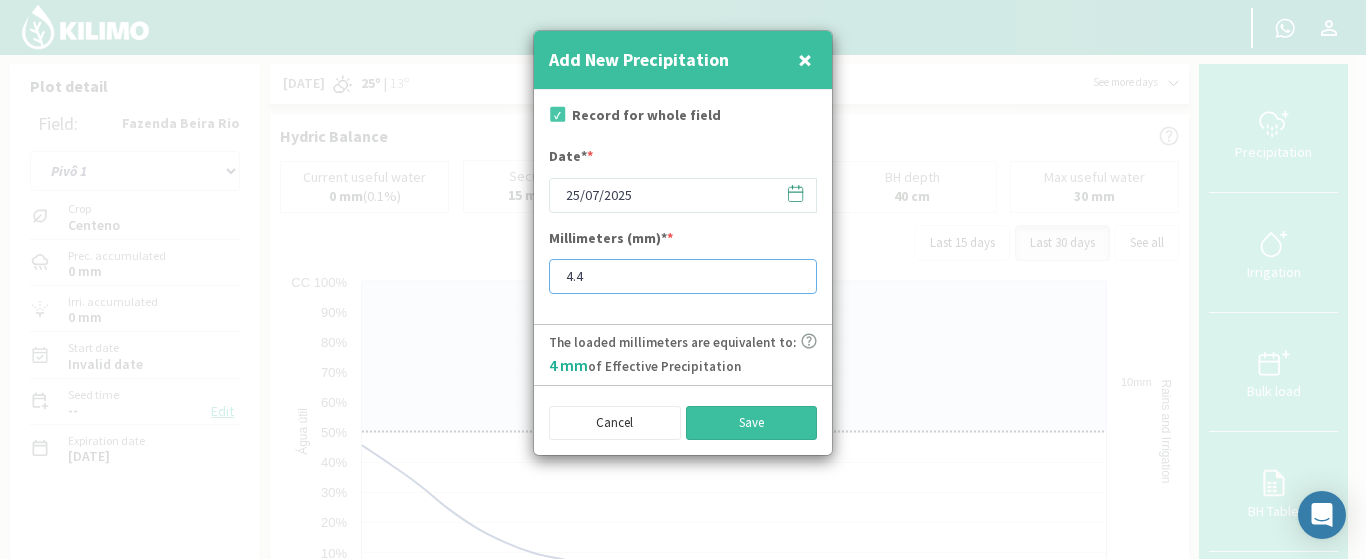 type on "4.4" 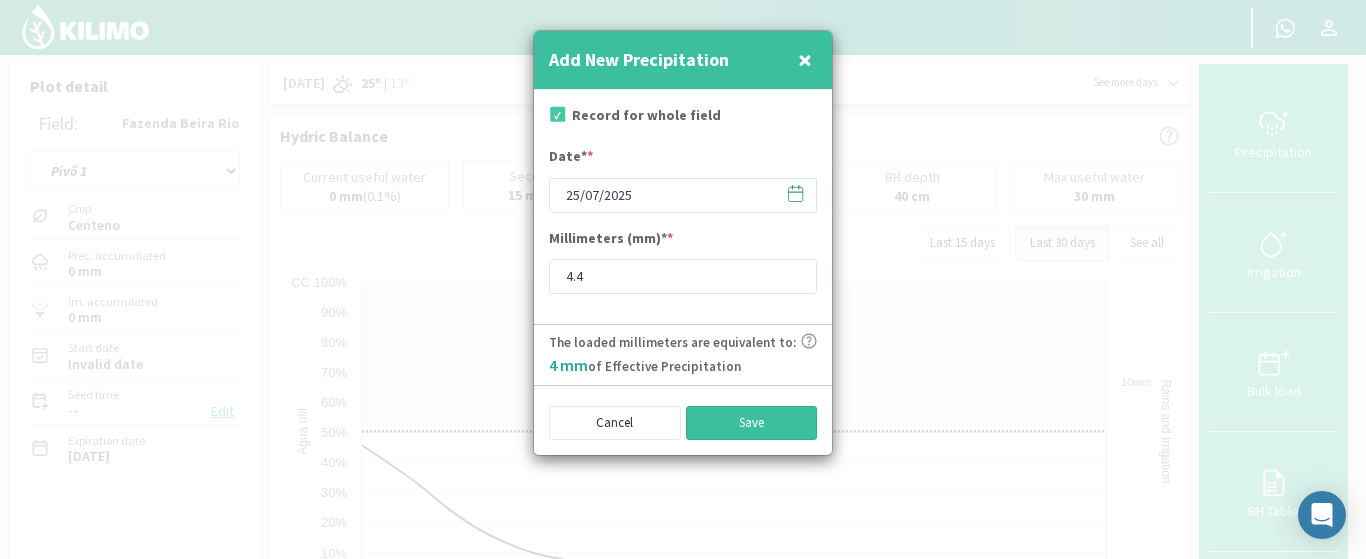 click on "Save" at bounding box center [752, 423] 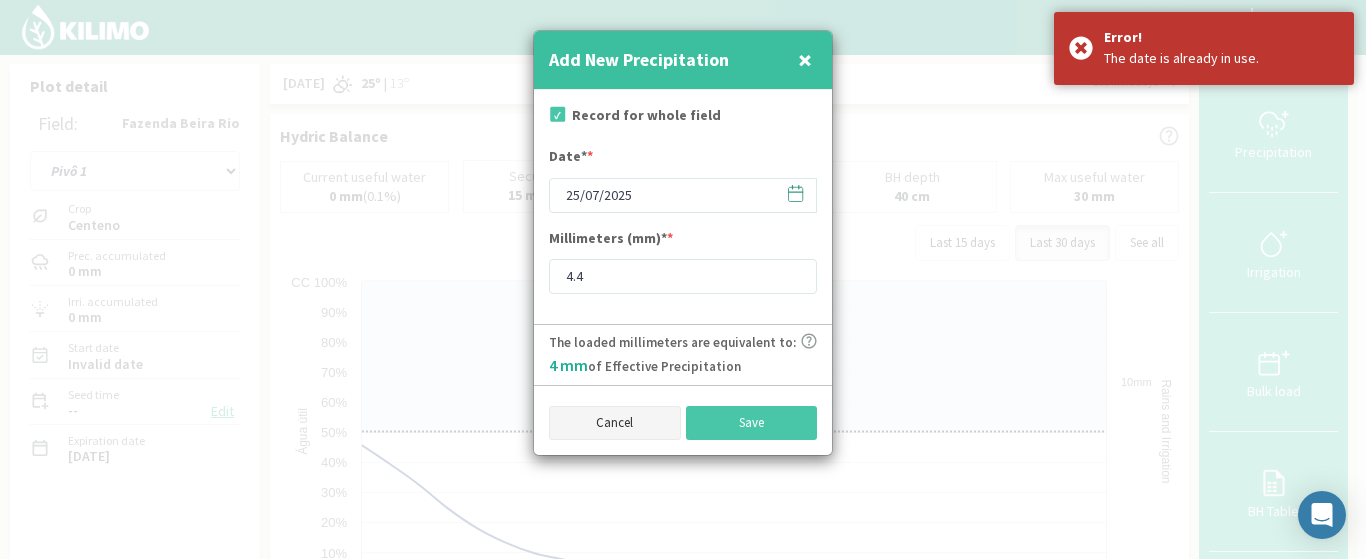 click on "Cancel" at bounding box center (615, 423) 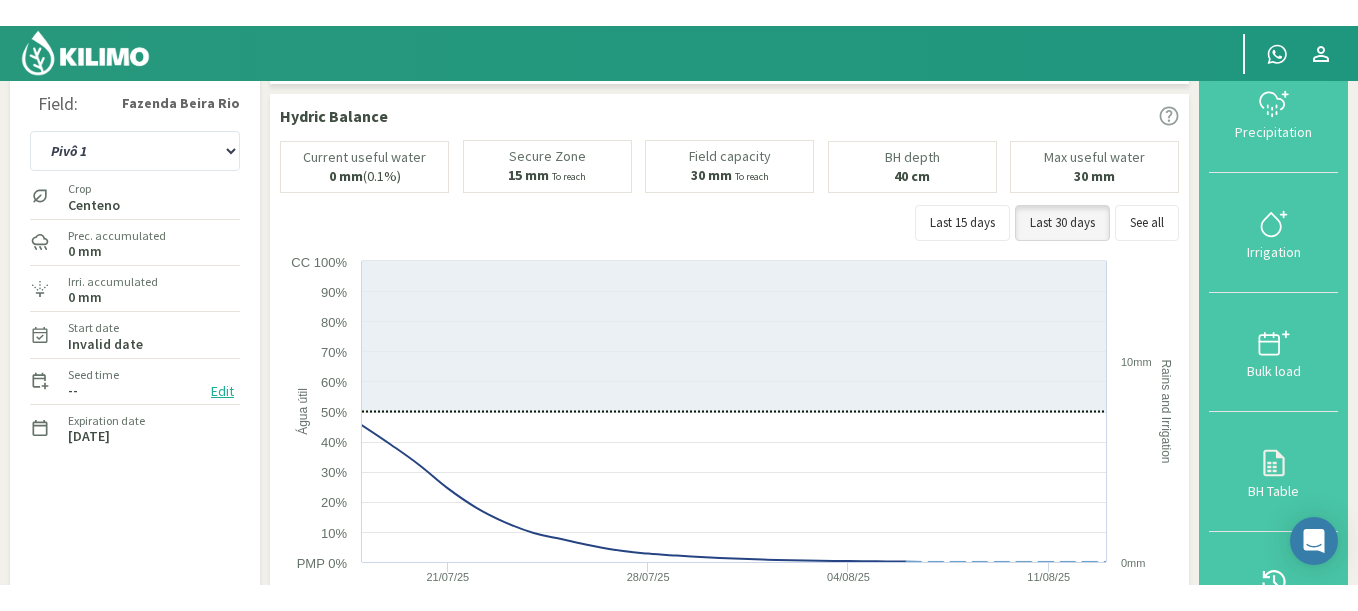 scroll, scrollTop: 0, scrollLeft: 0, axis: both 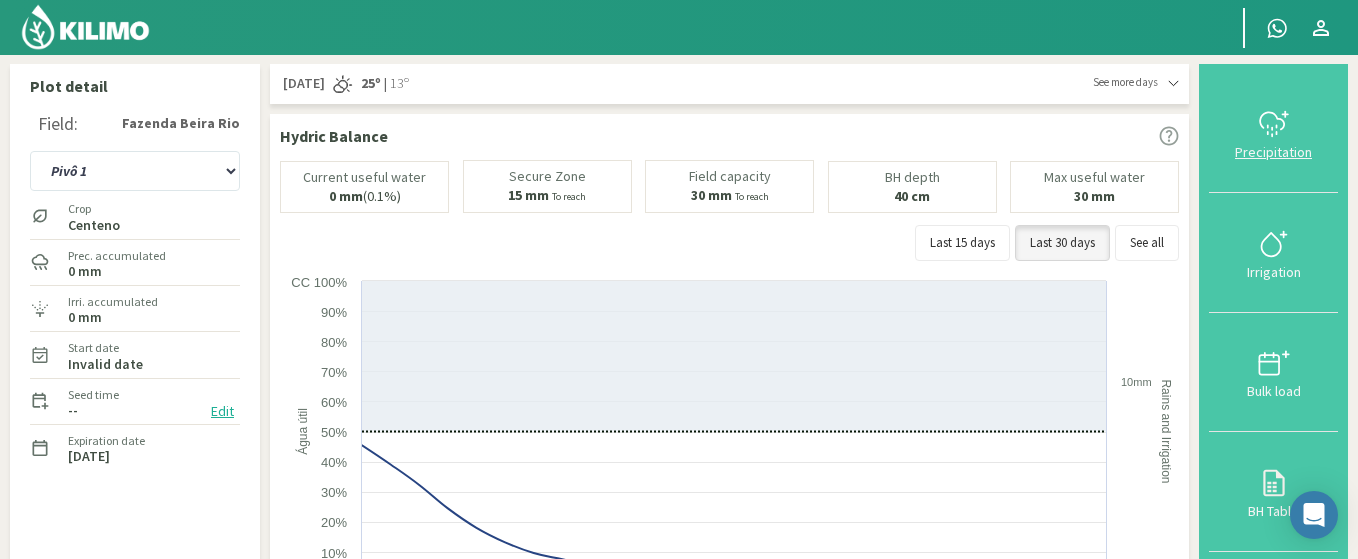 click at bounding box center [1273, 124] 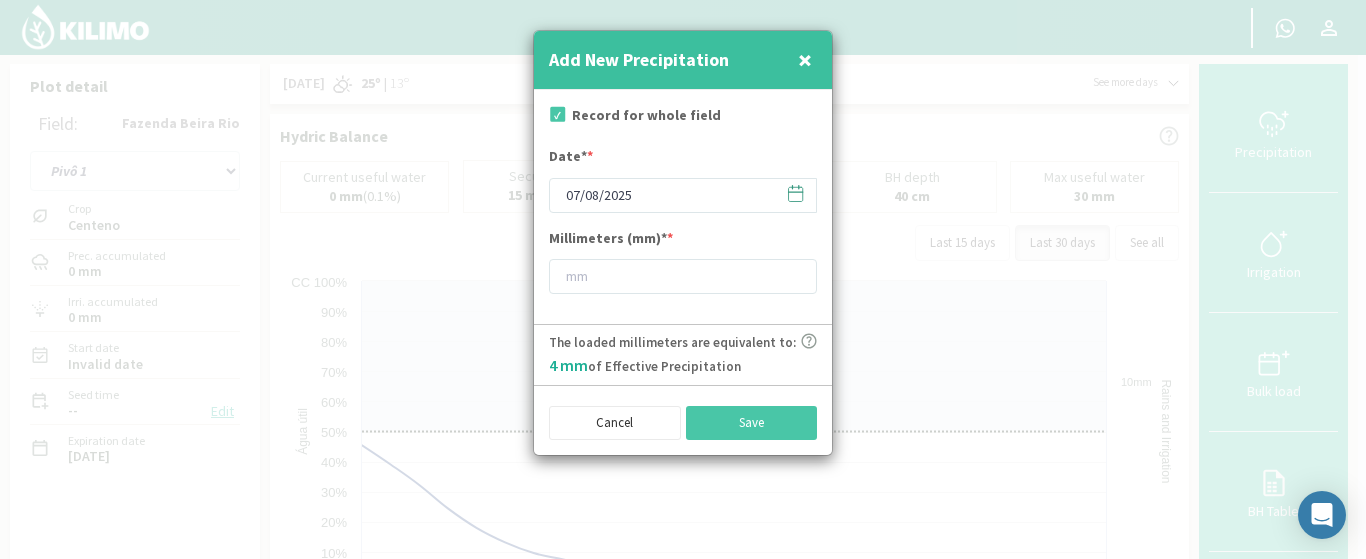 click 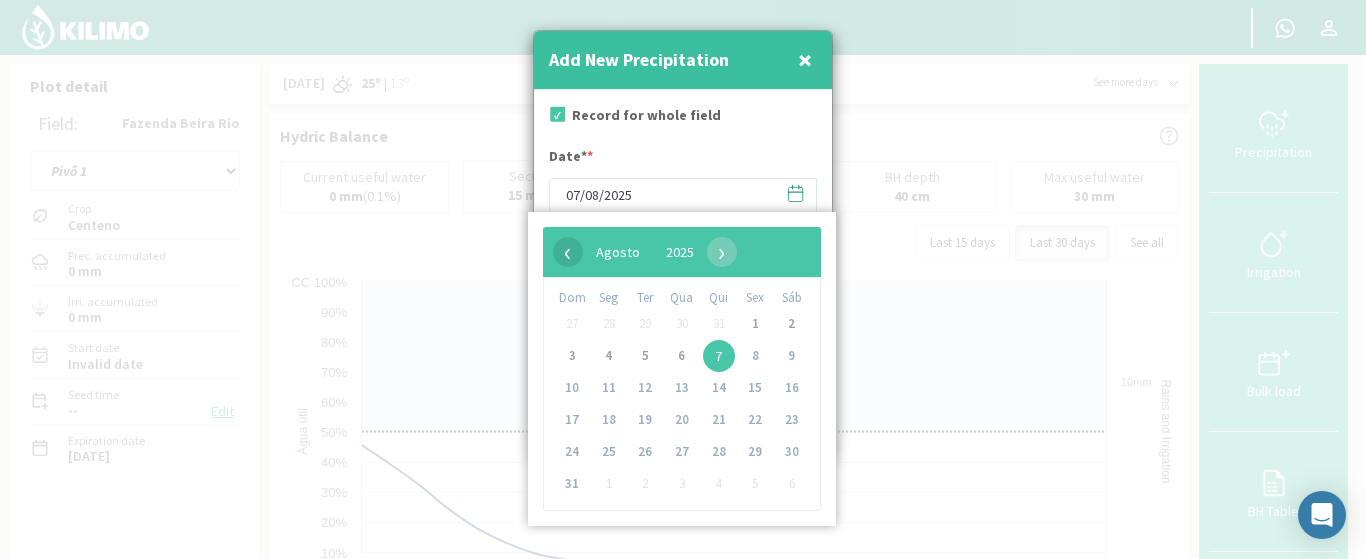 click on "‹" 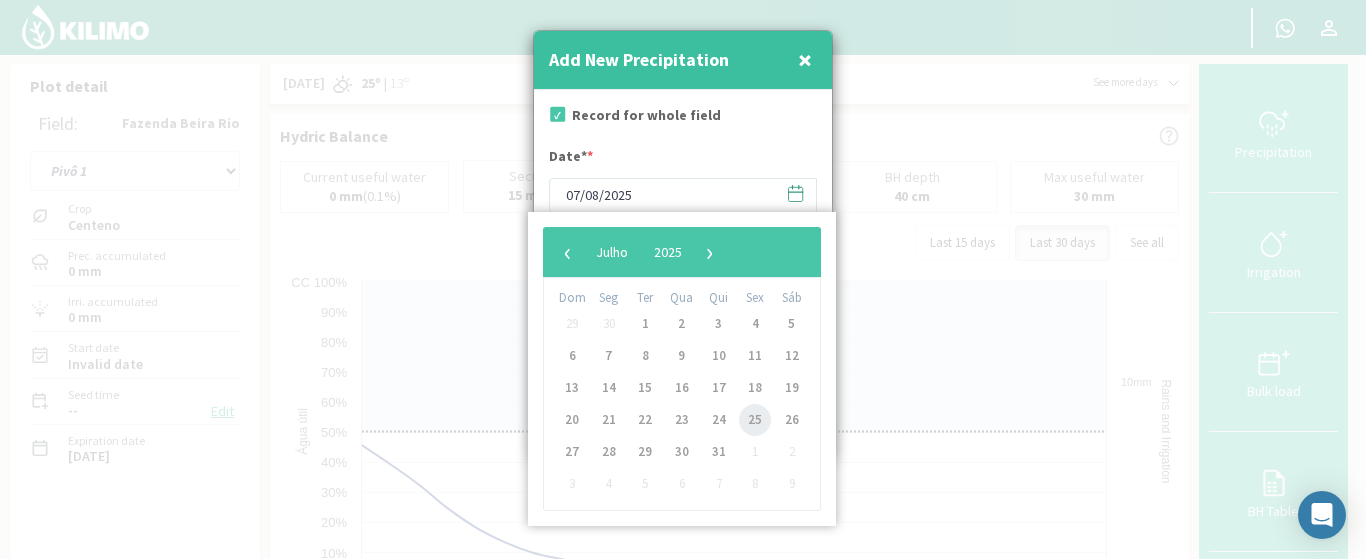 click on "25" 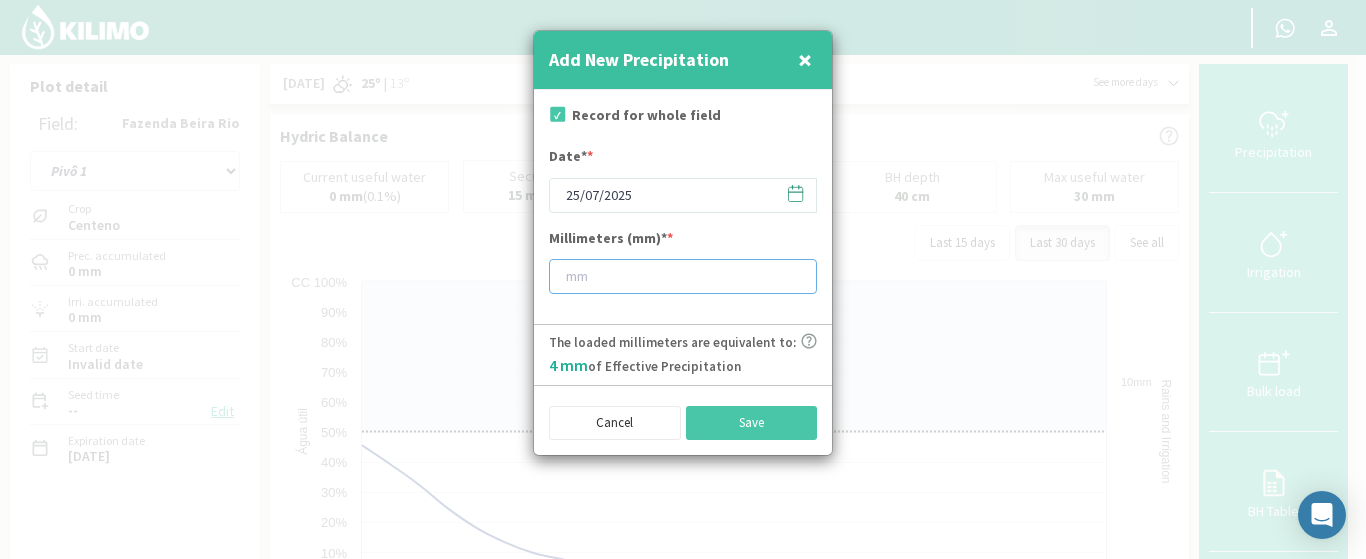 click at bounding box center (683, 276) 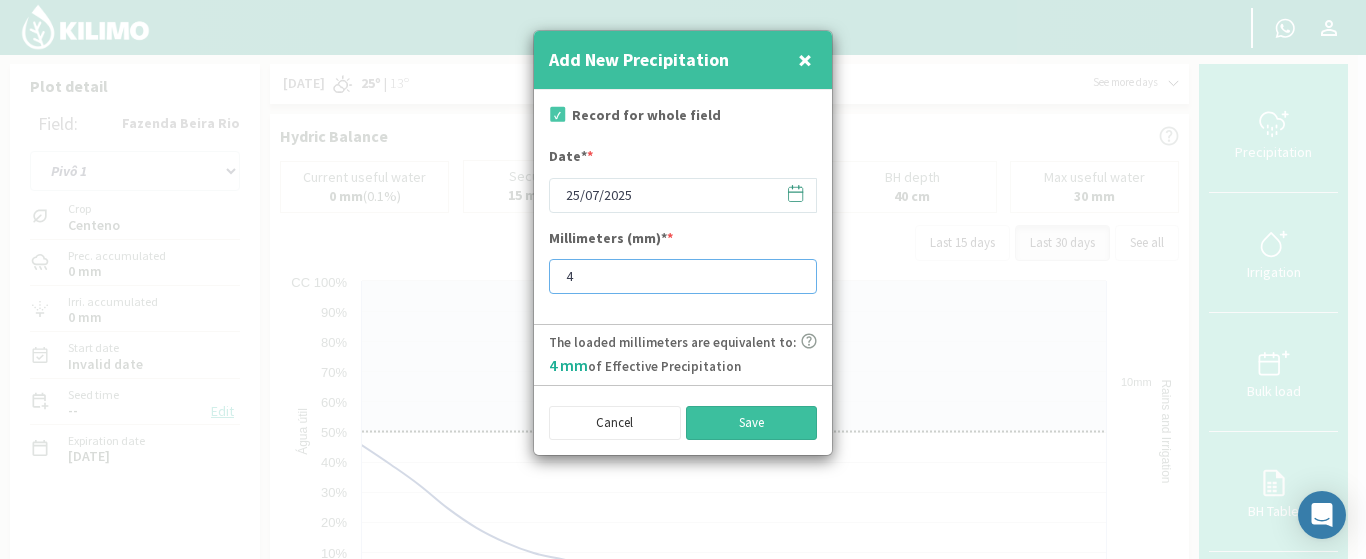 type on "4" 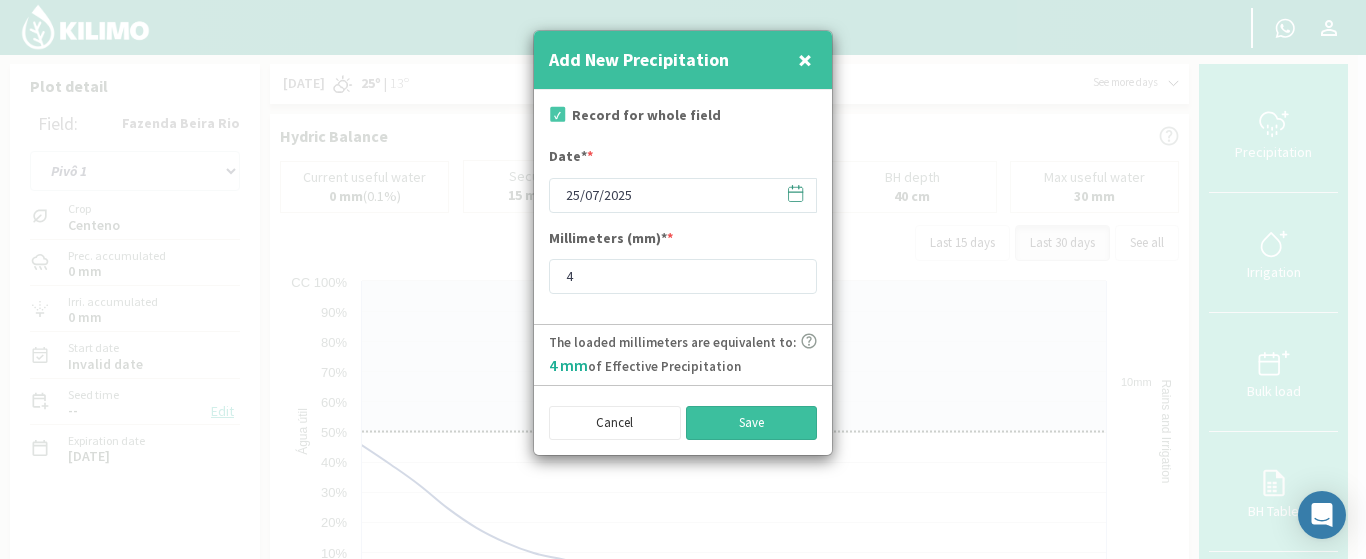 click on "Save" at bounding box center (752, 423) 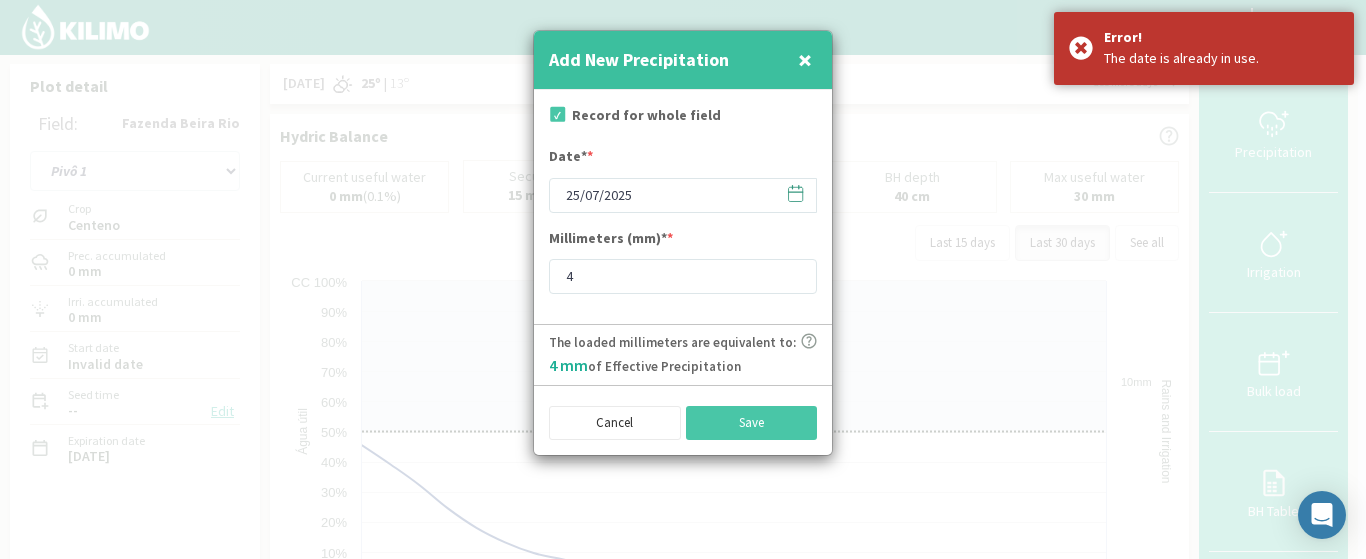 click on "×" at bounding box center (805, 59) 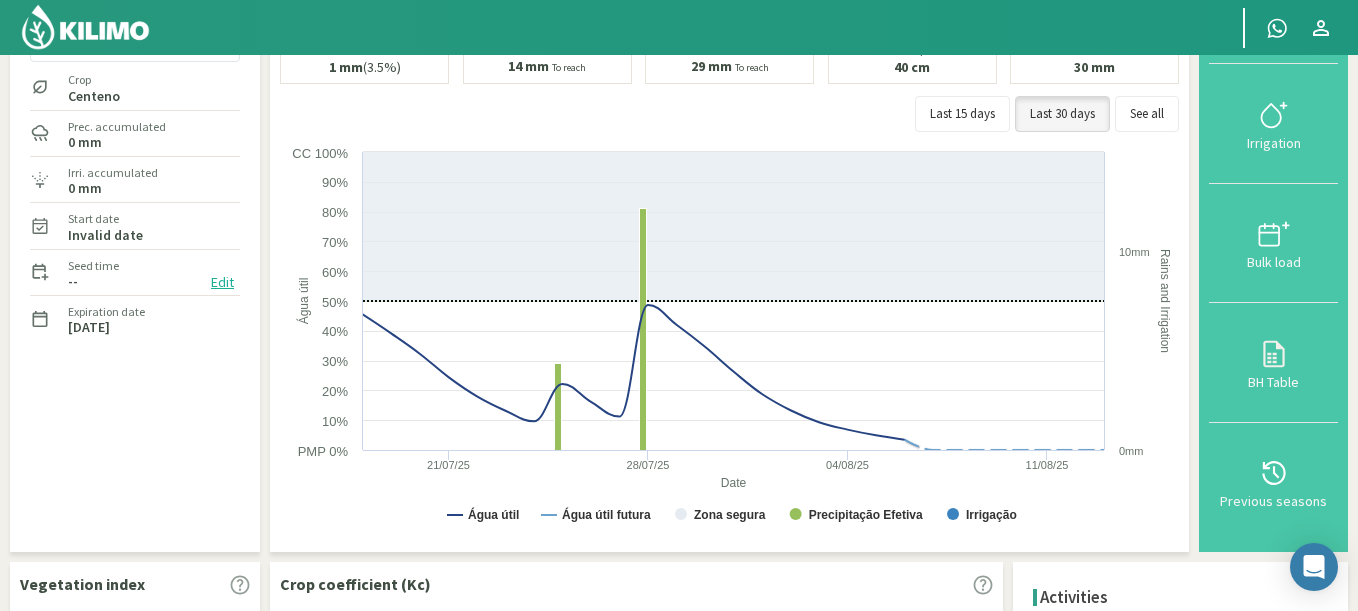 scroll, scrollTop: 0, scrollLeft: 0, axis: both 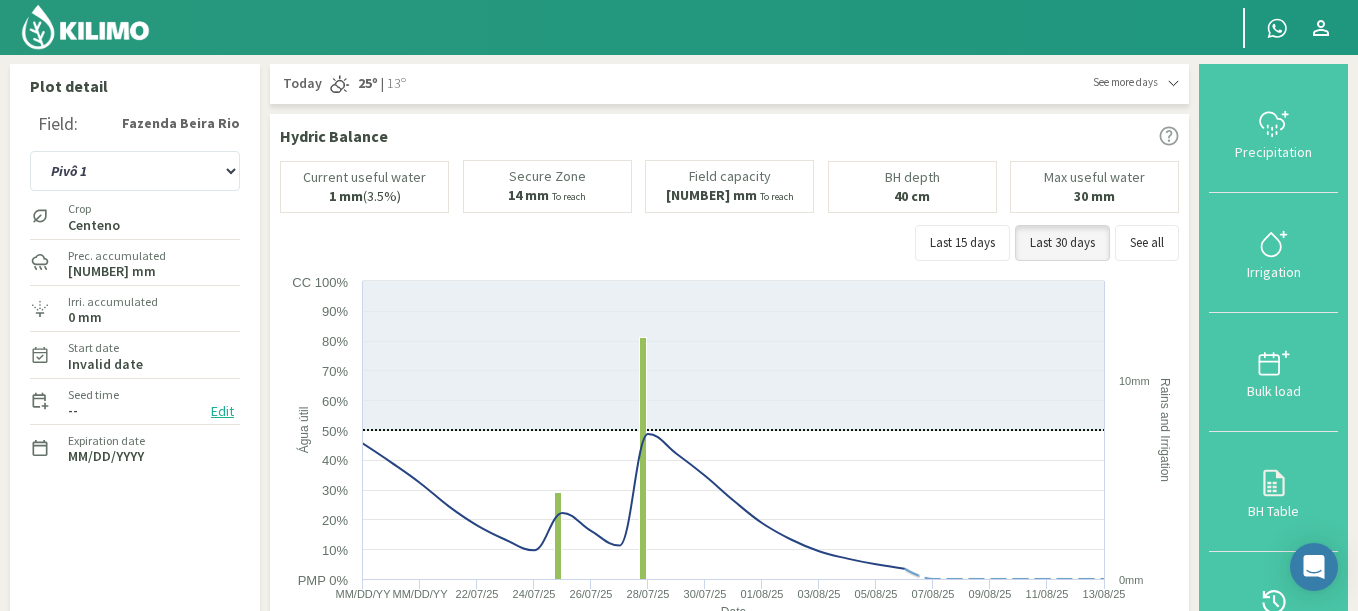 click on "See more days" at bounding box center (1125, 82) 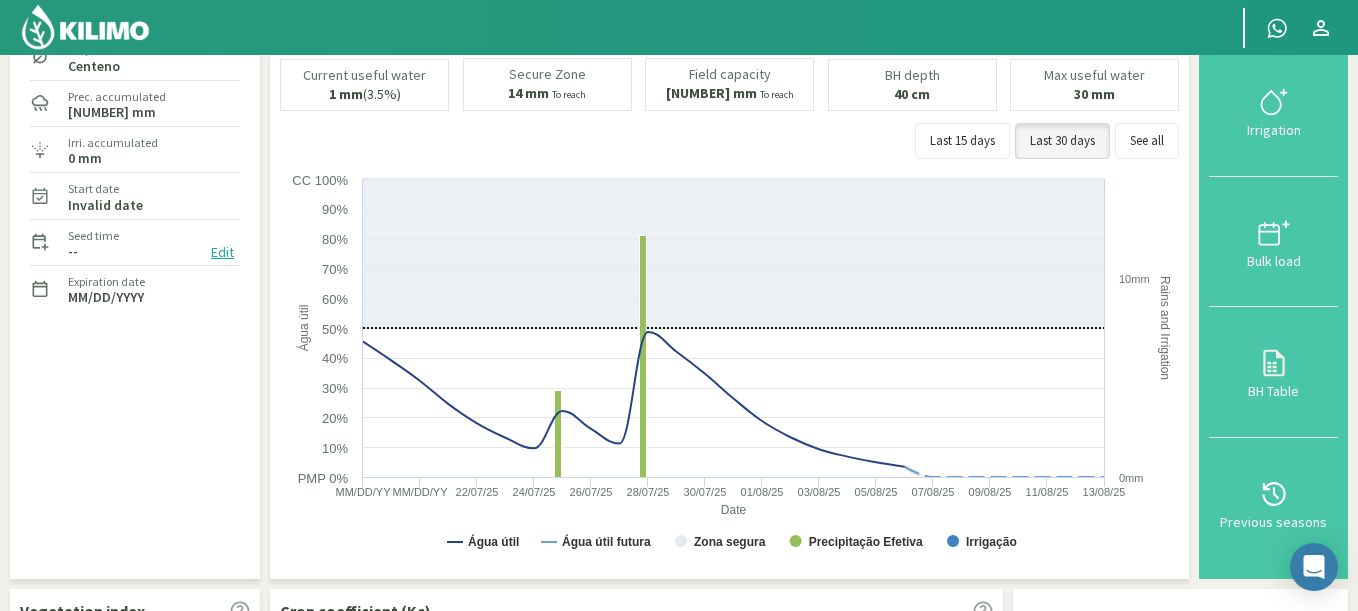 scroll, scrollTop: 0, scrollLeft: 0, axis: both 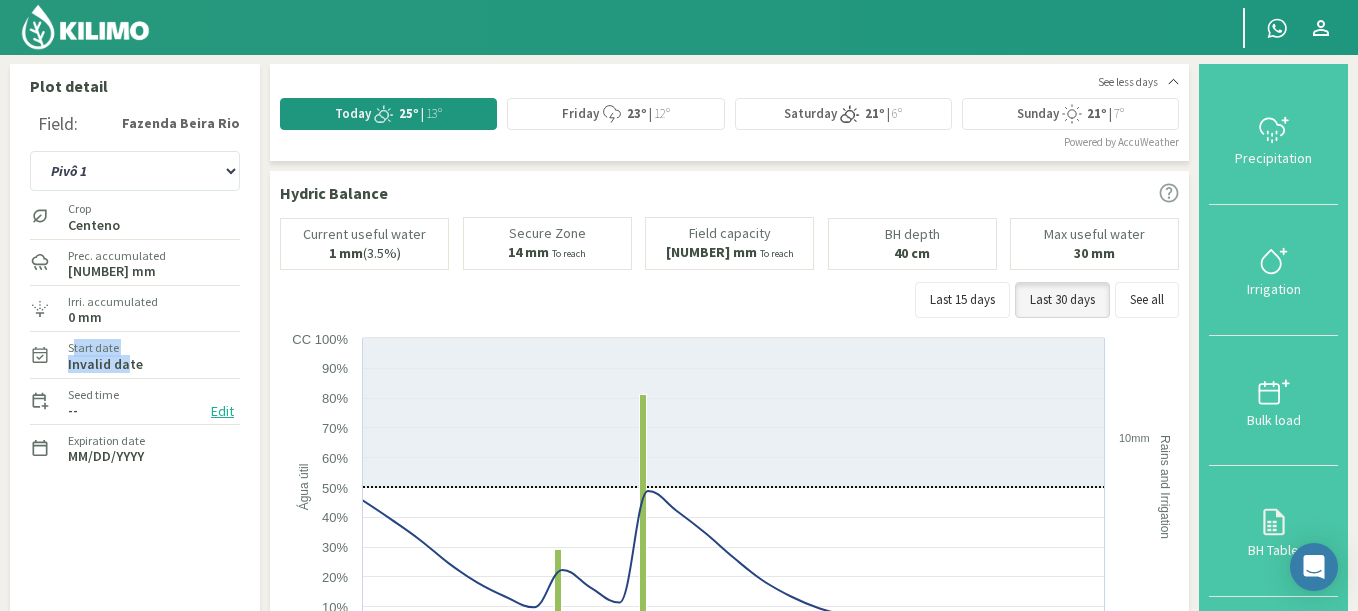 drag, startPoint x: 61, startPoint y: 357, endPoint x: 121, endPoint y: 360, distance: 60.074955 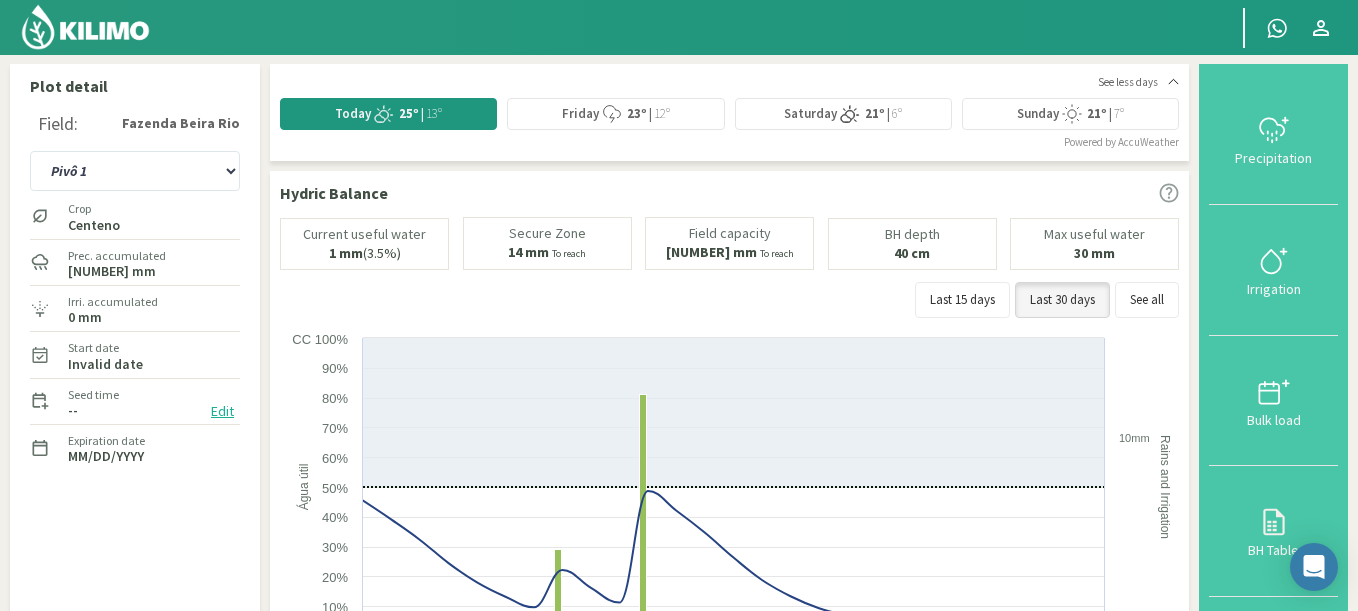 click on "Invalid date" 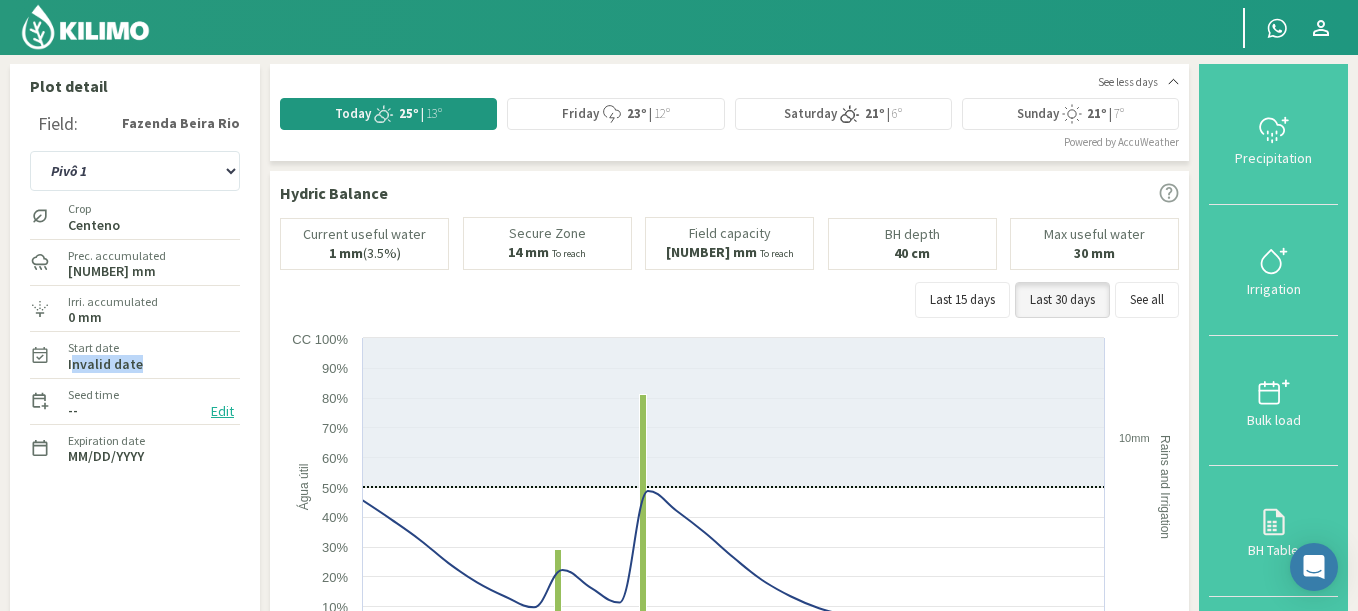 drag, startPoint x: 69, startPoint y: 367, endPoint x: 133, endPoint y: 370, distance: 64.070274 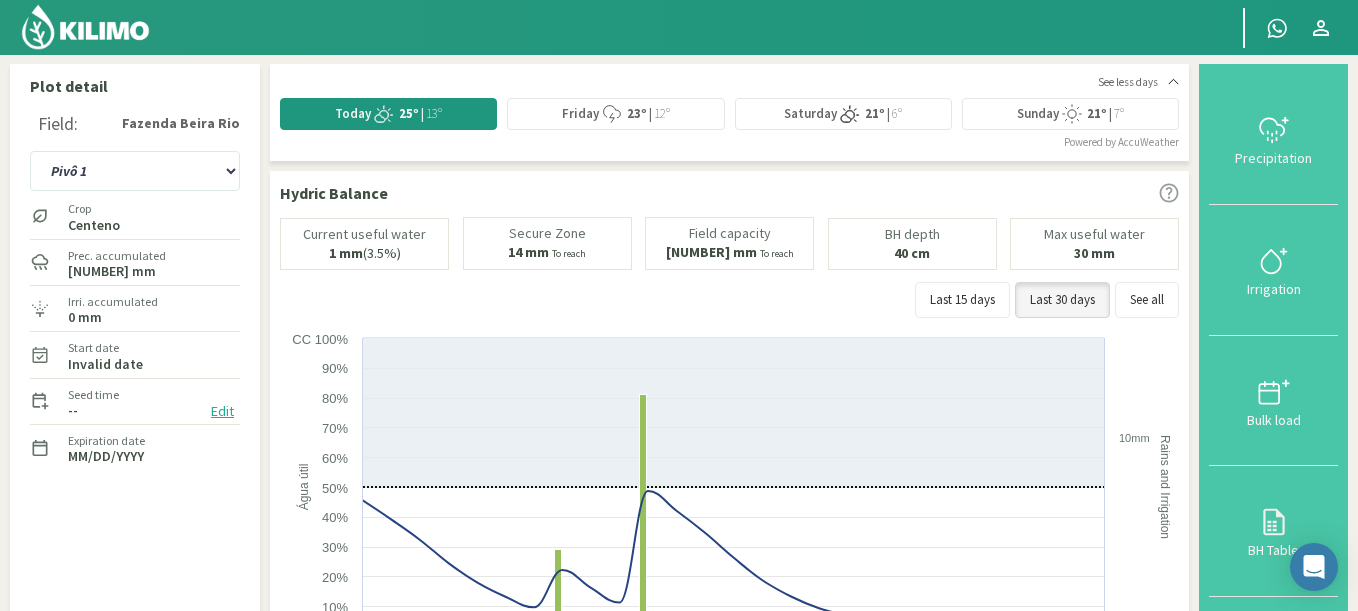 click on "Start date   Invalid date" 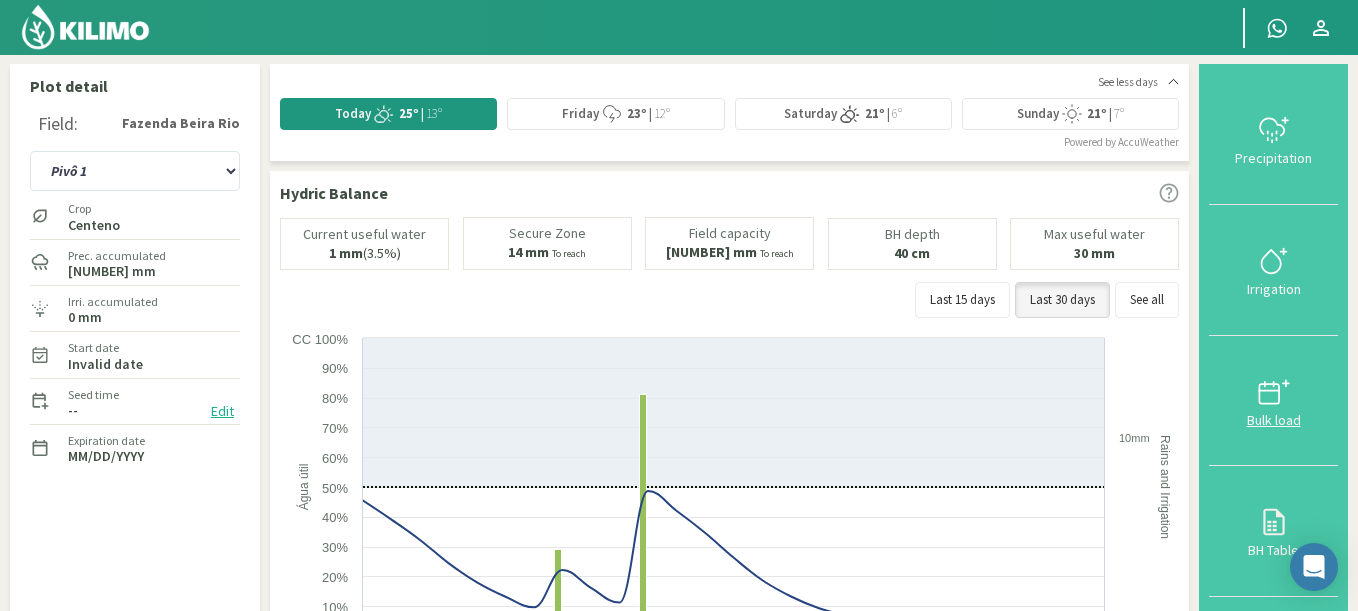 click at bounding box center [1273, 392] 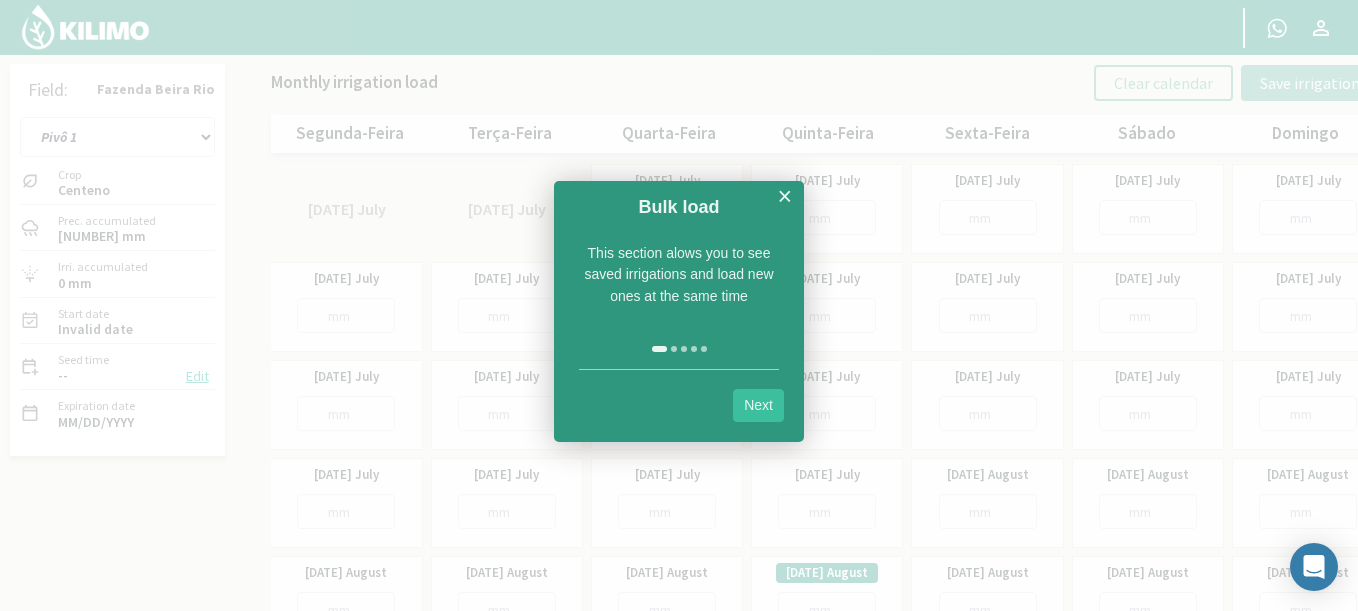 click on "Back Next" at bounding box center [679, 405] 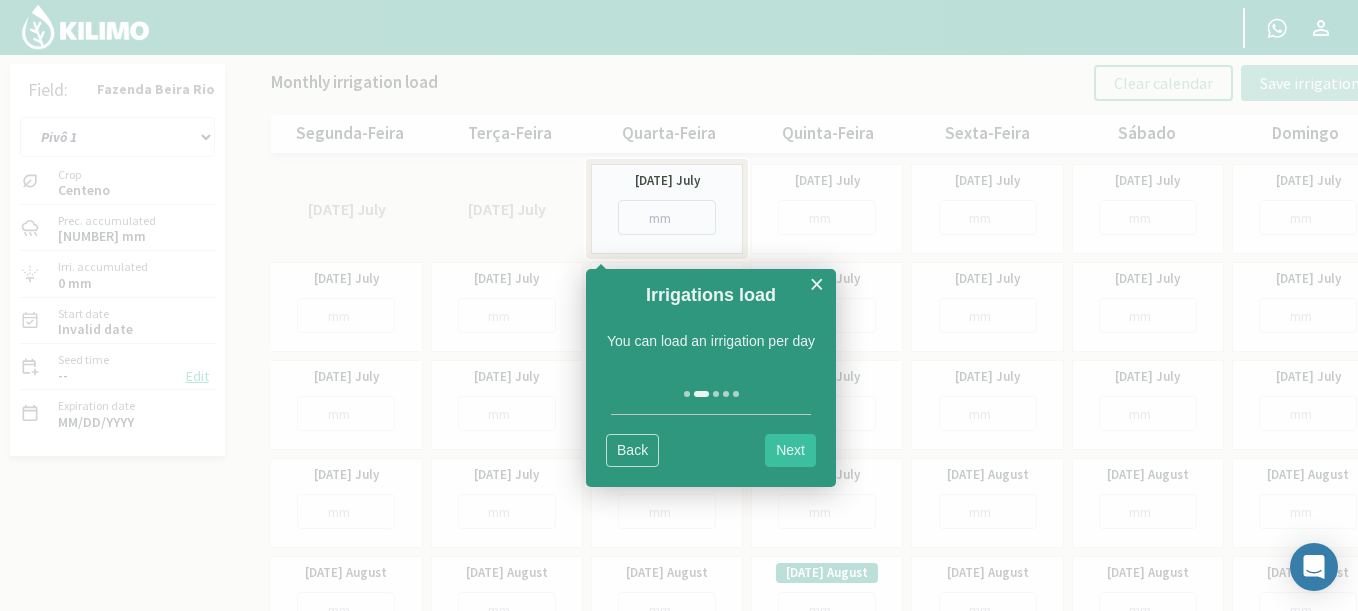 click on "×" at bounding box center (816, 284) 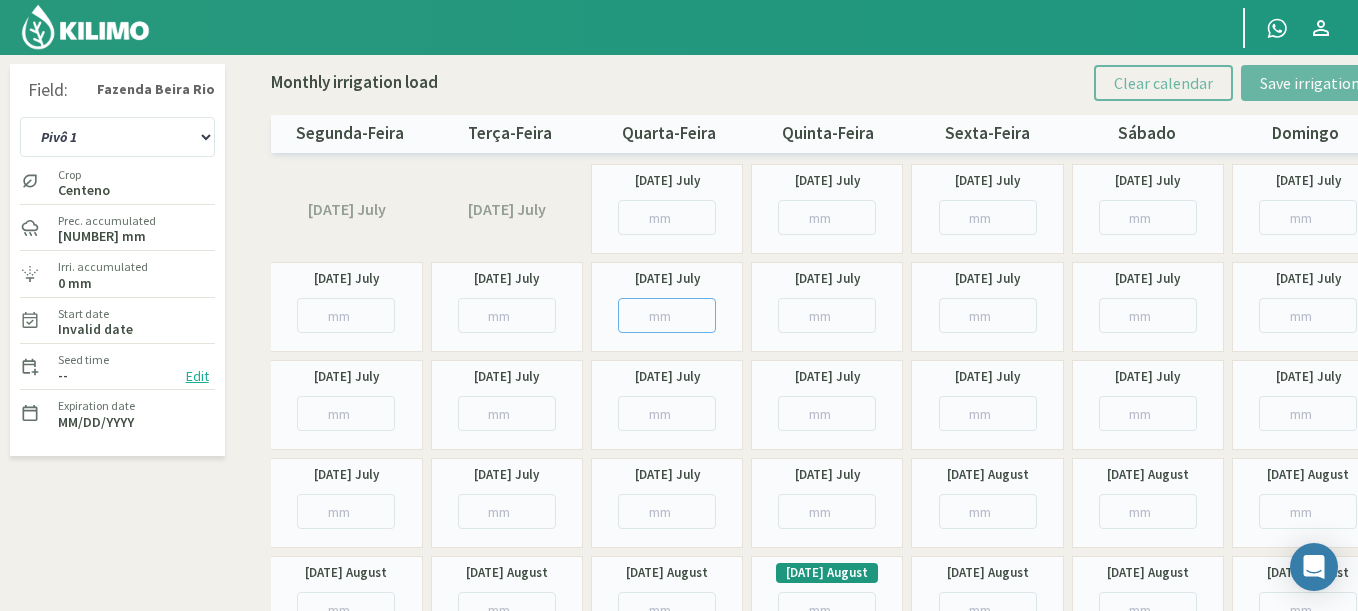 drag, startPoint x: 676, startPoint y: 308, endPoint x: 669, endPoint y: 321, distance: 14.764823 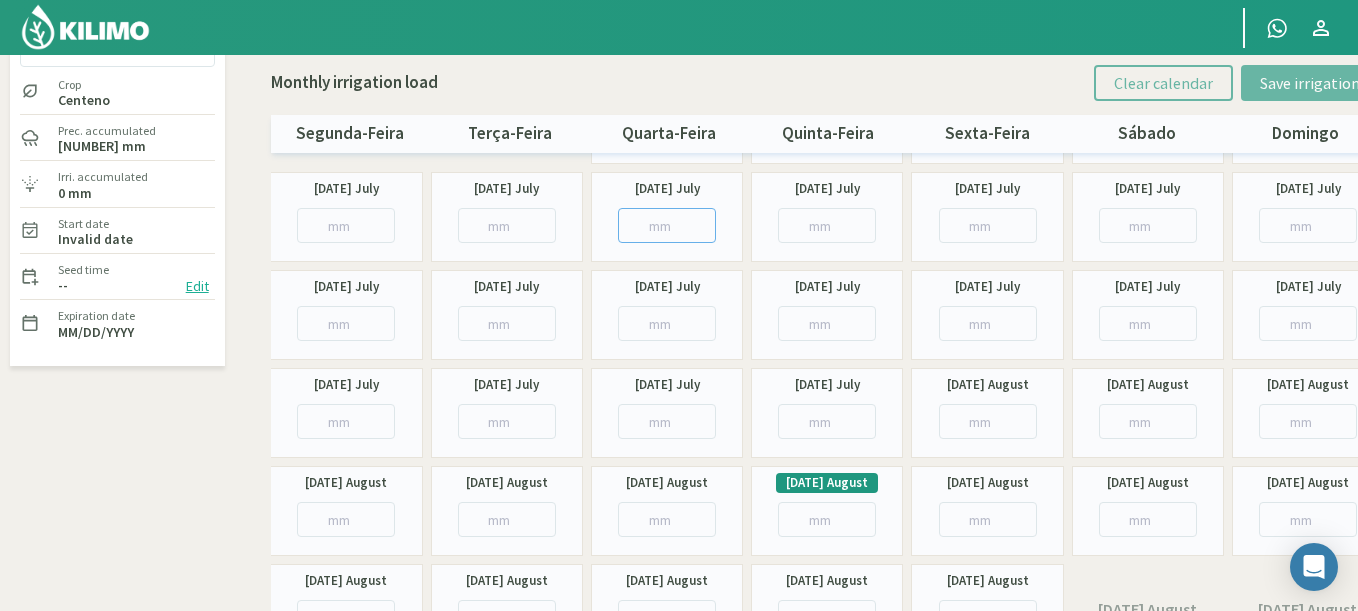 scroll, scrollTop: 213, scrollLeft: 0, axis: vertical 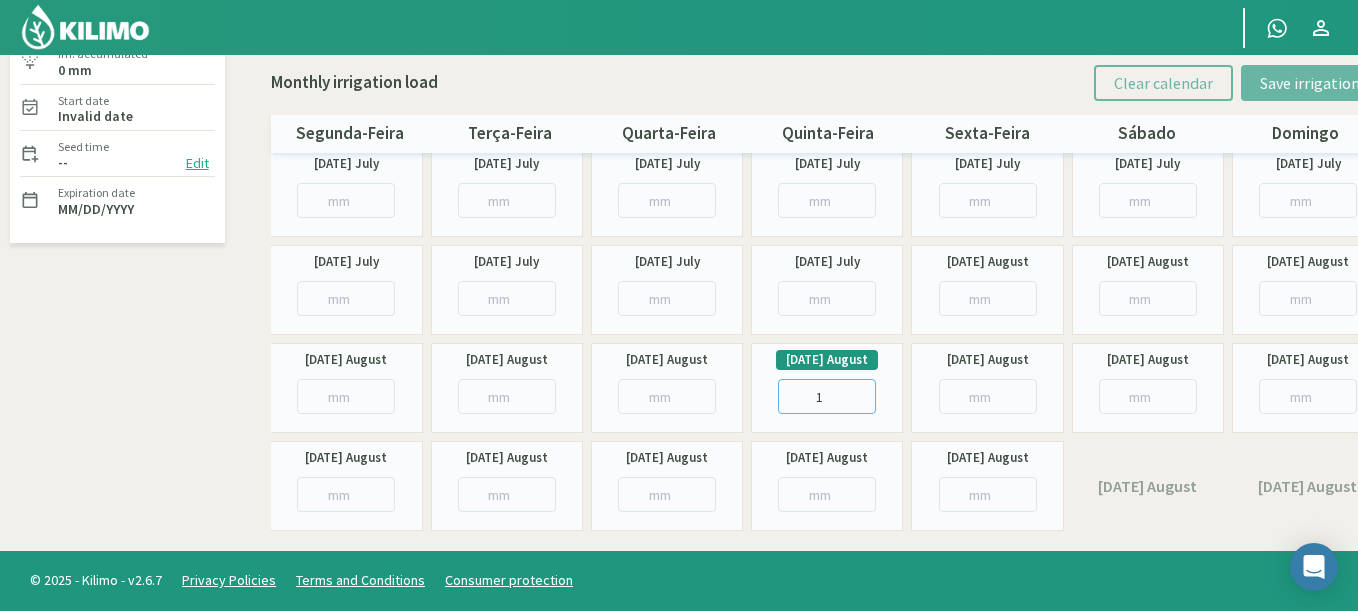 type on "1" 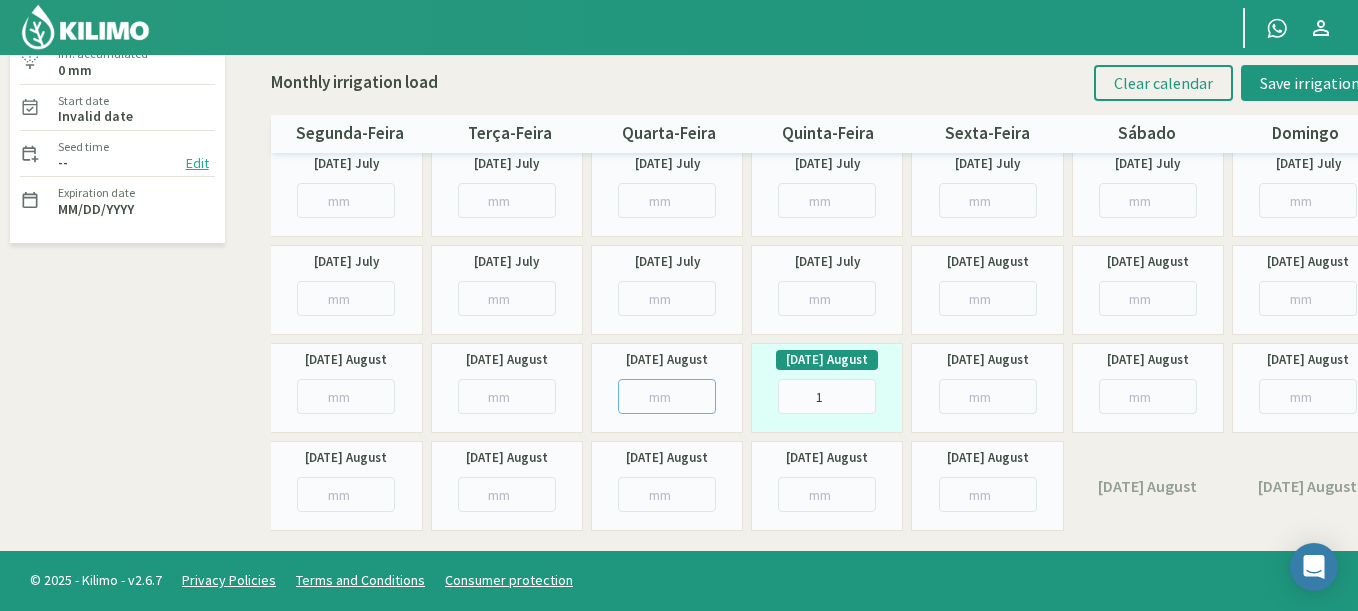 click at bounding box center [667, 396] 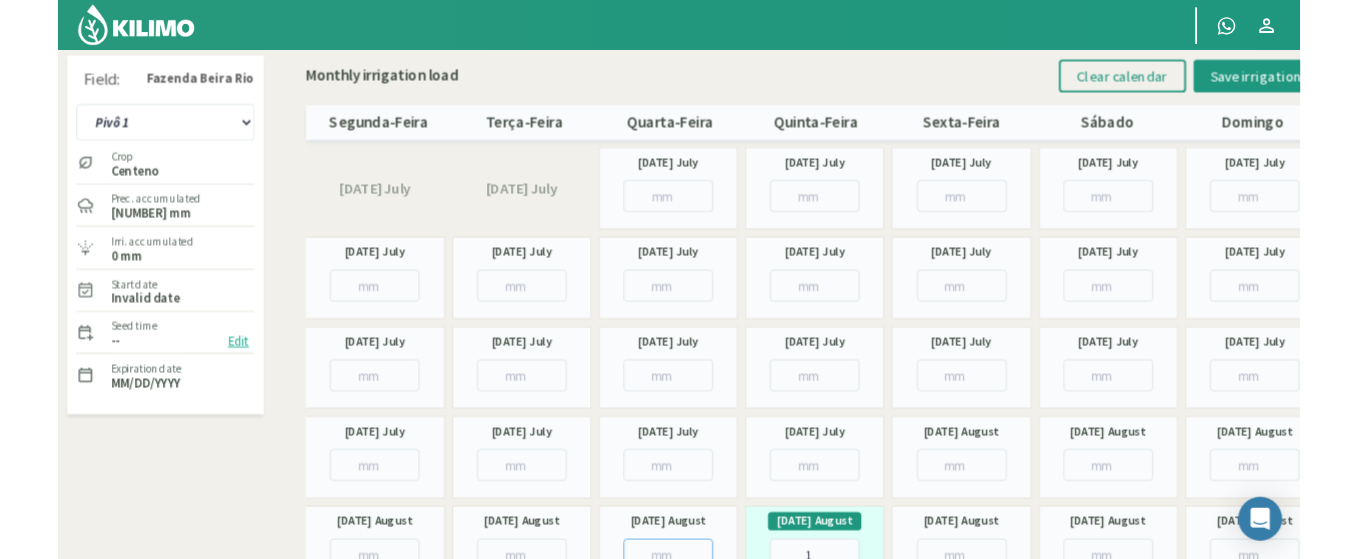scroll, scrollTop: 0, scrollLeft: 0, axis: both 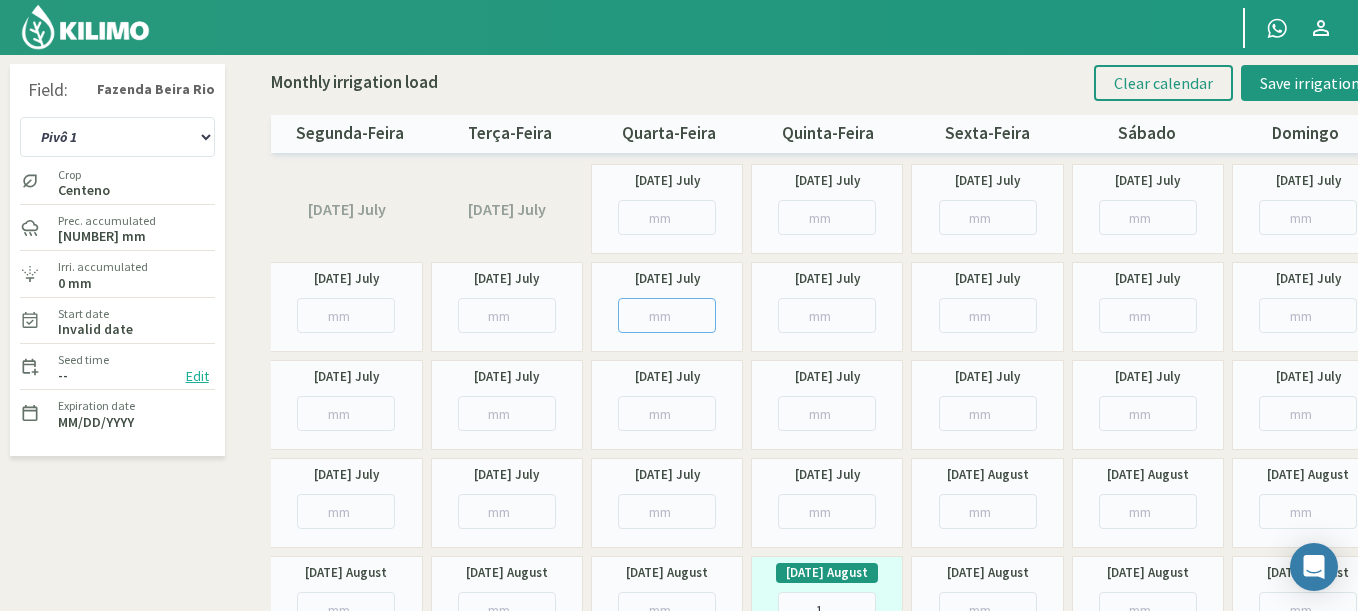 click at bounding box center (667, 315) 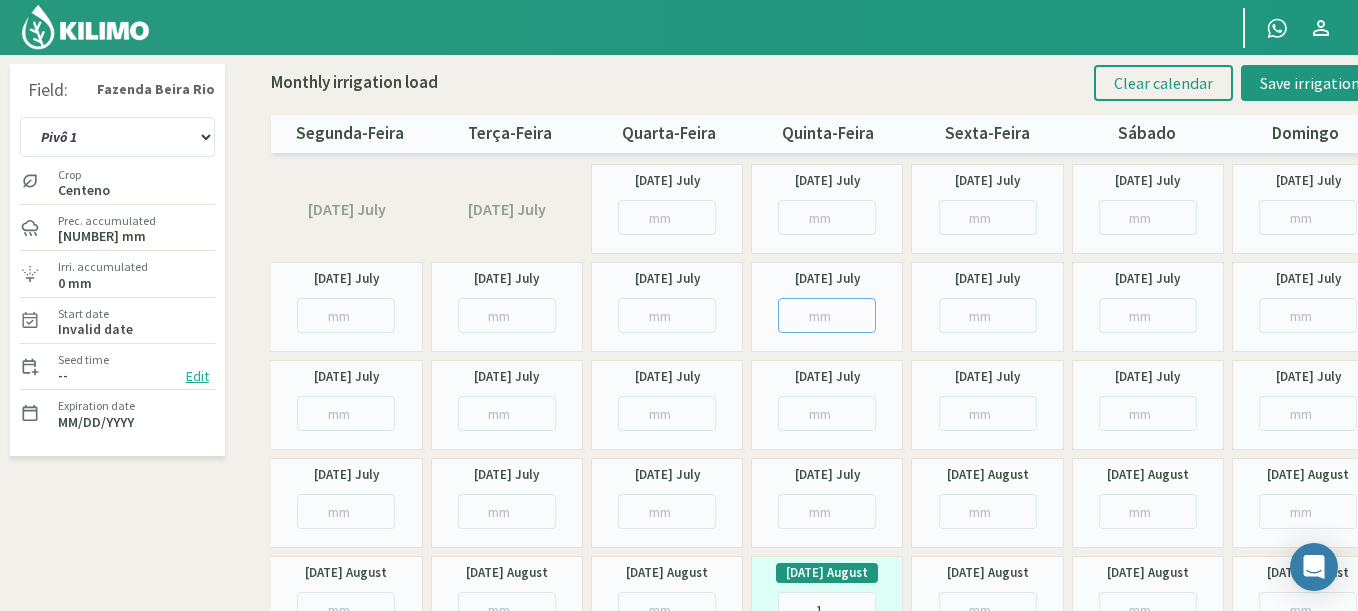click at bounding box center (827, 315) 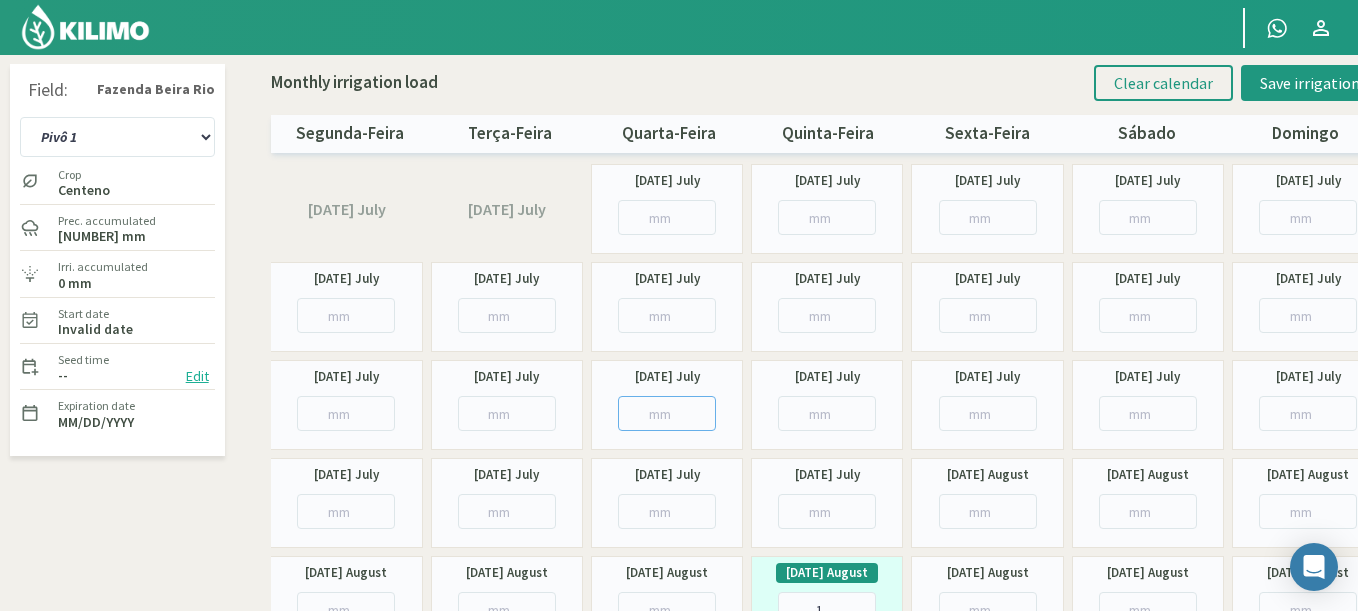 click at bounding box center (667, 413) 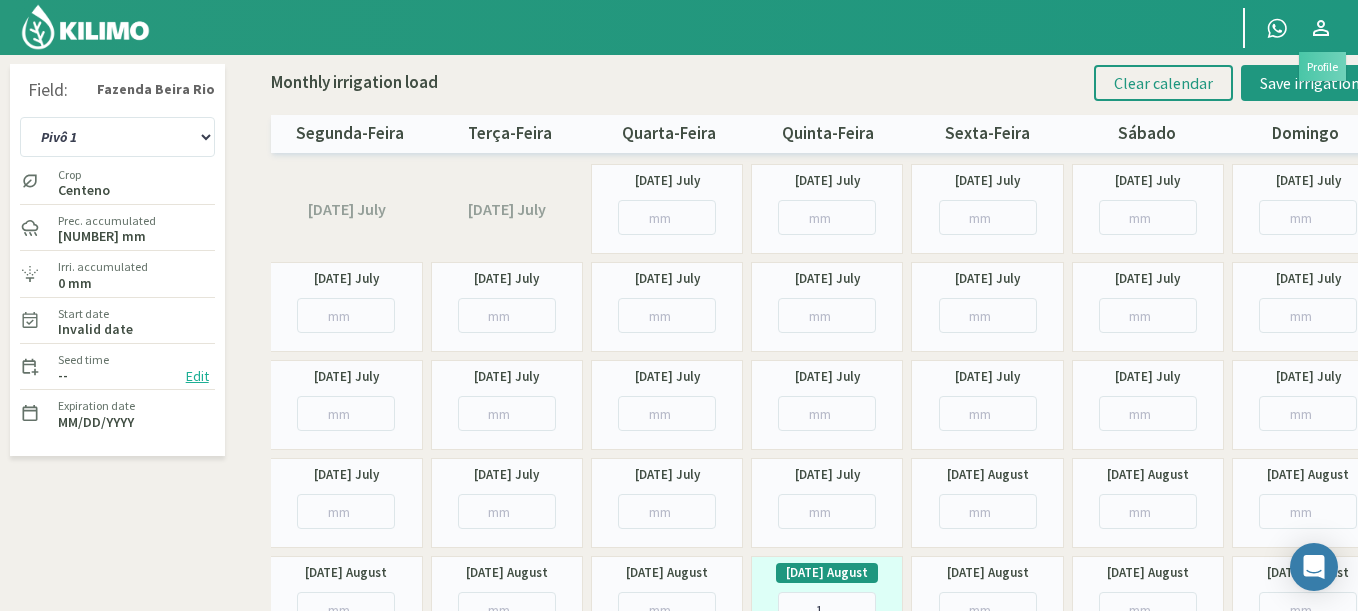 click 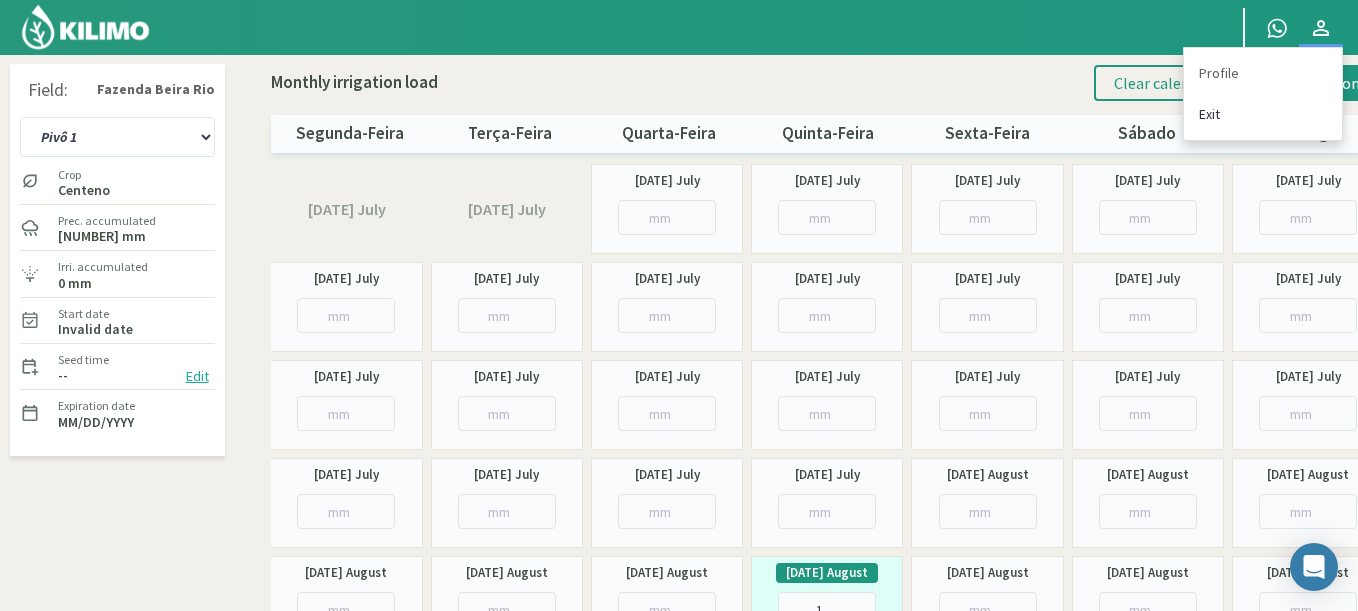 click on "Exit" 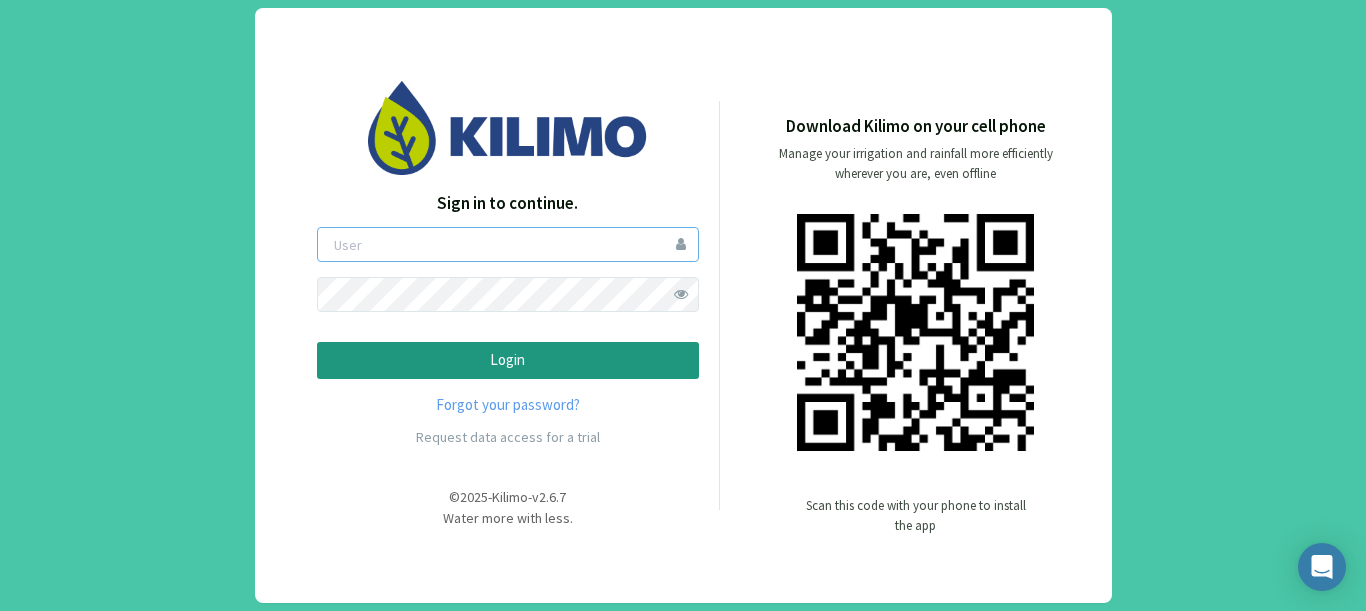 type on "gastonL" 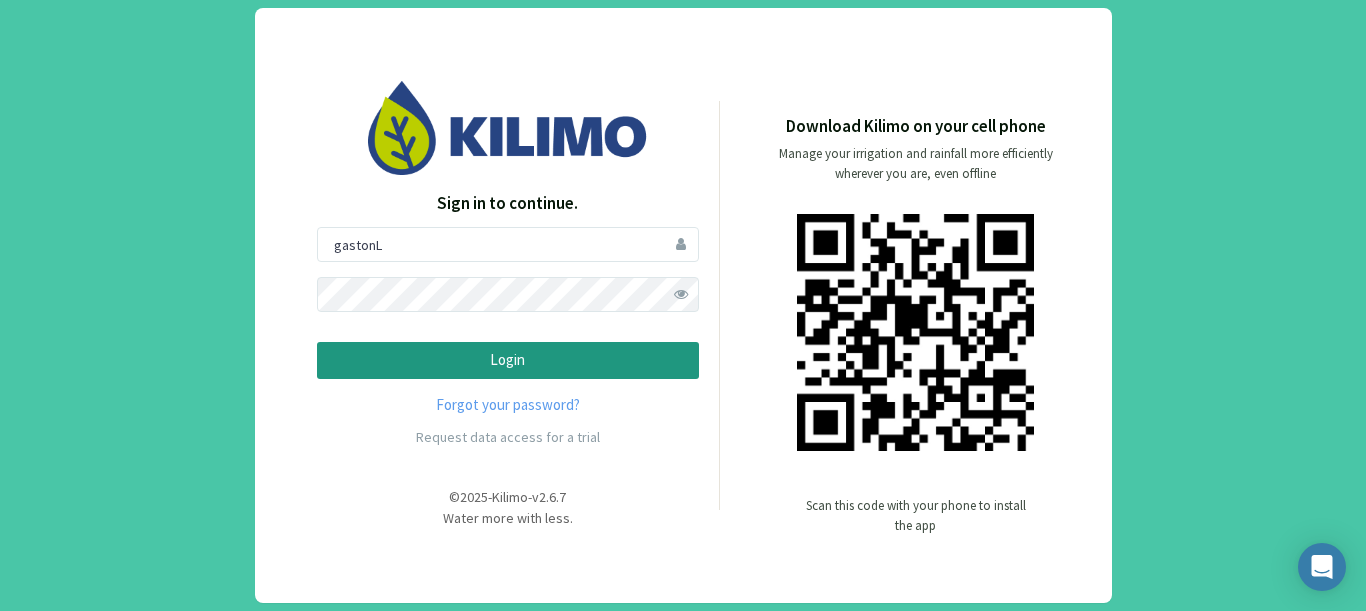 click on "Sign in to continue. [FIRST] [LAST] Login Forgot your password? Request data access for a trial © 2025 - Kilimo - v2.6.7 Water more with less. Download Kilimo on your cell phone Manage your irrigation and rainfall more efficiently wherever you are, even offline Scan this code with your phone to install the app" 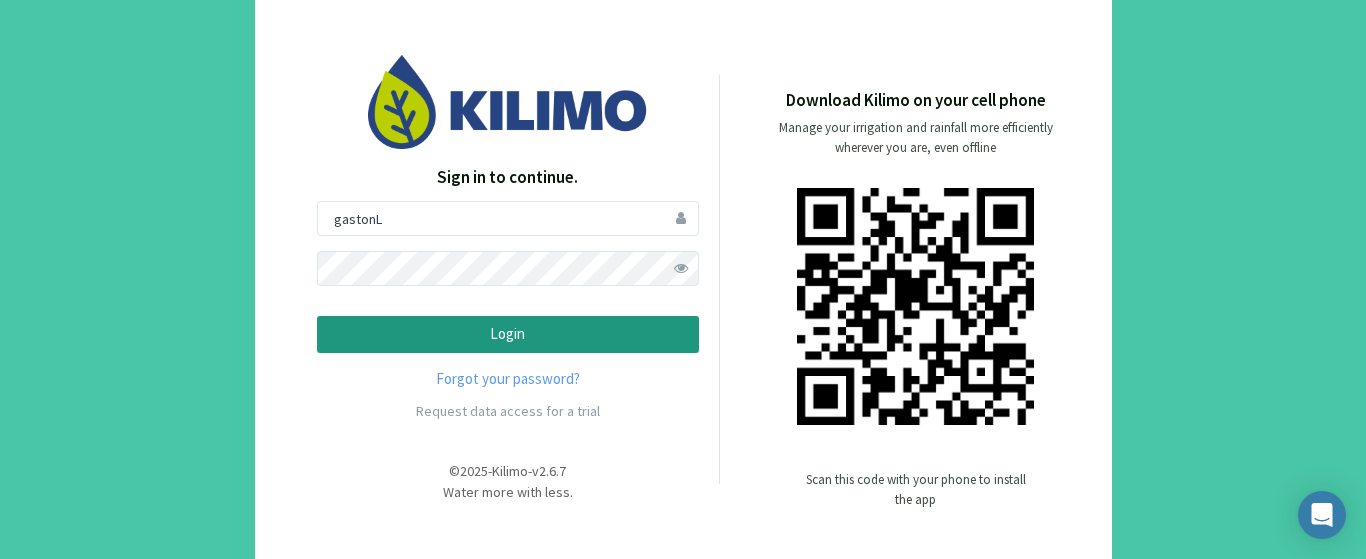 click on "Login" 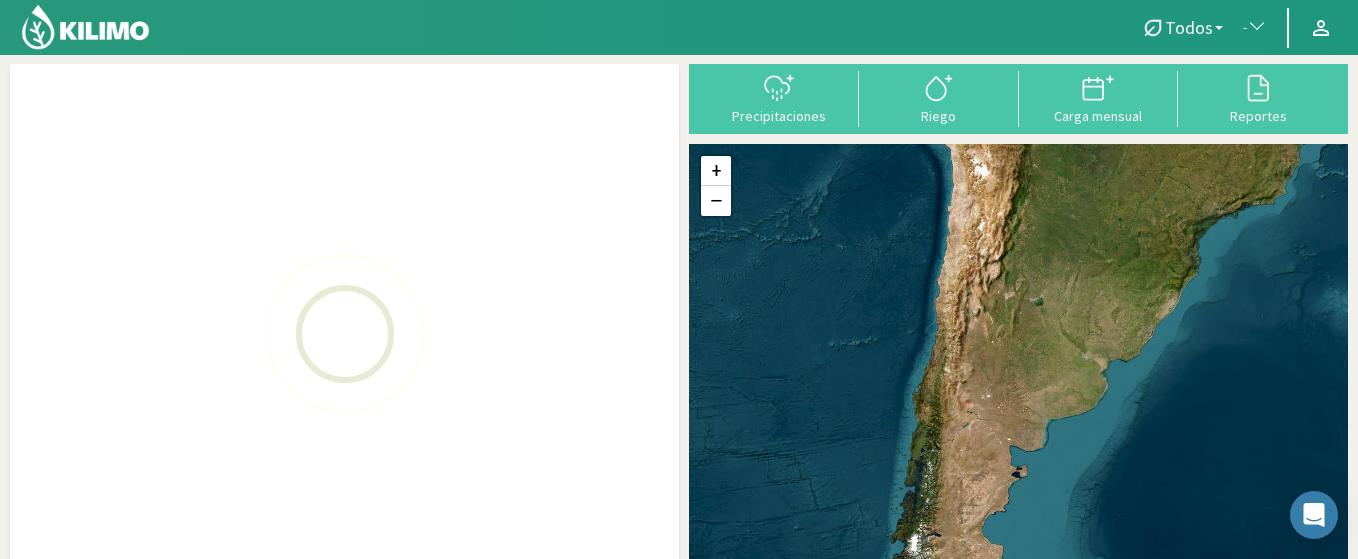 click on "Todos" 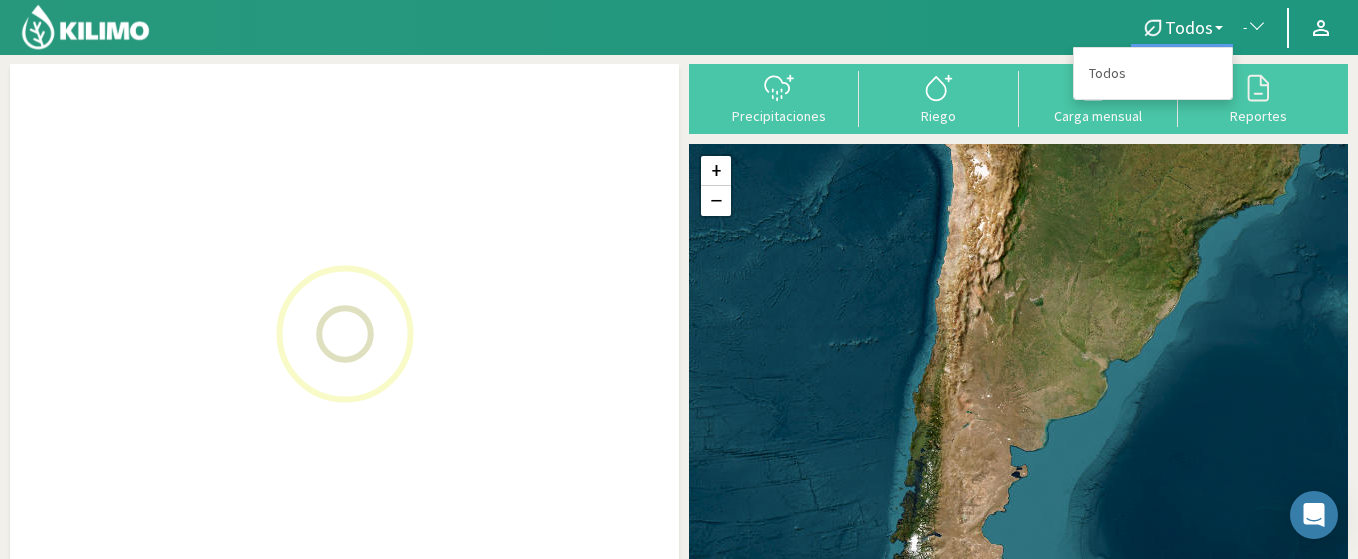 click 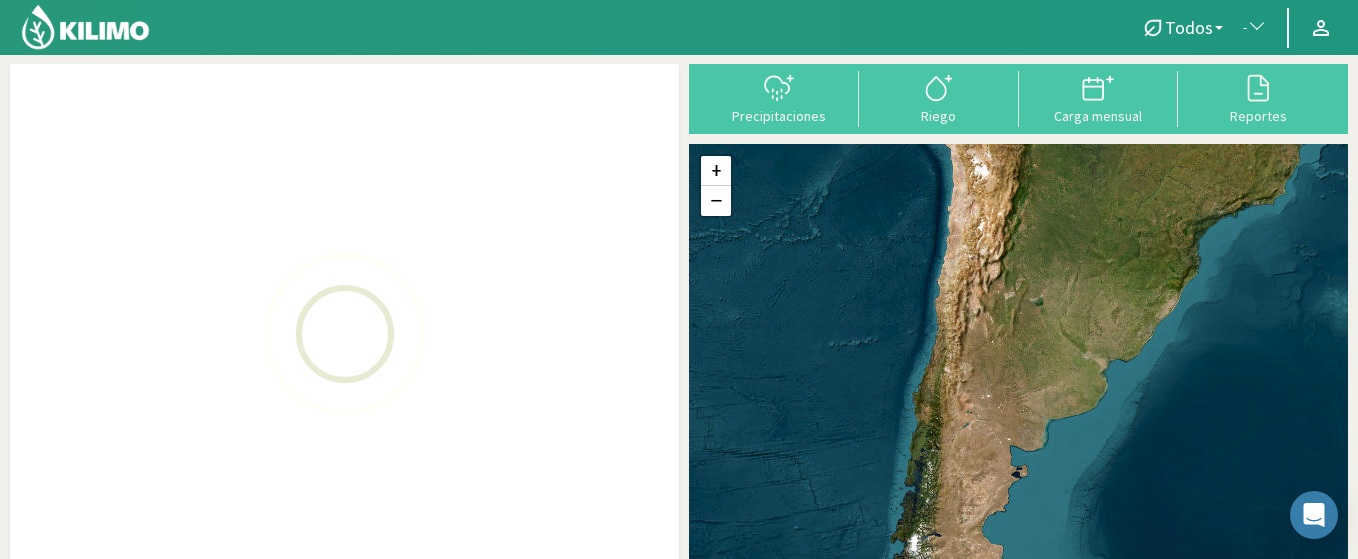 click 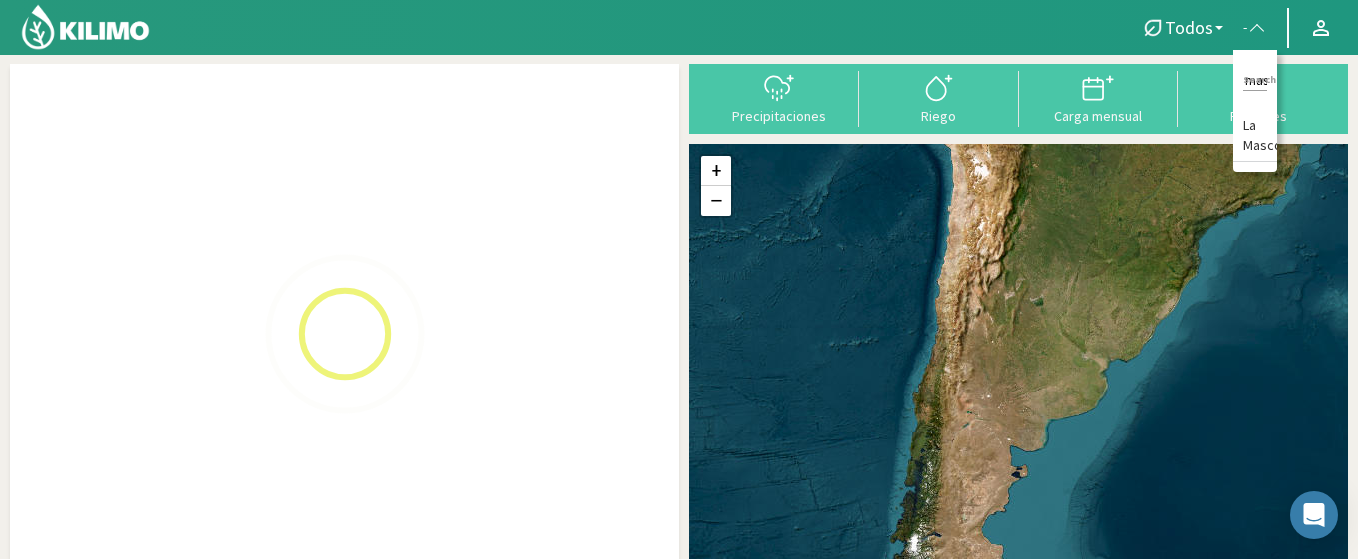 scroll, scrollTop: 0, scrollLeft: 17, axis: horizontal 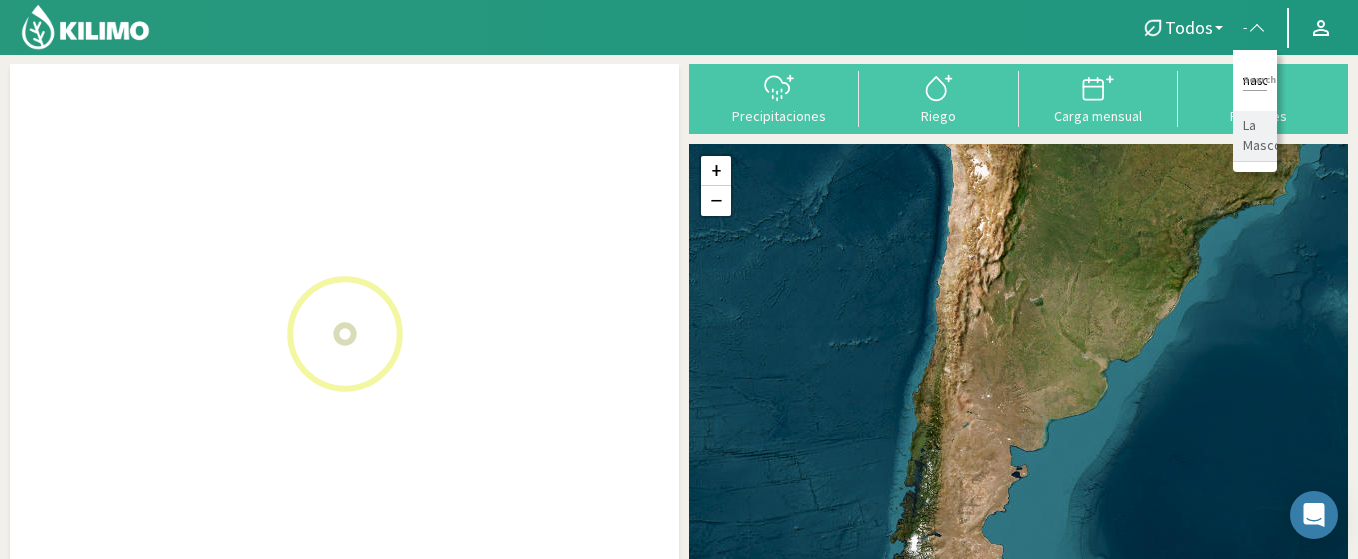 type on "la masc" 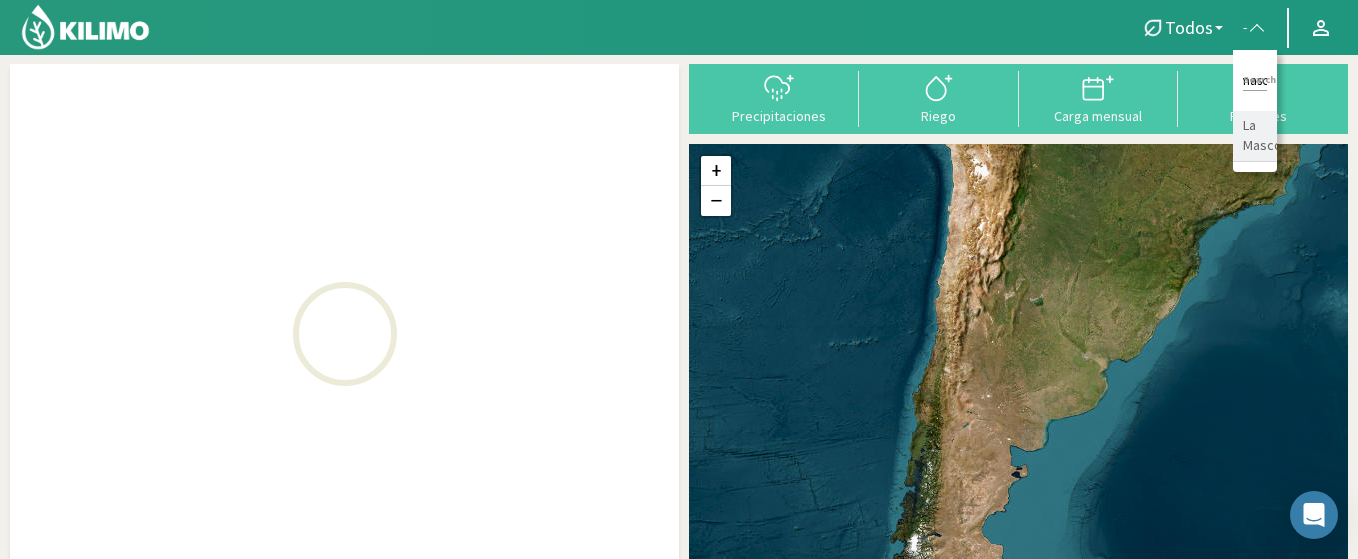 click on "La Mascota" 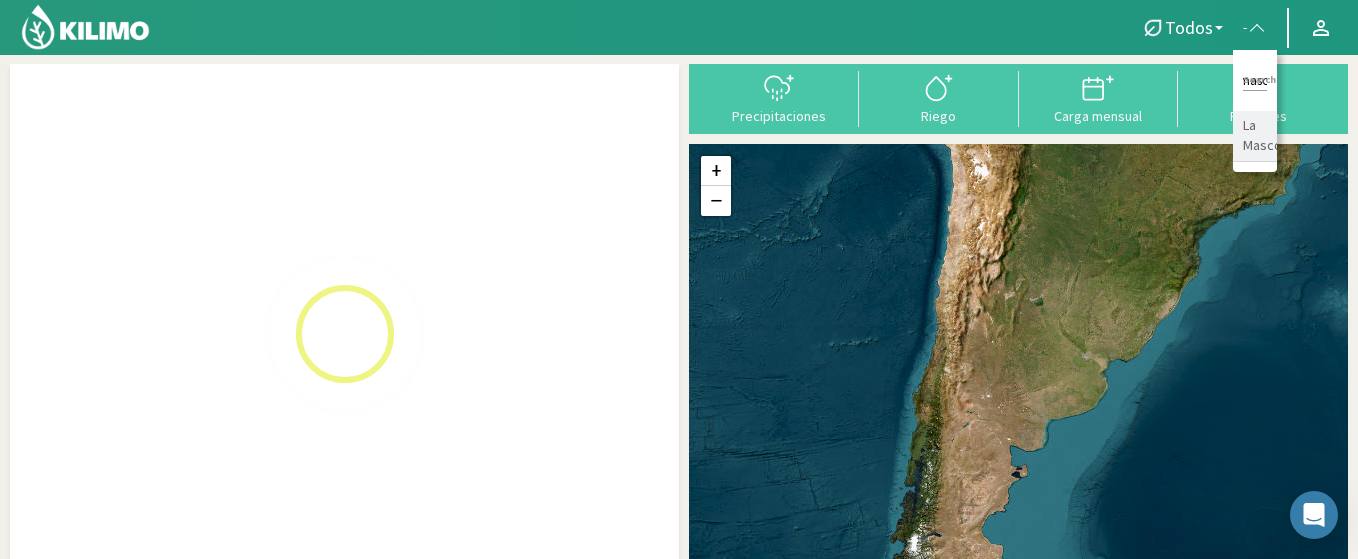 scroll, scrollTop: 0, scrollLeft: 0, axis: both 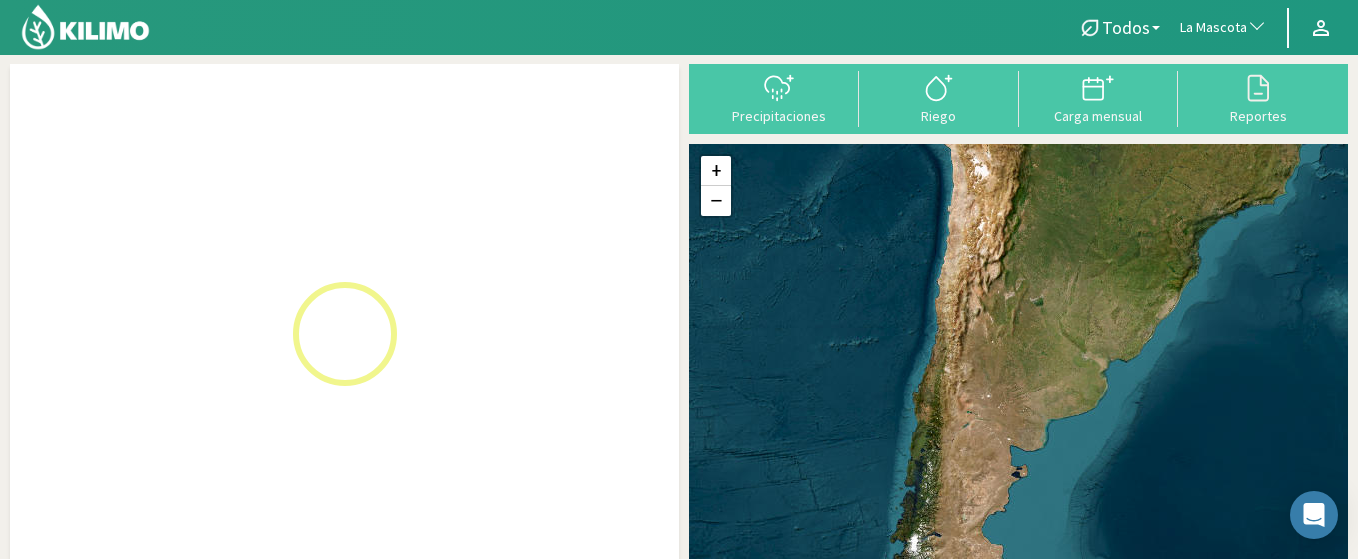 click on "La Mascota" 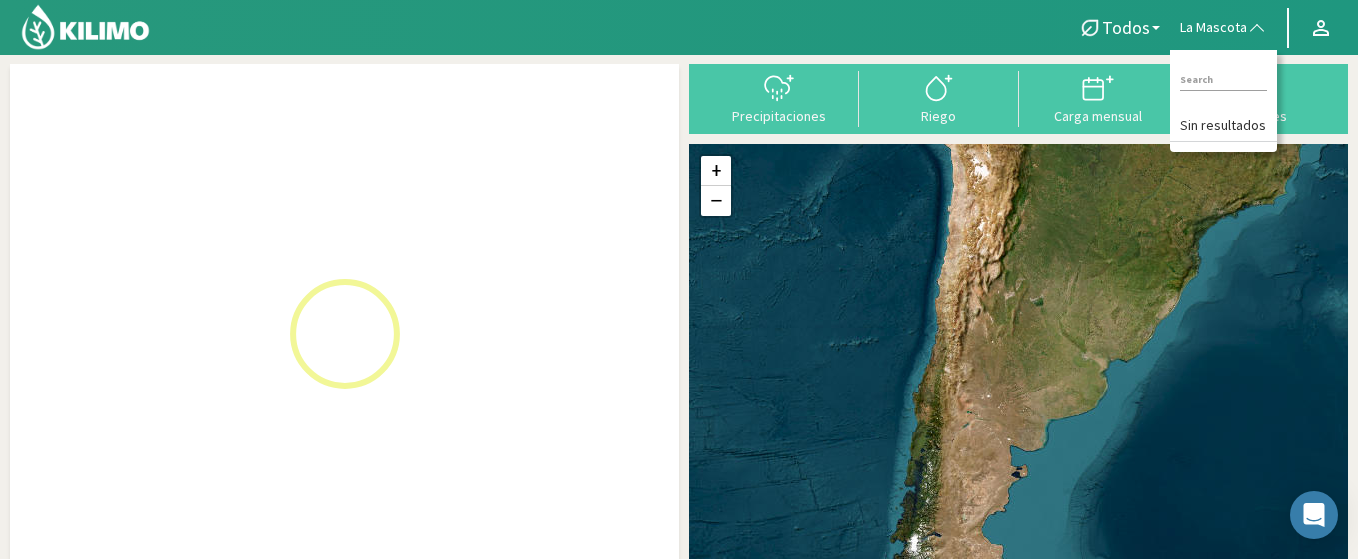 click on "La Mascota" 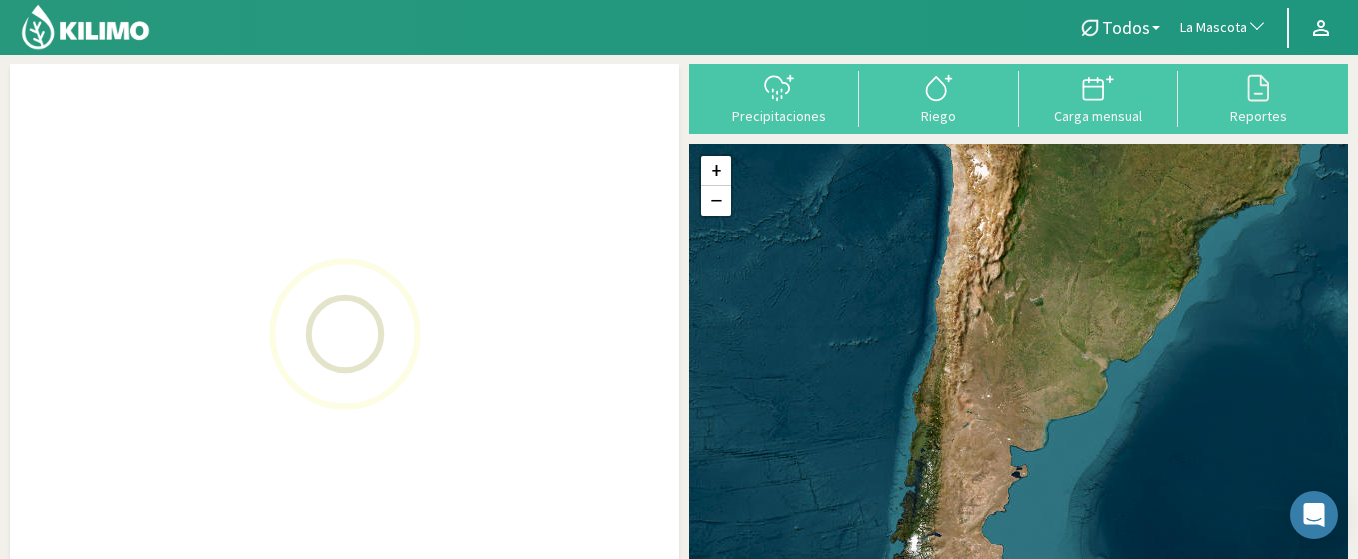 click on "La Mascota" 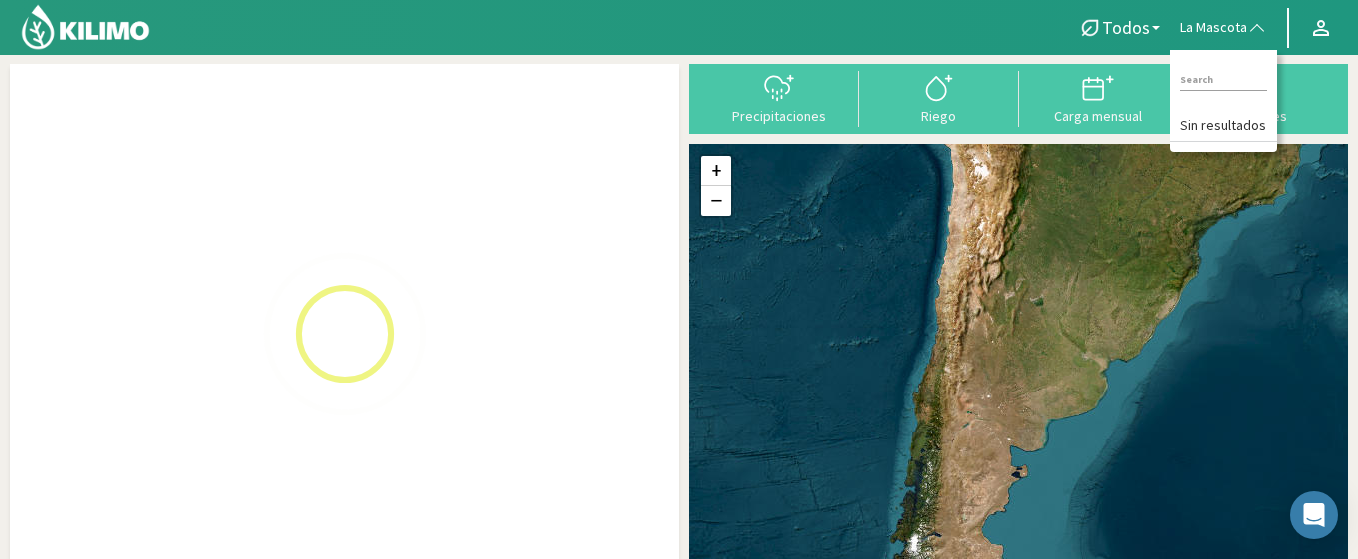 click 